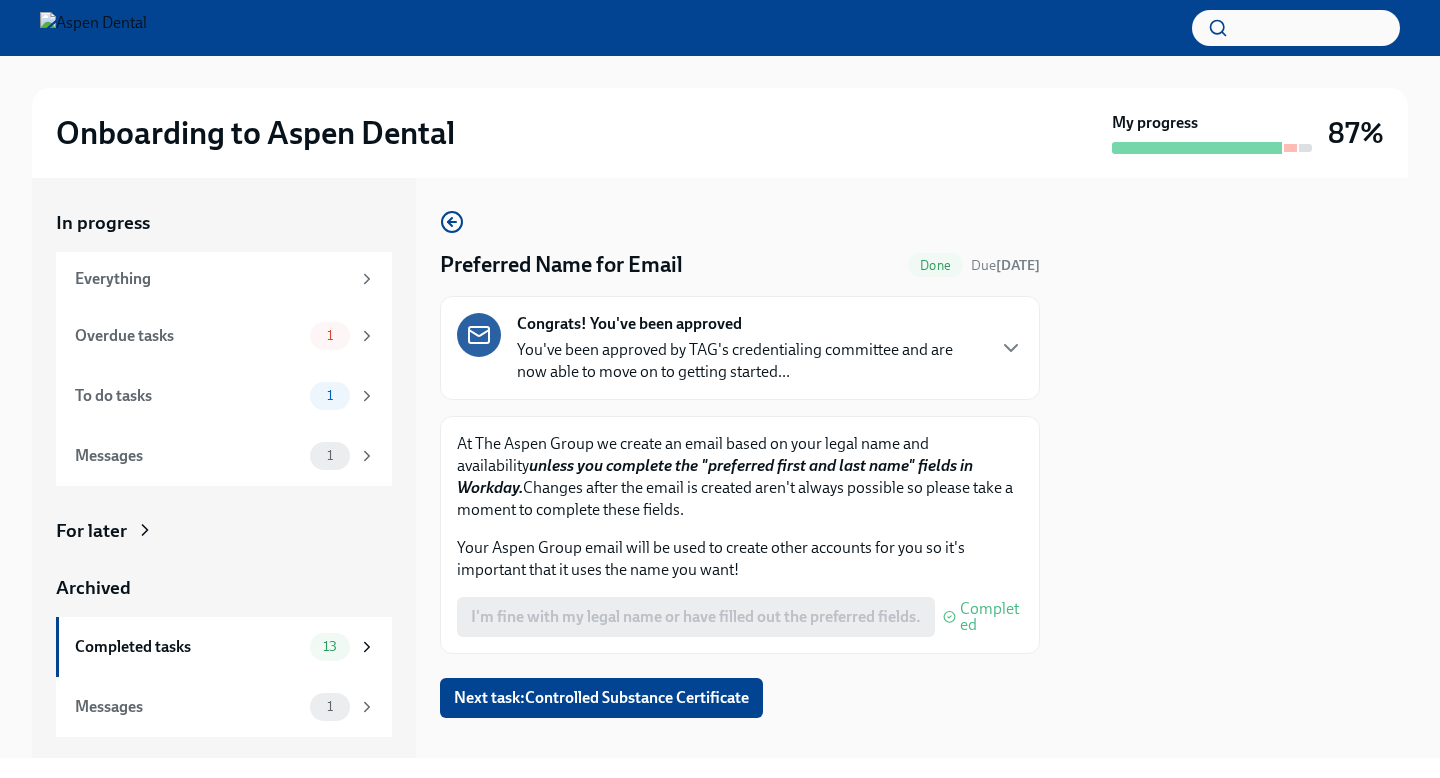 scroll, scrollTop: 0, scrollLeft: 0, axis: both 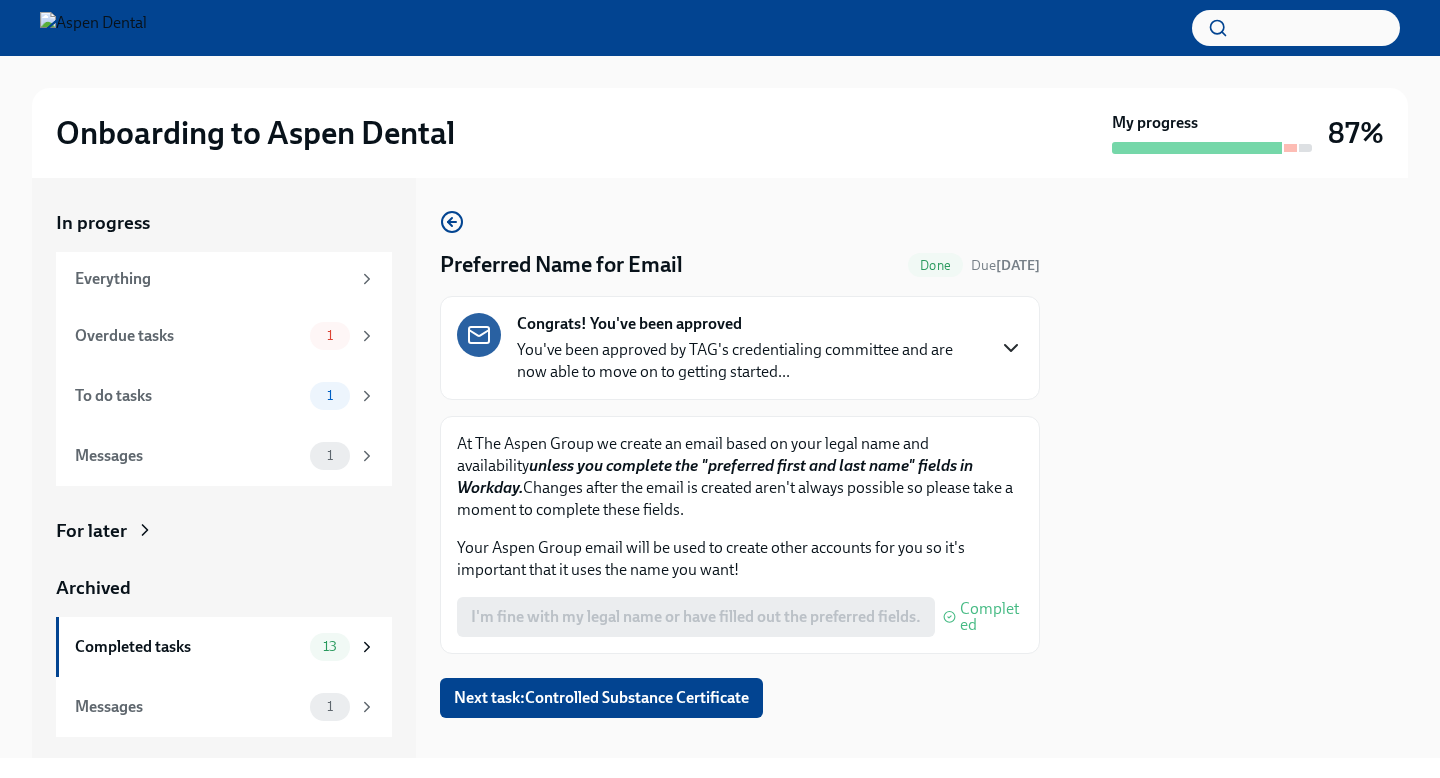 click 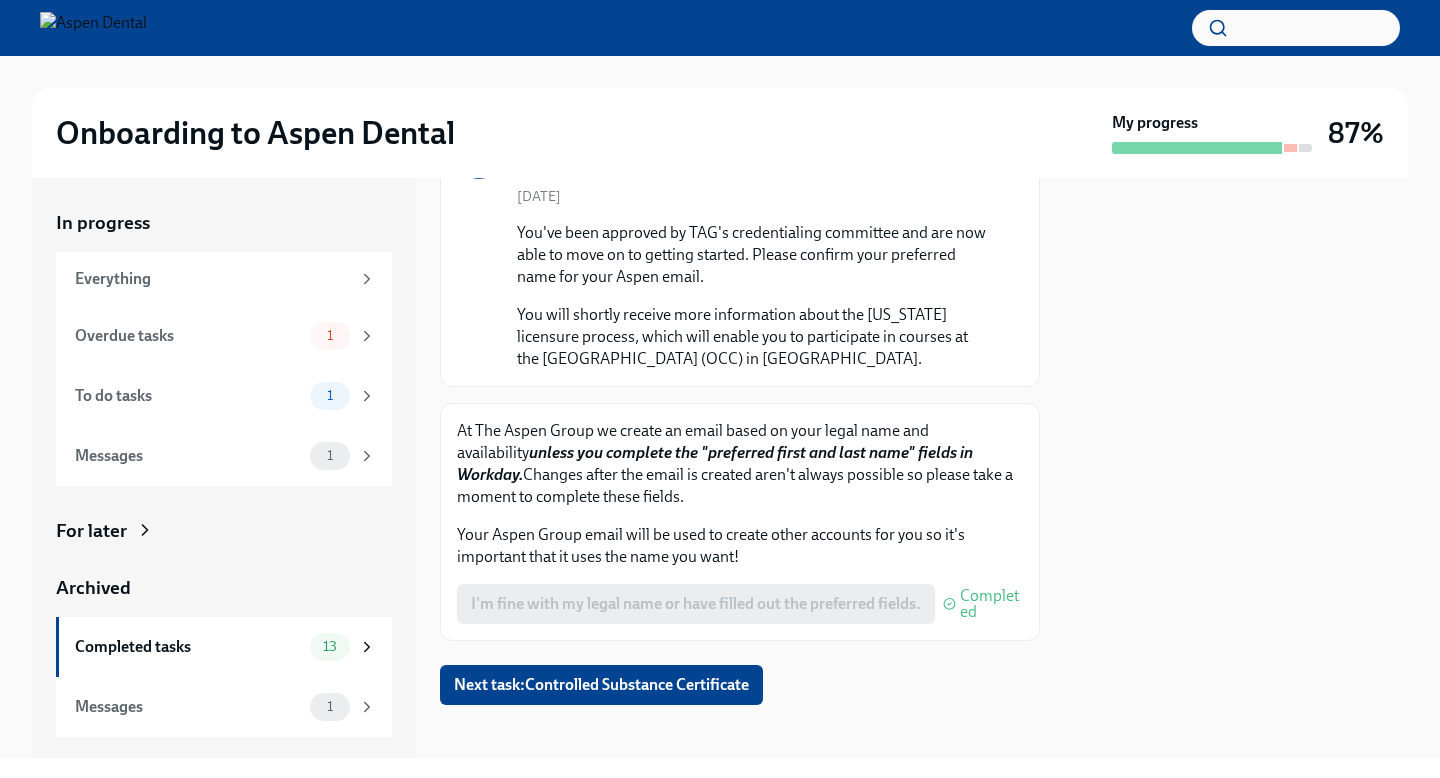 scroll, scrollTop: 189, scrollLeft: 0, axis: vertical 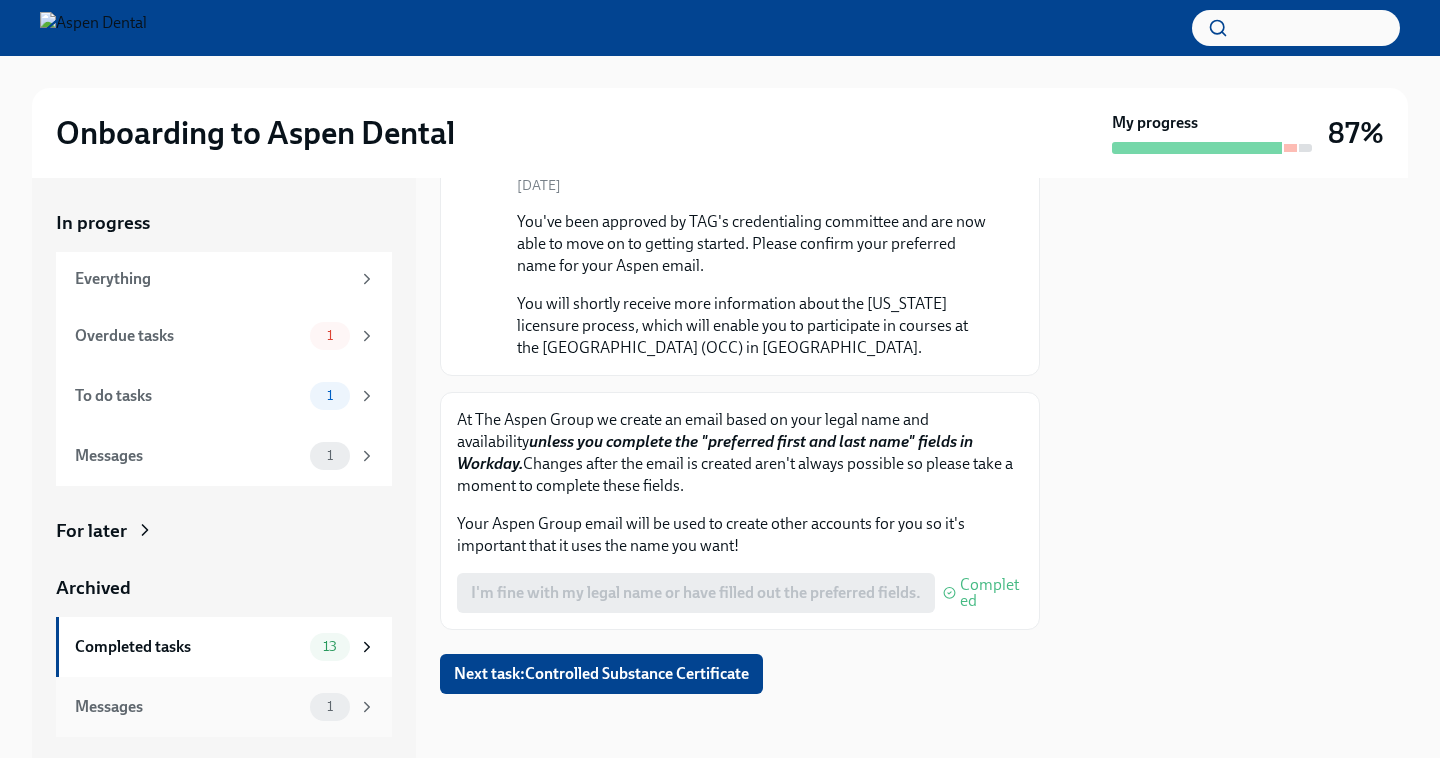 click on "Messages" at bounding box center [188, 707] 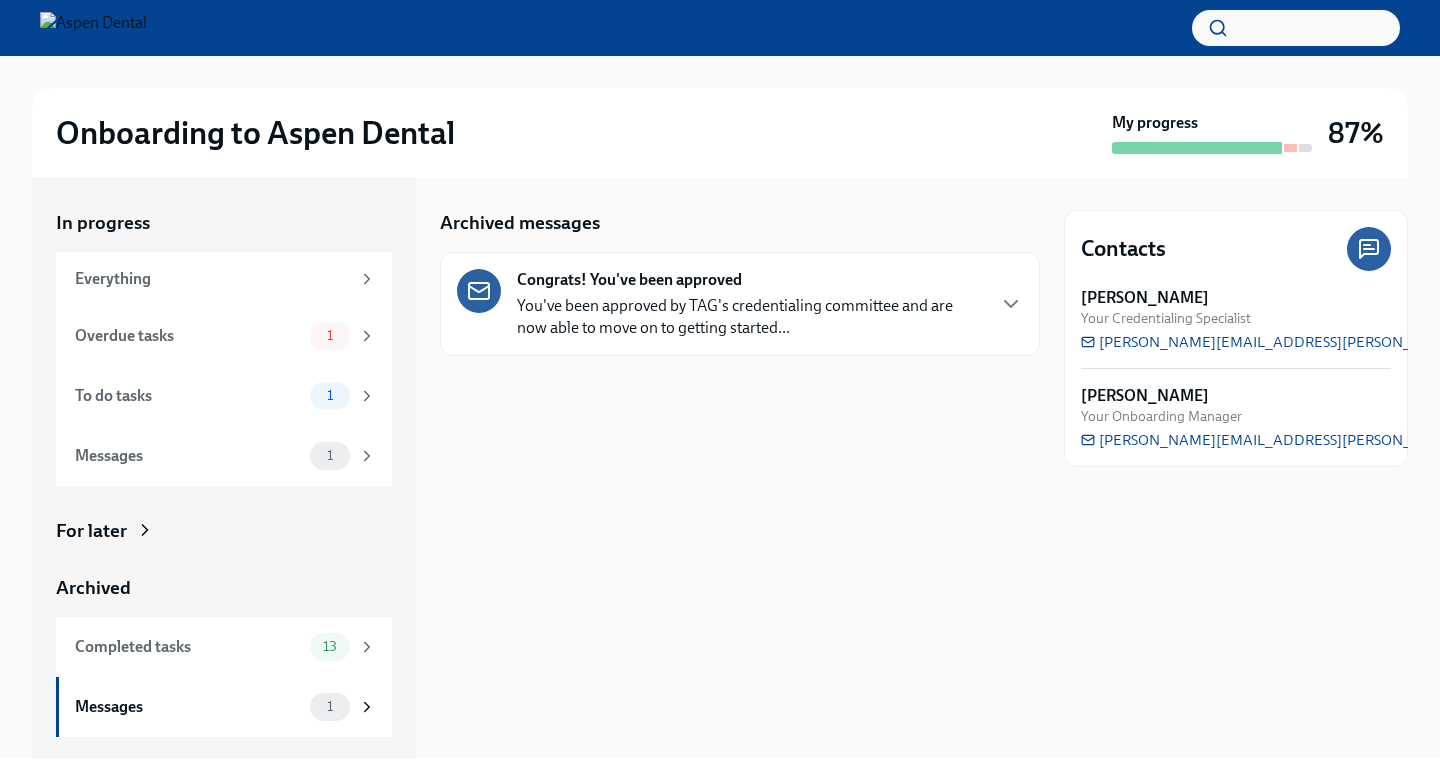 click on "You've been approved by TAG's credentialing committee and are now able to move on to getting started..." at bounding box center [750, 317] 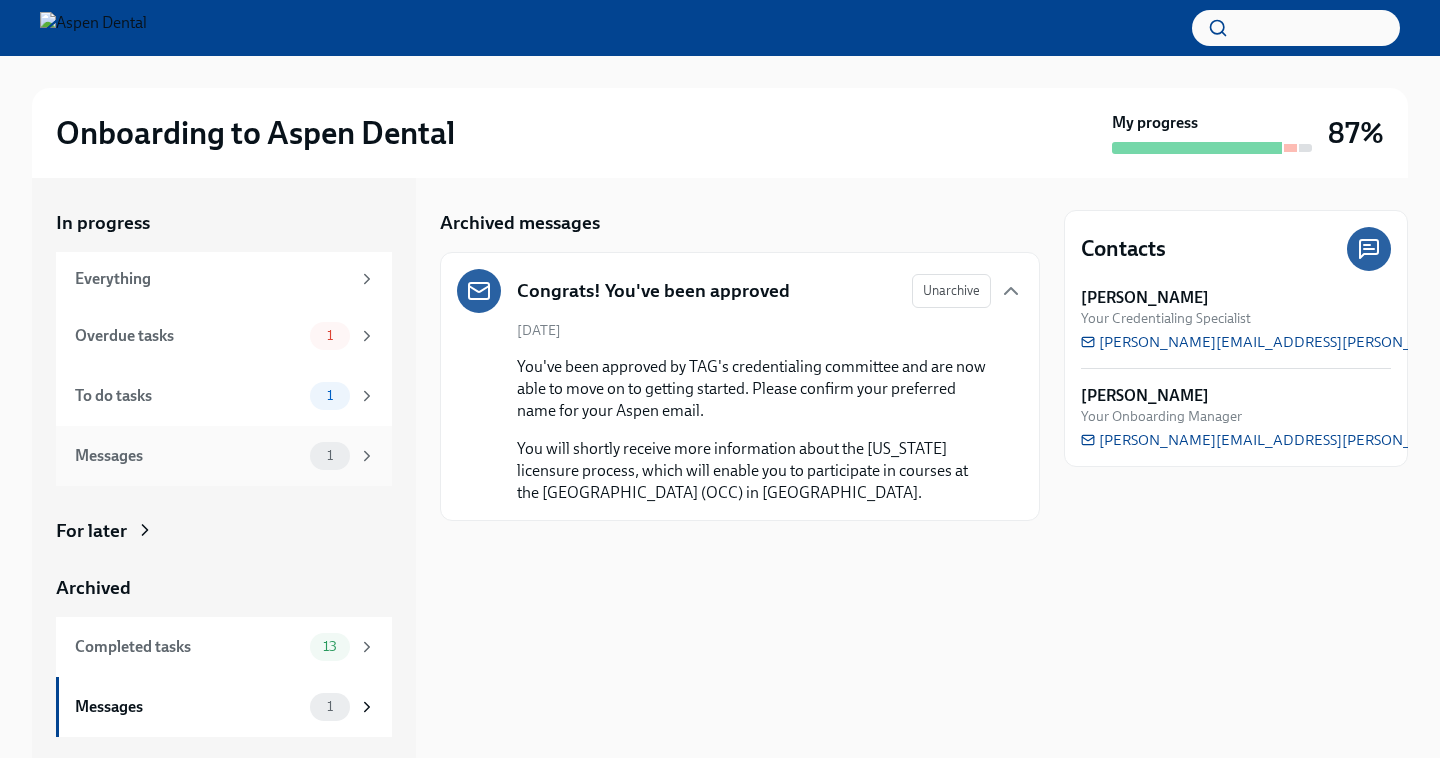 click on "Messages 1" at bounding box center (225, 456) 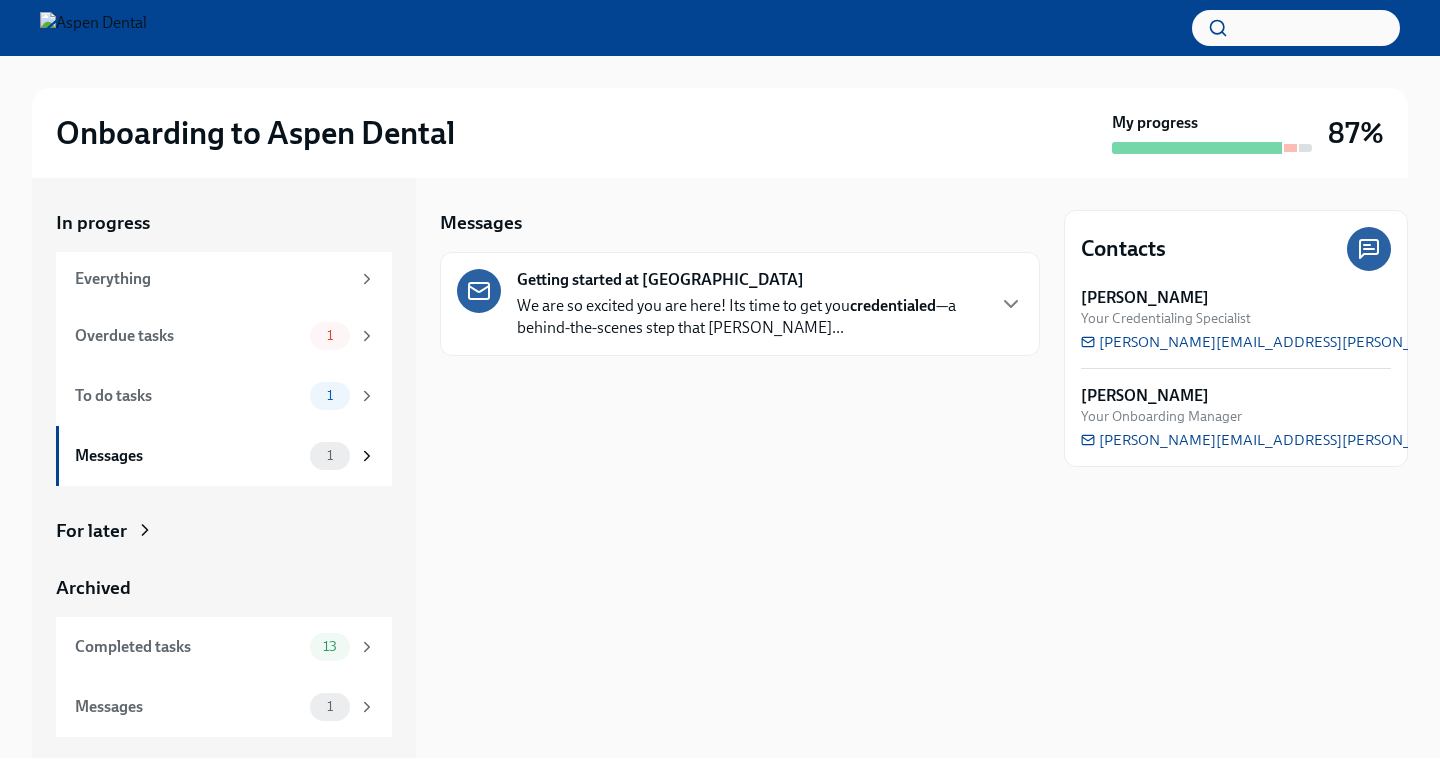 click on "We are so excited you are here! Its time to get you  credentialed —a behind-the-scenes step that confi..." at bounding box center (750, 317) 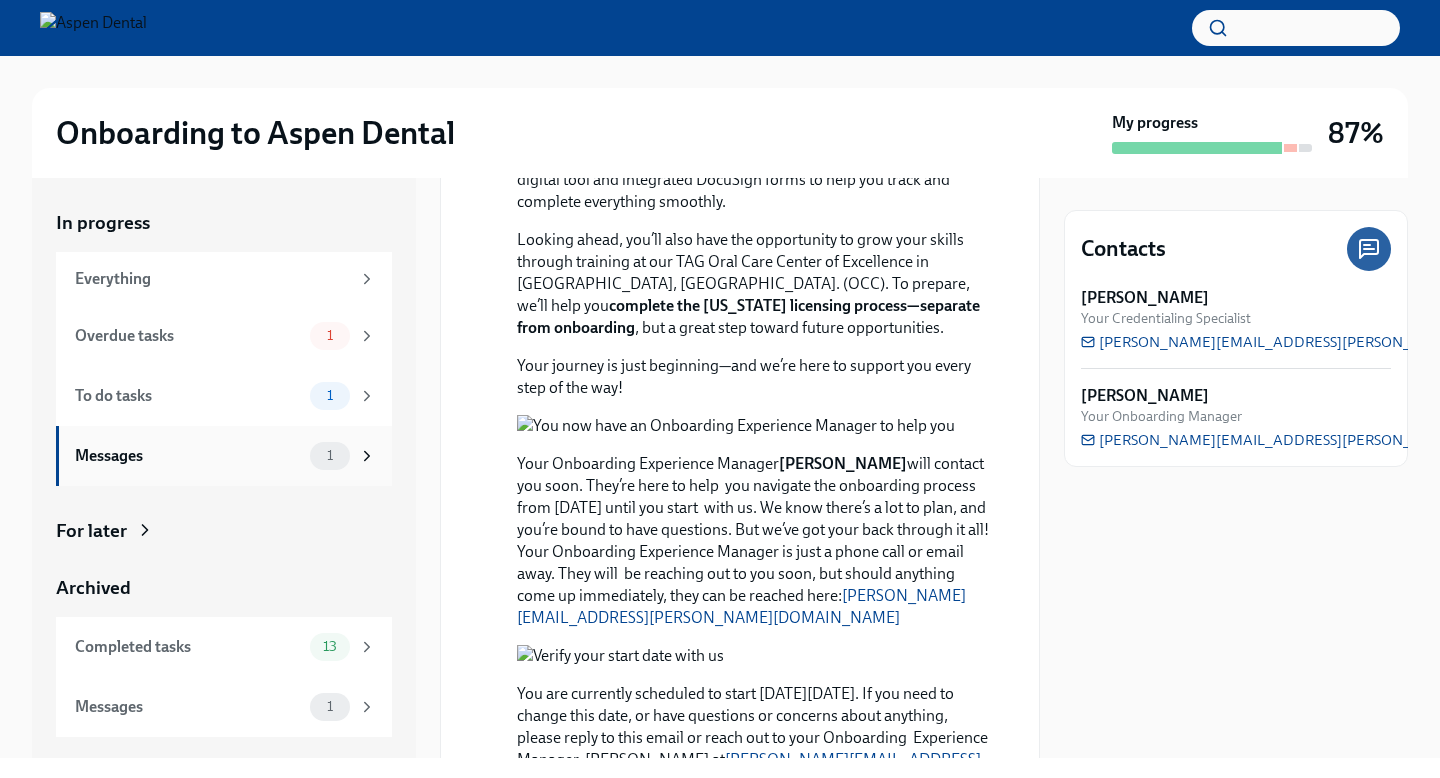 scroll, scrollTop: 232, scrollLeft: 0, axis: vertical 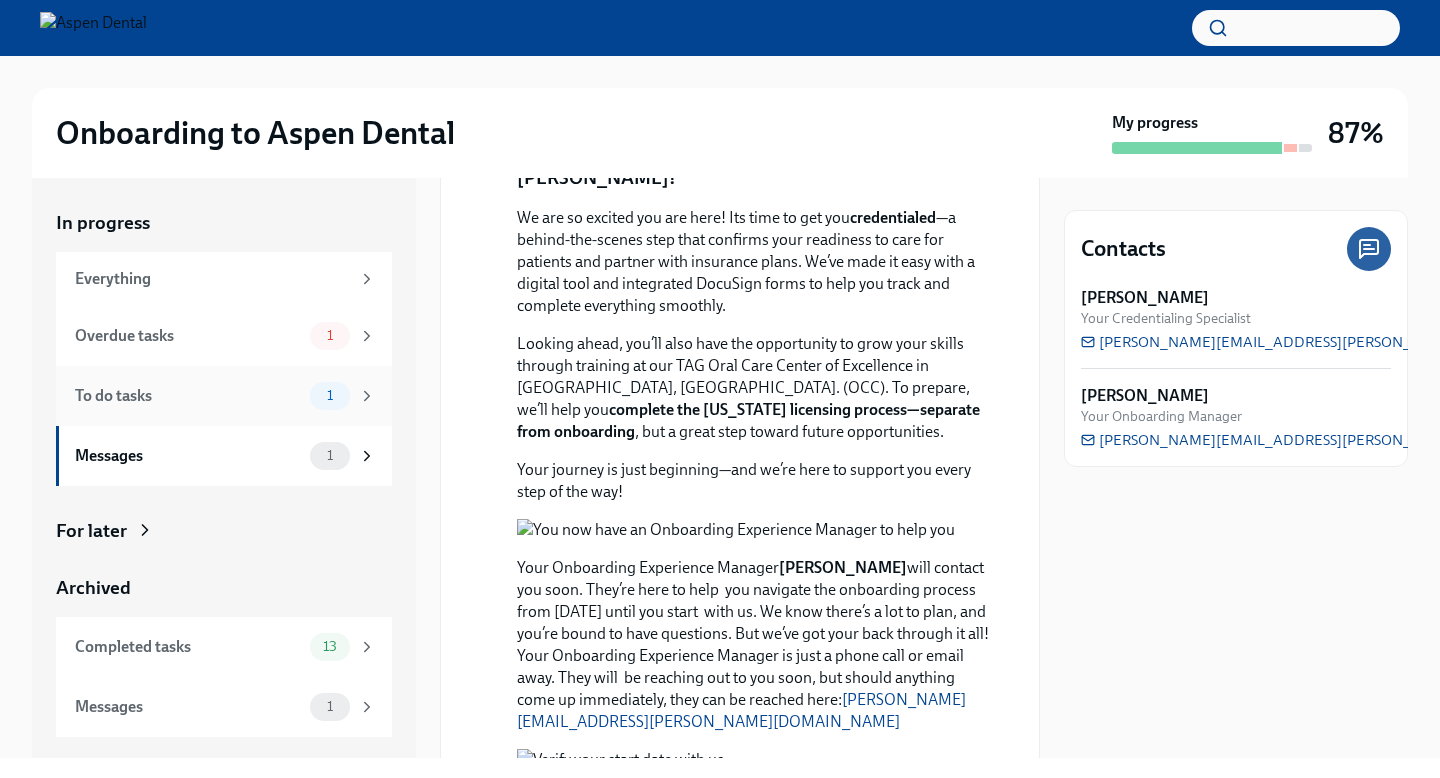 click on "To do tasks" at bounding box center (188, 396) 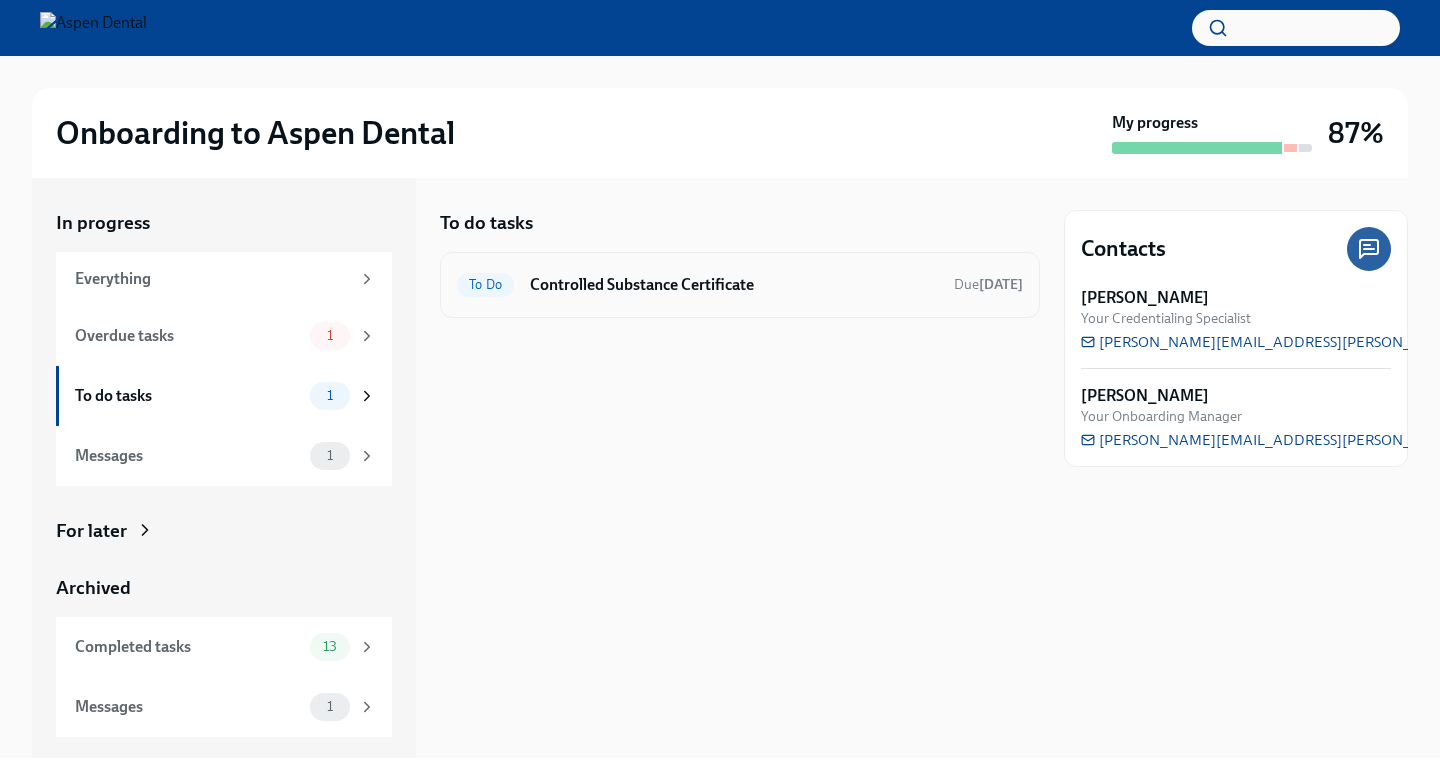 click on "Controlled Substance Certificate" at bounding box center (734, 285) 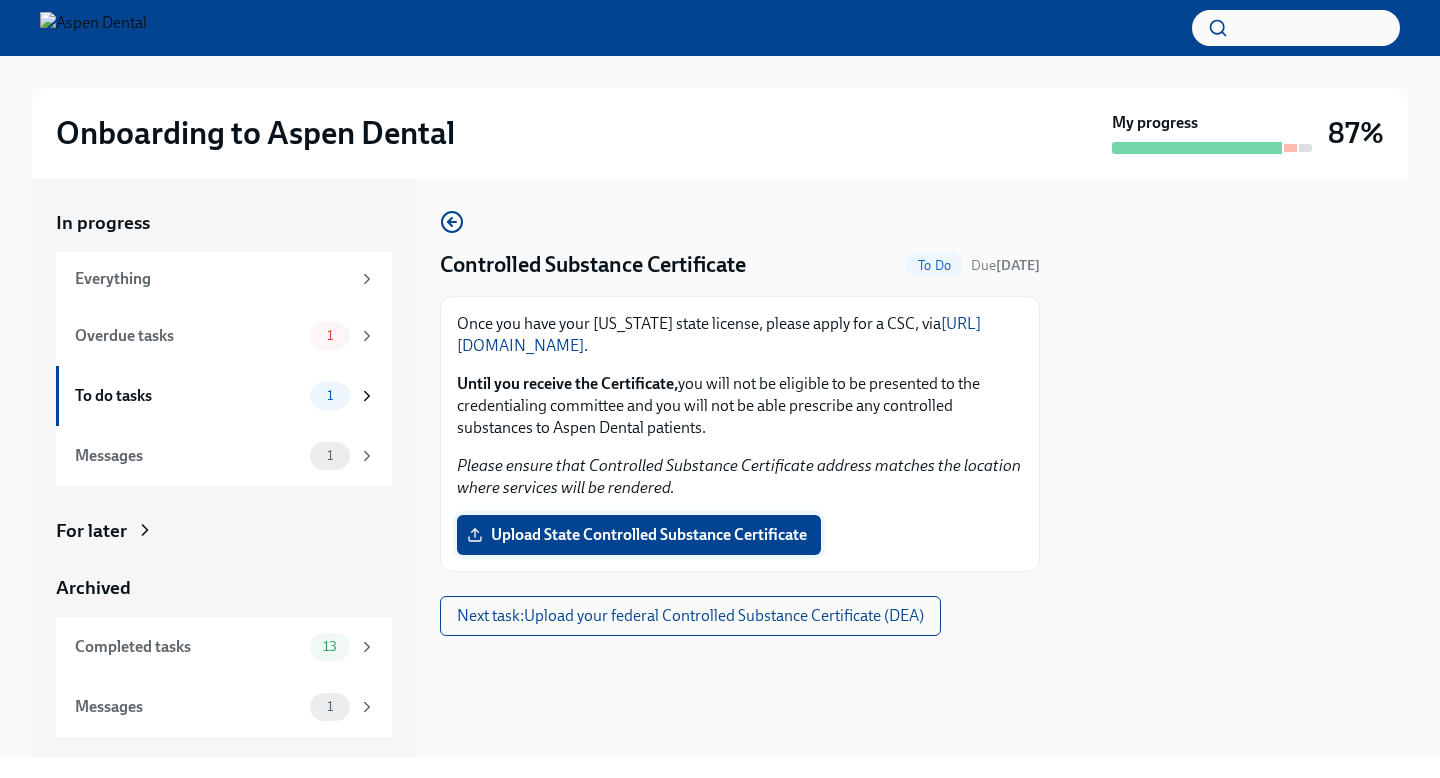 click on "Upload State Controlled Substance Certificate" at bounding box center (639, 535) 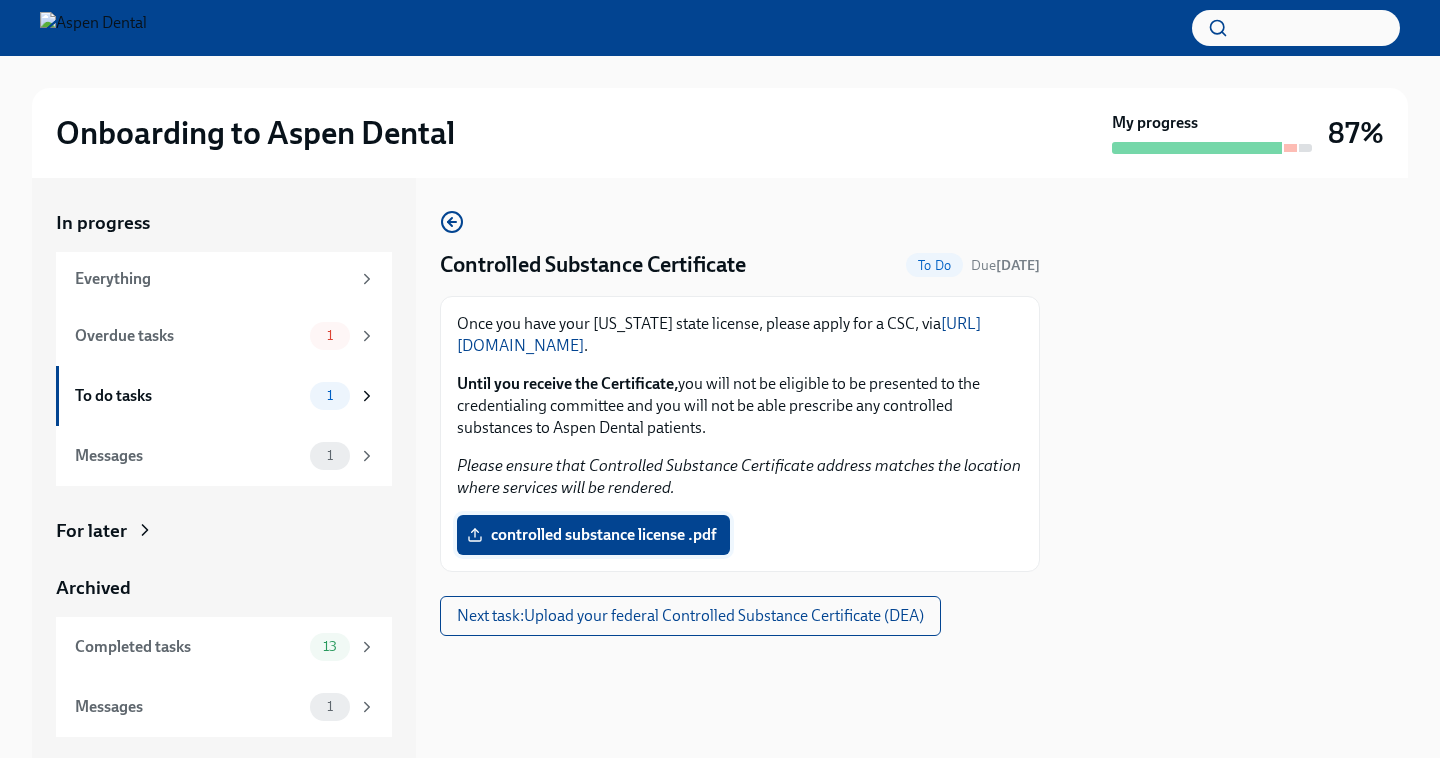 click on "controlled substance license .pdf" at bounding box center (593, 535) 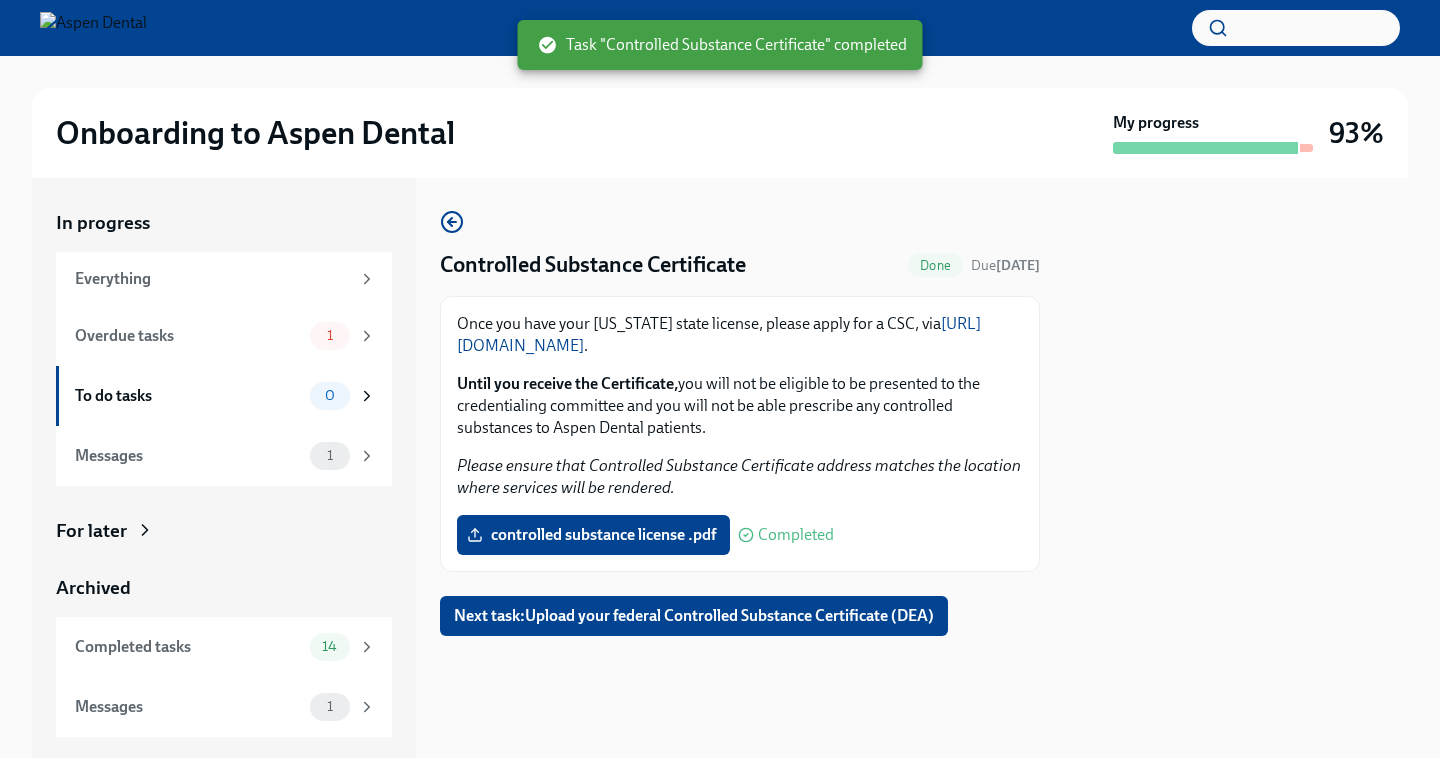 click on "Please ensure that Controlled Substance Certificate address matches the location where services will be rendered." at bounding box center [740, 477] 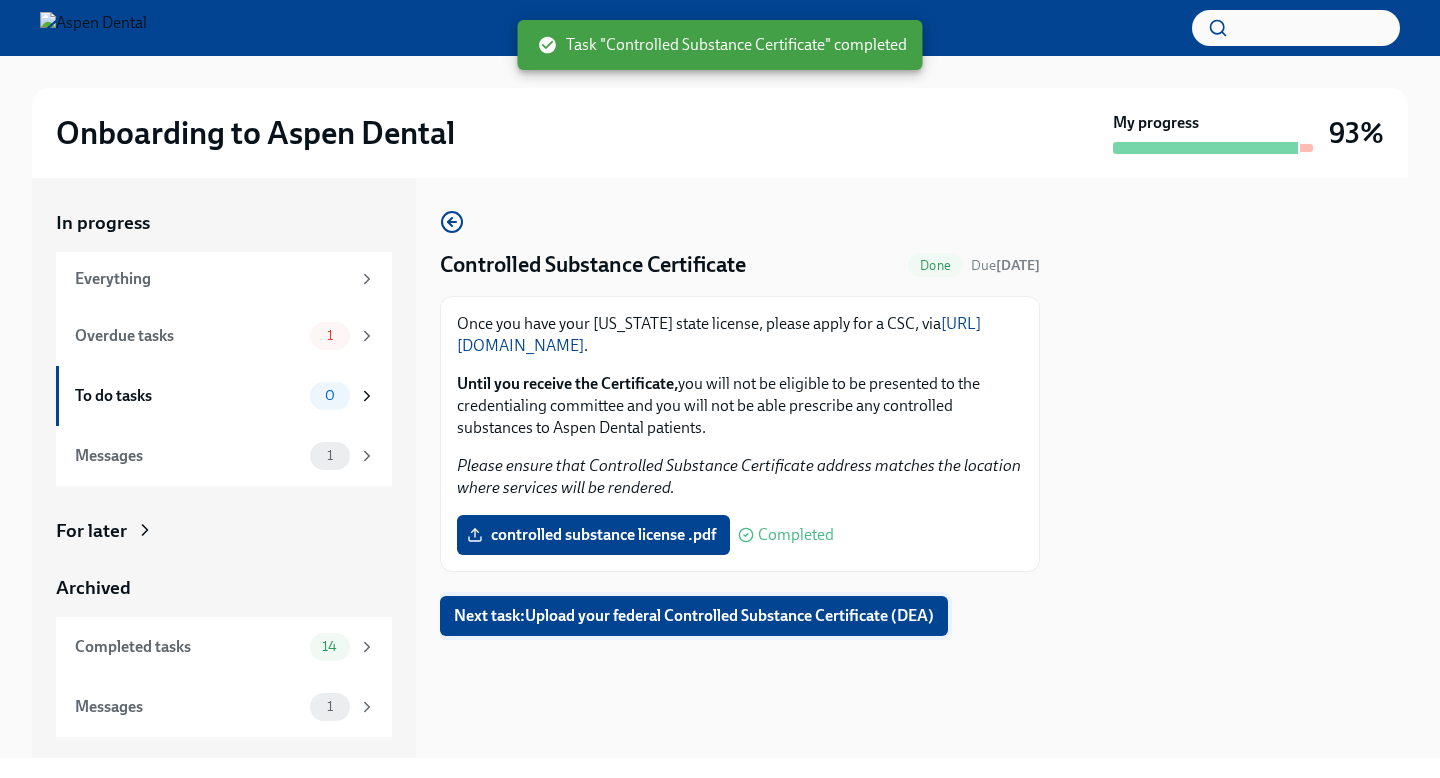 click on "Next task :  Upload your federal Controlled Substance Certificate (DEA)" at bounding box center (694, 616) 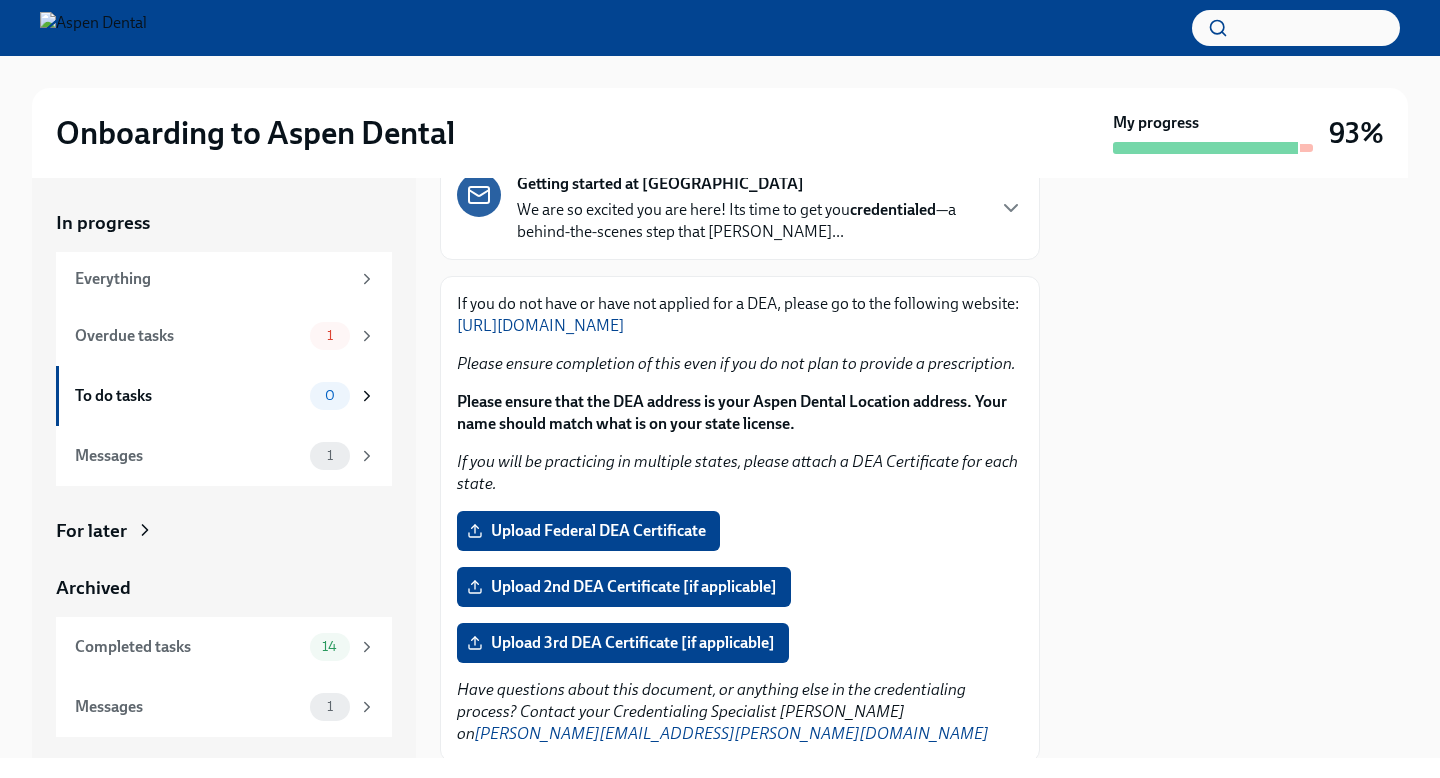 scroll, scrollTop: 171, scrollLeft: 0, axis: vertical 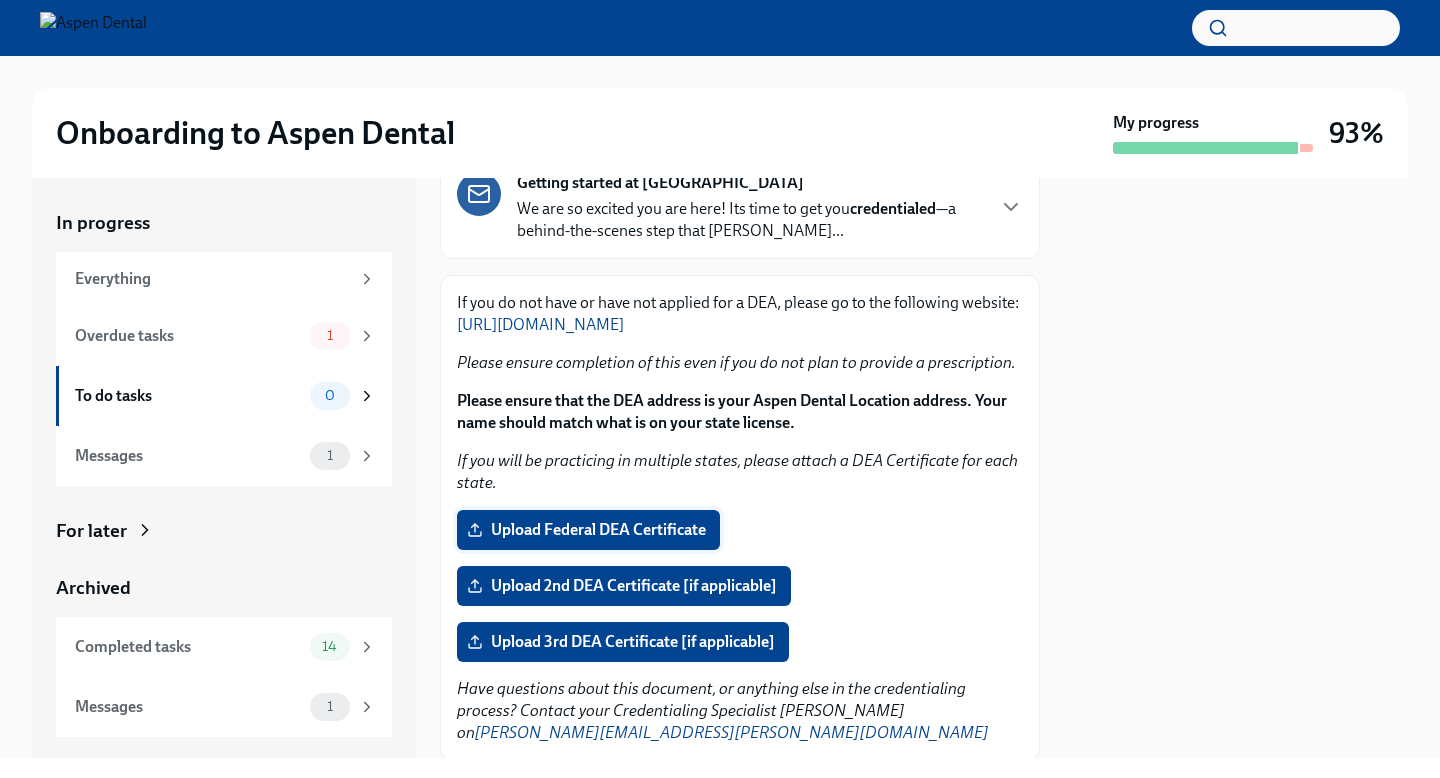 click on "Upload Federal DEA Certificate" at bounding box center (588, 530) 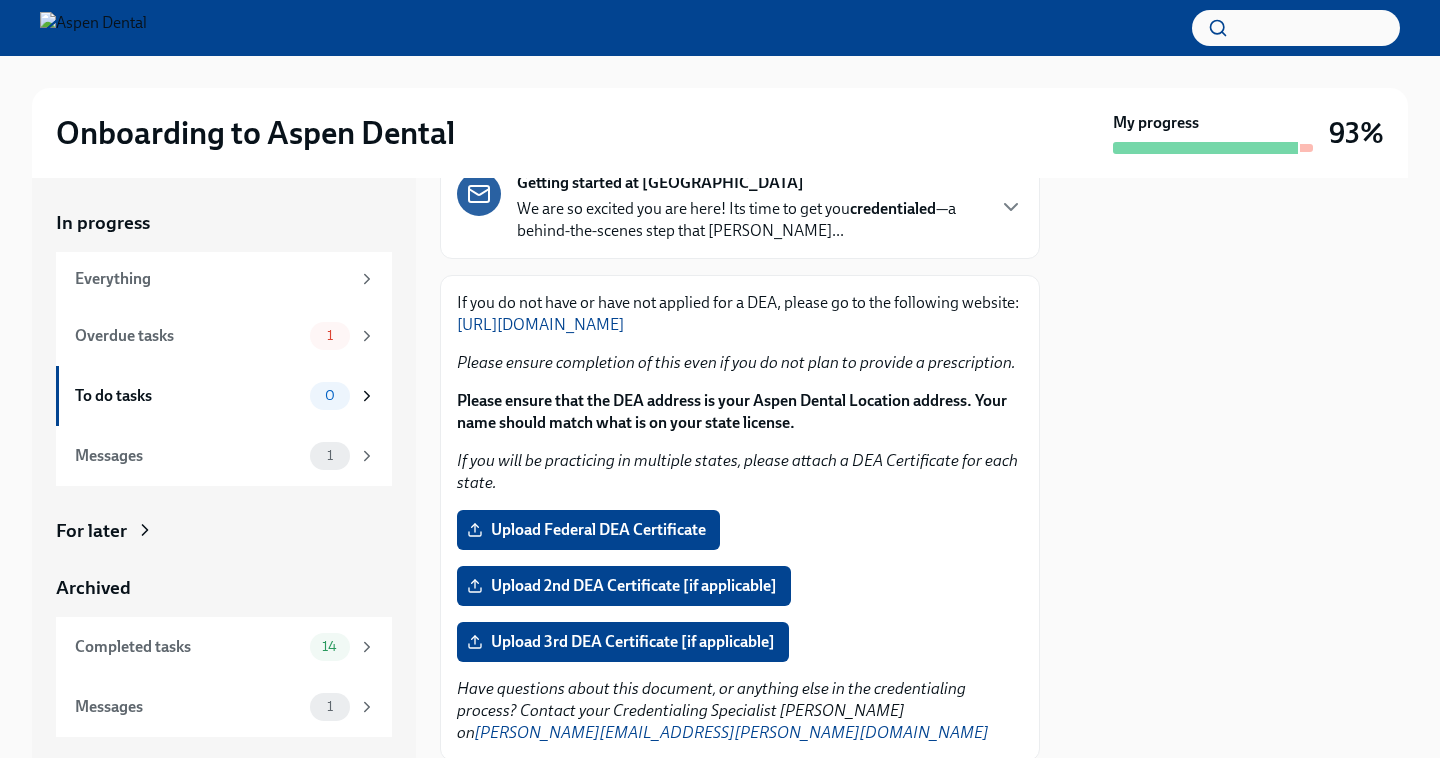 scroll, scrollTop: 216, scrollLeft: 0, axis: vertical 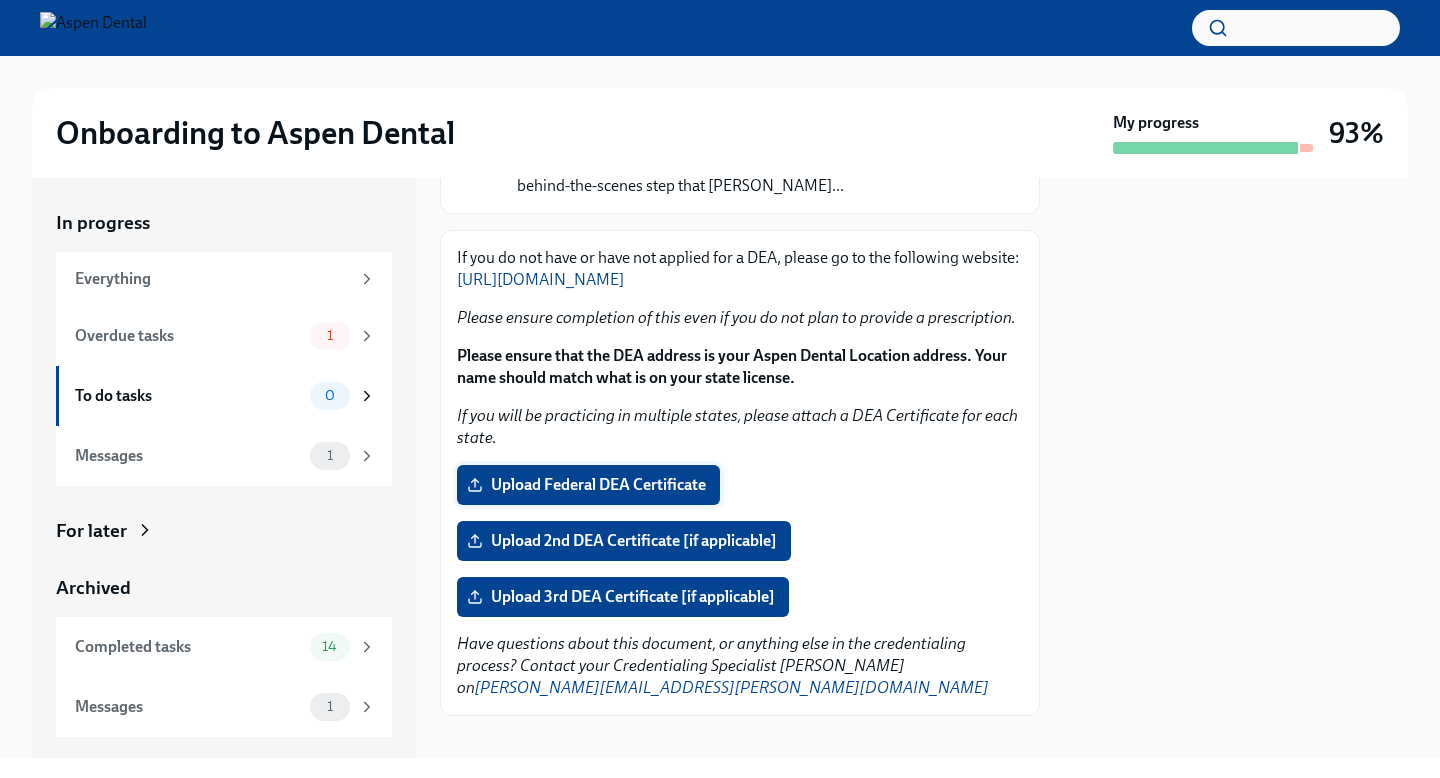 click on "Upload Federal DEA Certificate" at bounding box center [588, 485] 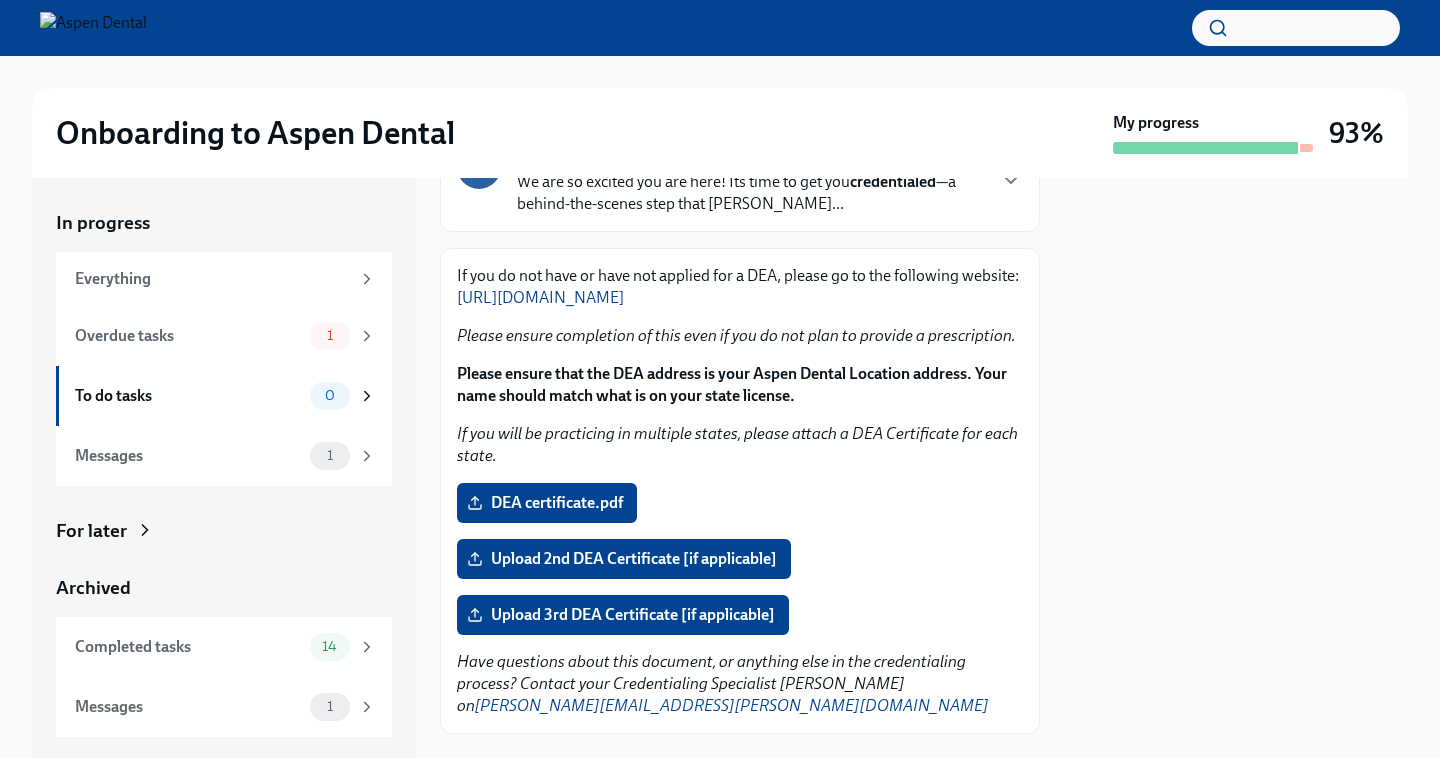 scroll, scrollTop: 216, scrollLeft: 0, axis: vertical 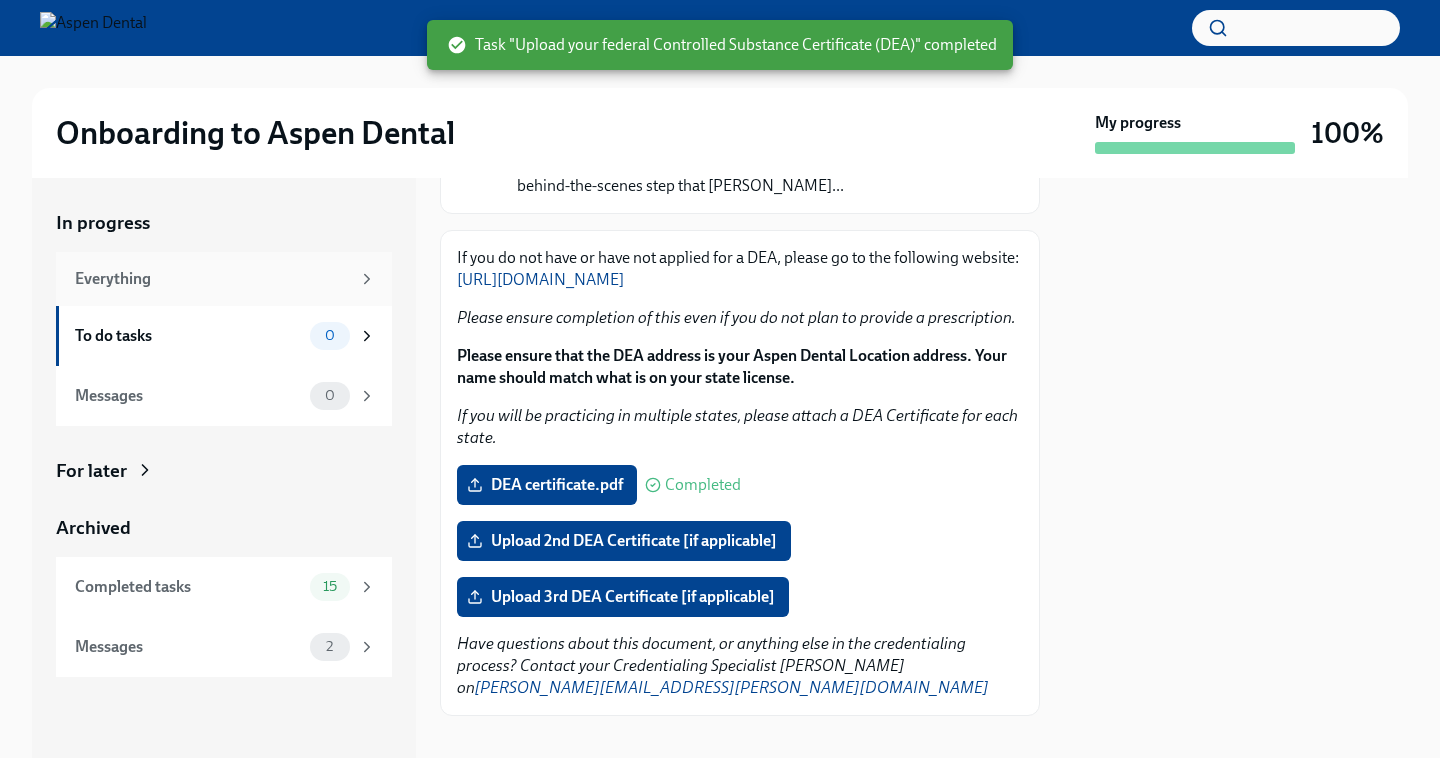 click on "Everything" at bounding box center (212, 279) 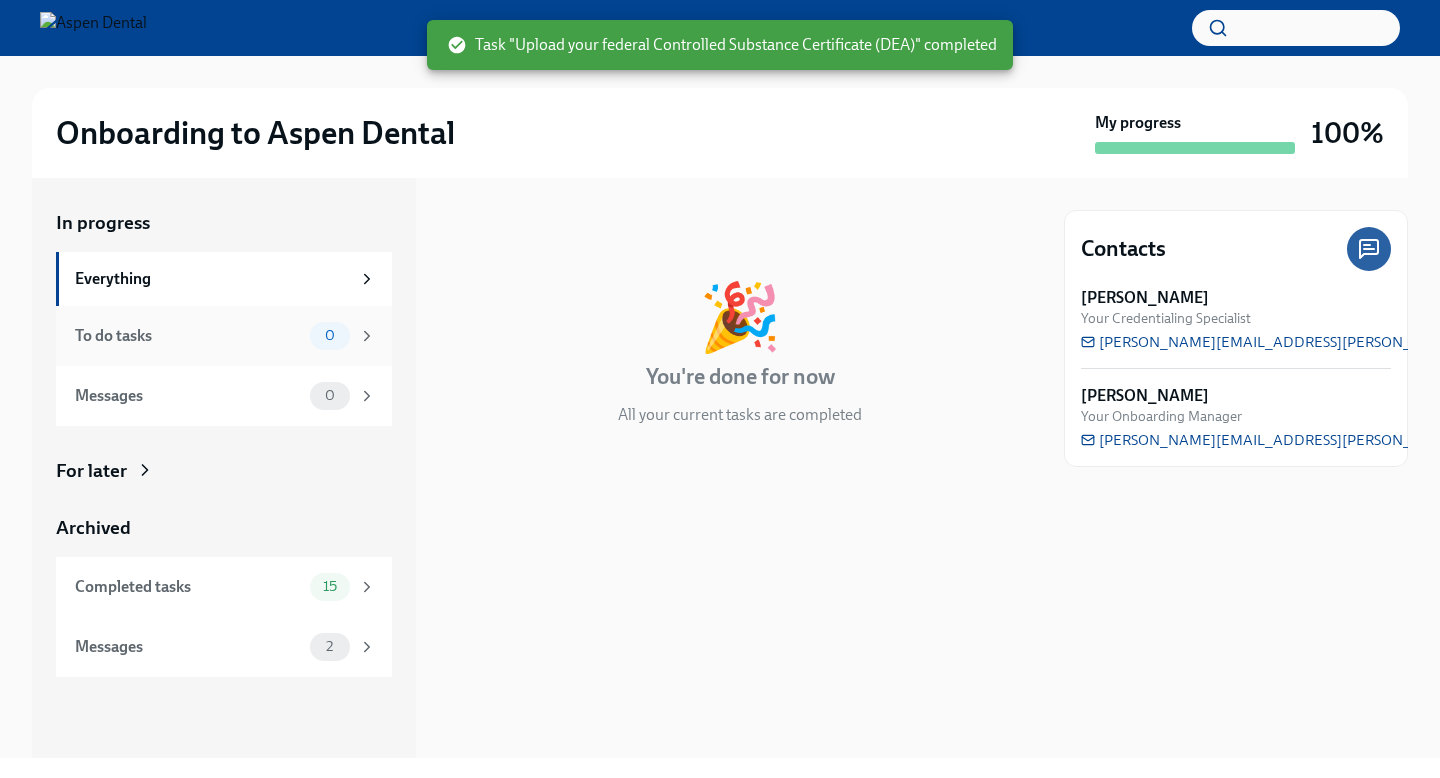click on "To do tasks" at bounding box center [188, 336] 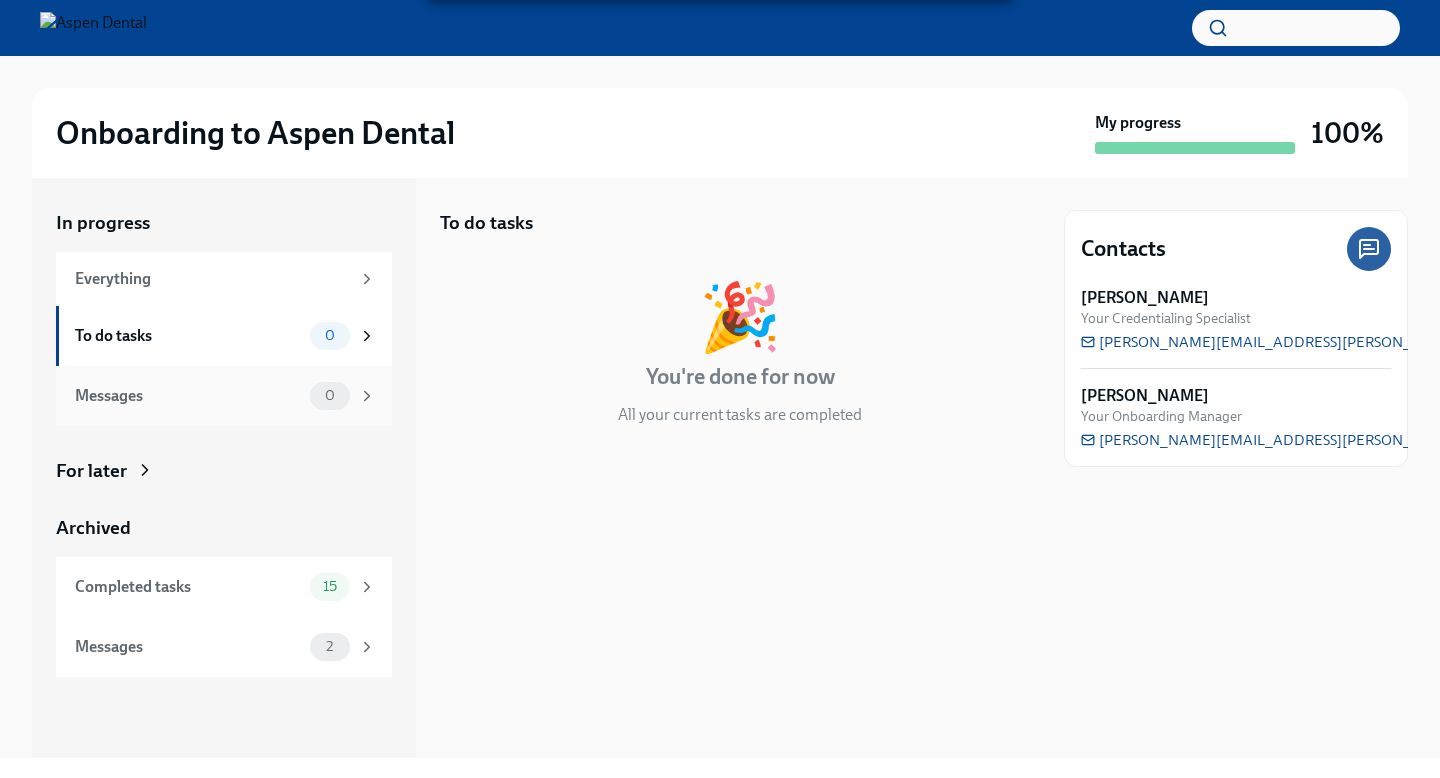 click on "Messages 0" at bounding box center [224, 396] 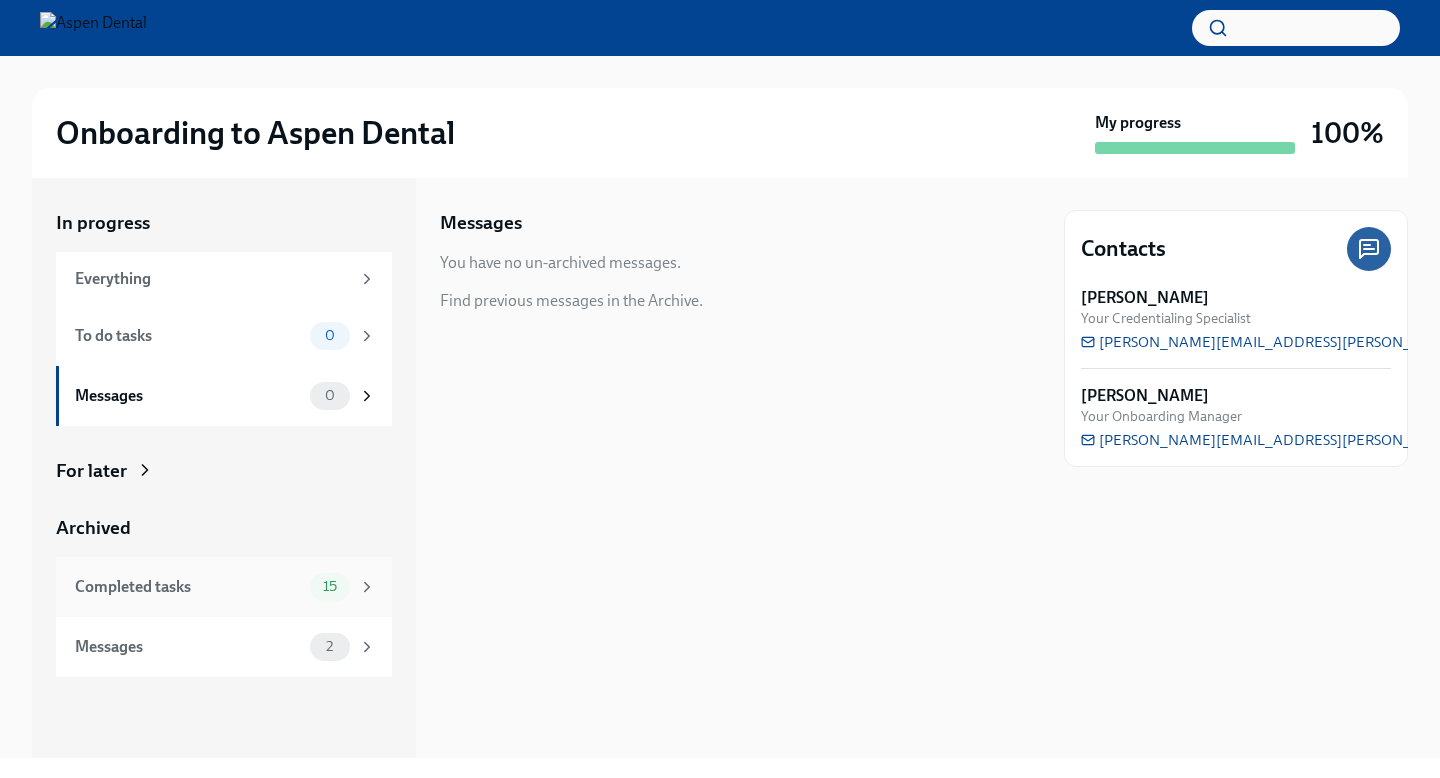 click on "Completed tasks" at bounding box center (188, 587) 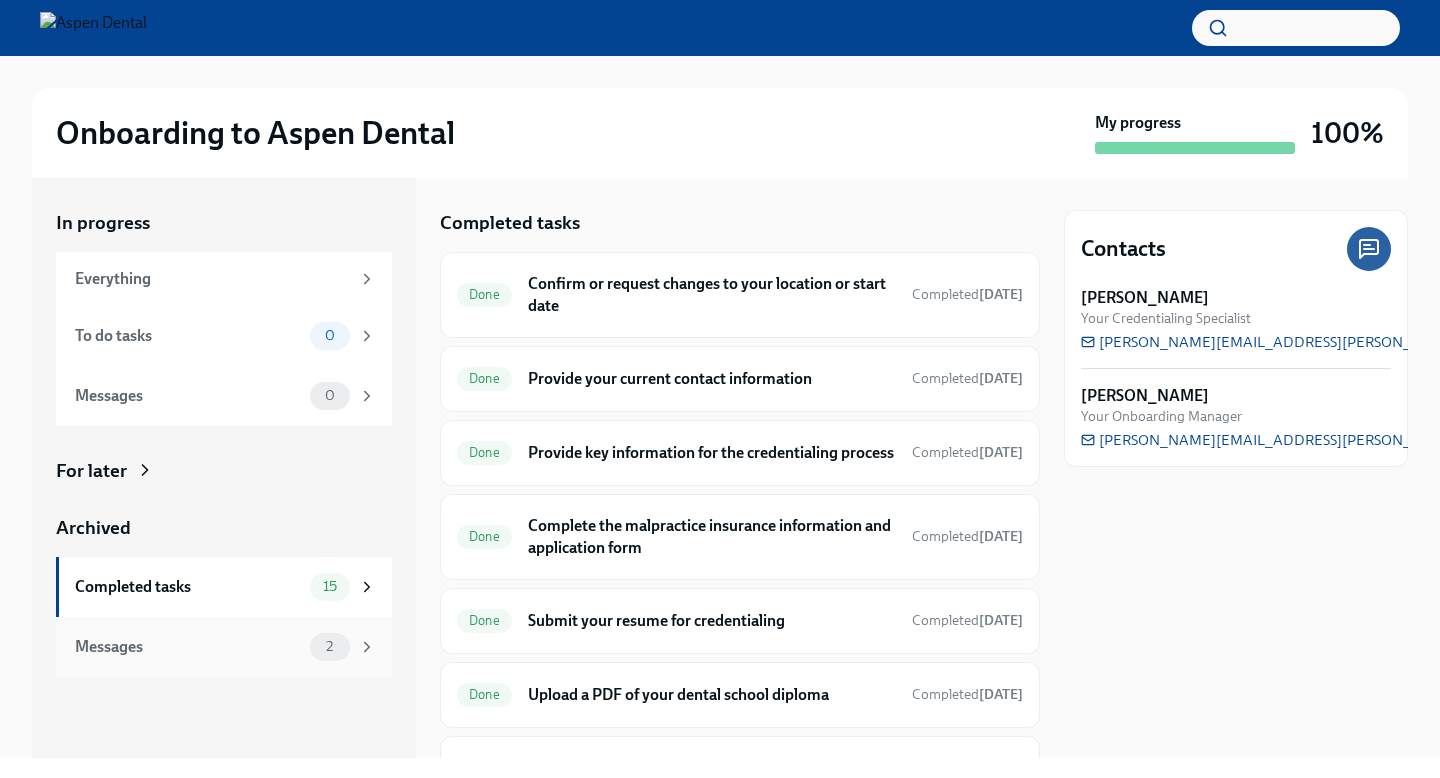 click on "Messages" at bounding box center [188, 647] 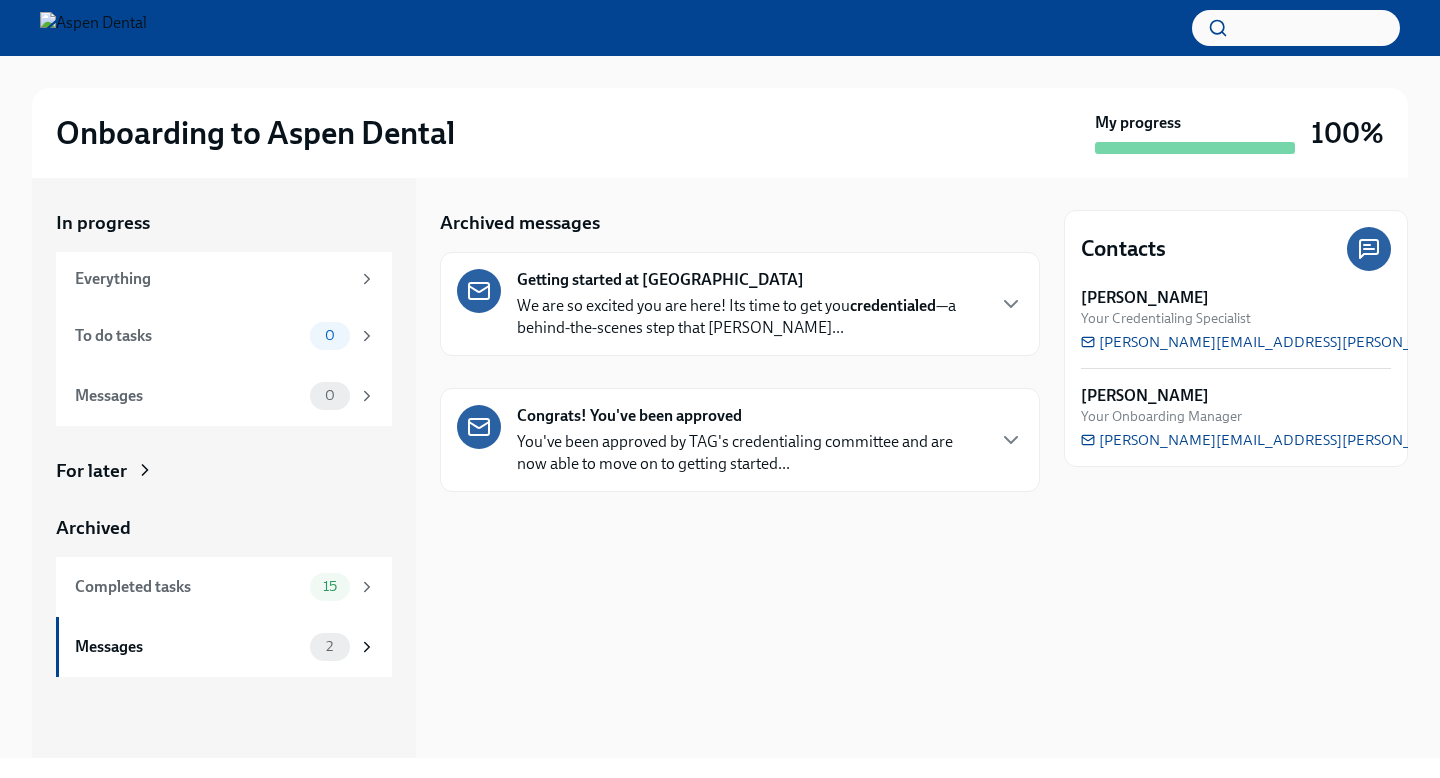 click at bounding box center [93, 28] 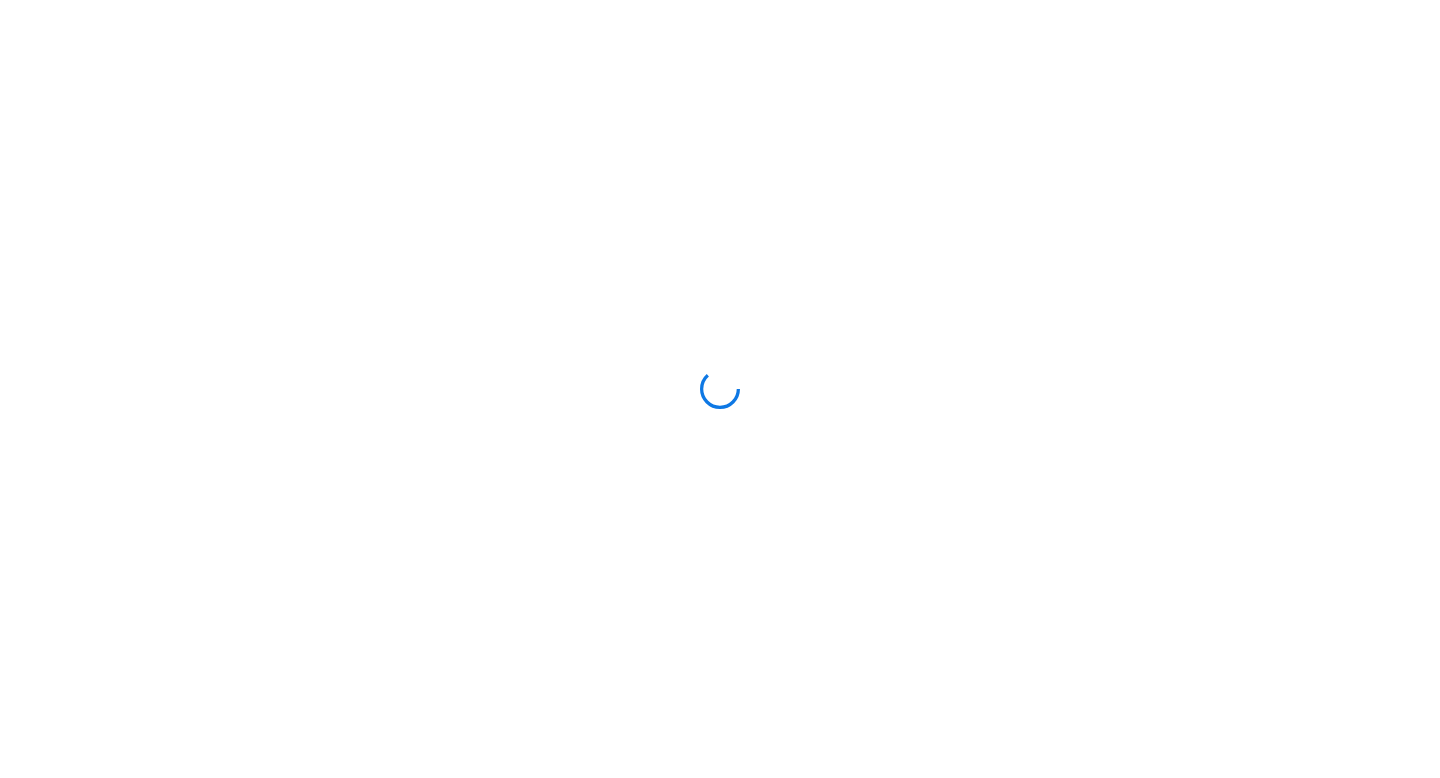 scroll, scrollTop: 0, scrollLeft: 0, axis: both 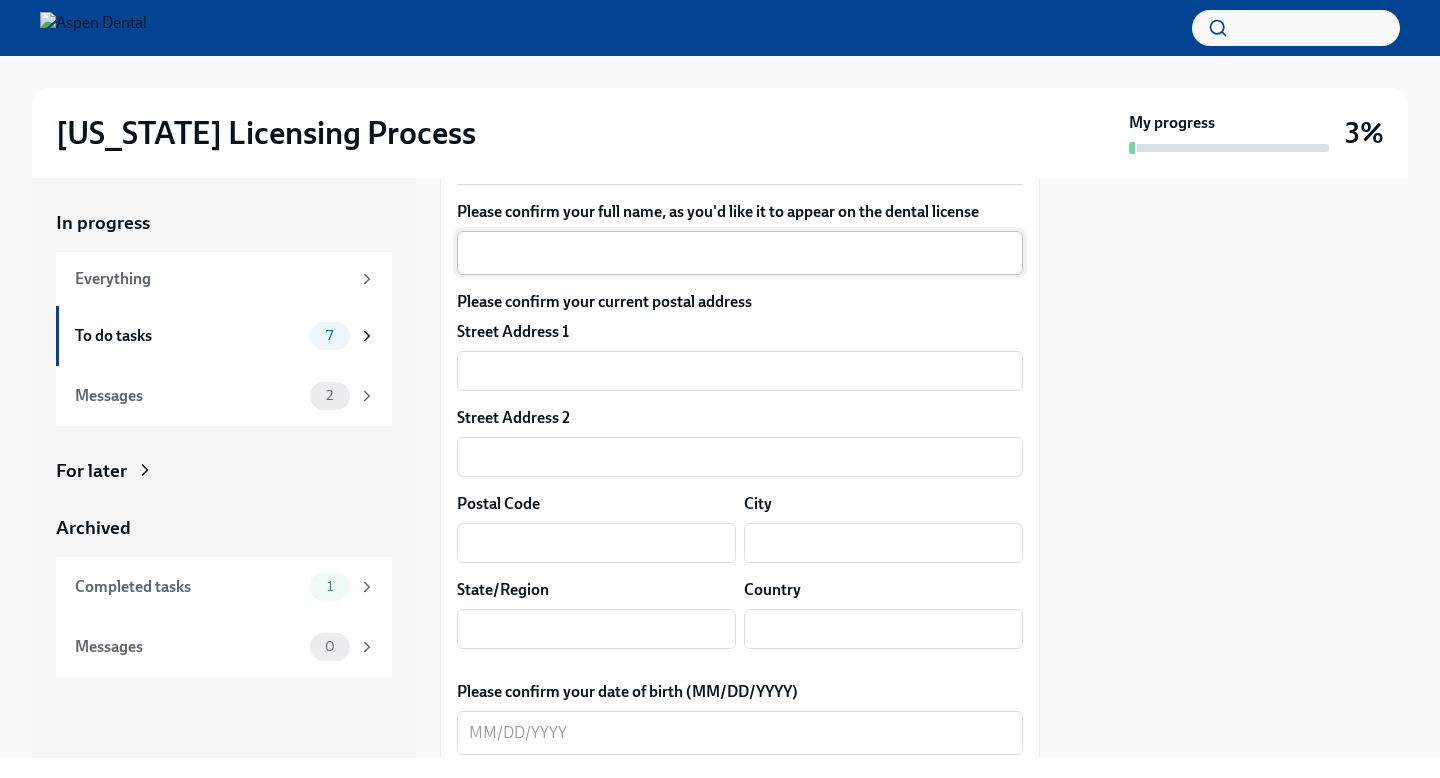 click on "Please confirm your full name, as you'd like it to appear on the dental license" at bounding box center [740, 253] 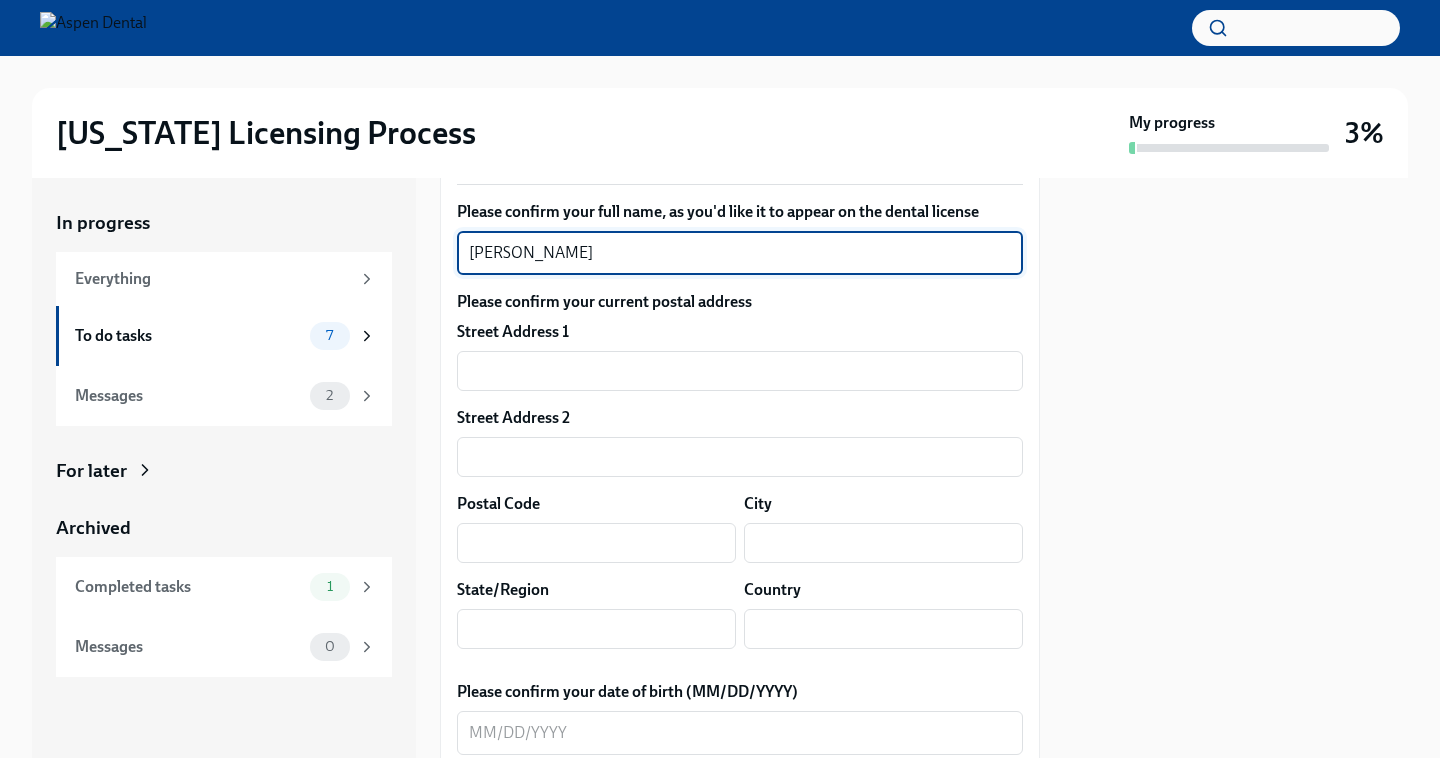 scroll, scrollTop: 396, scrollLeft: 0, axis: vertical 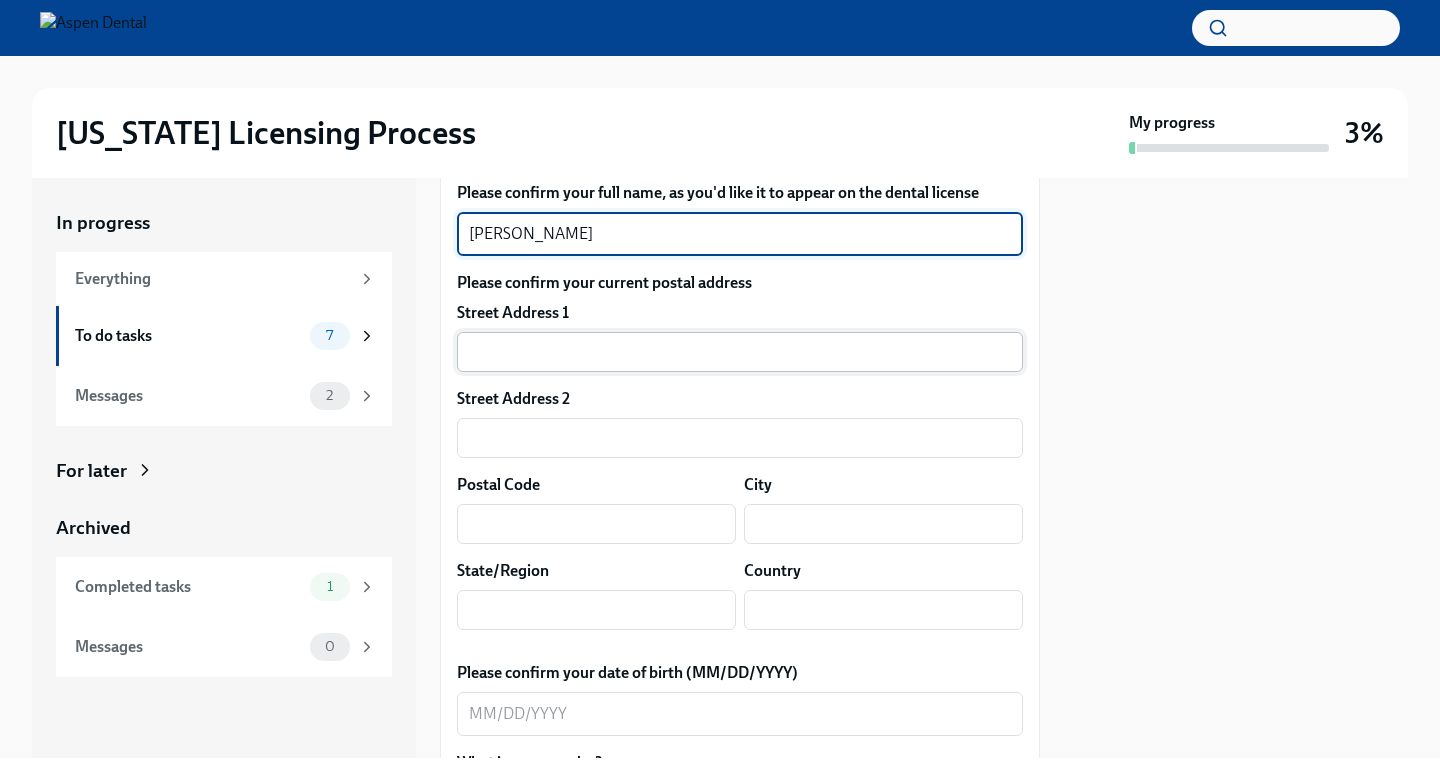 type on "Anthony Karana" 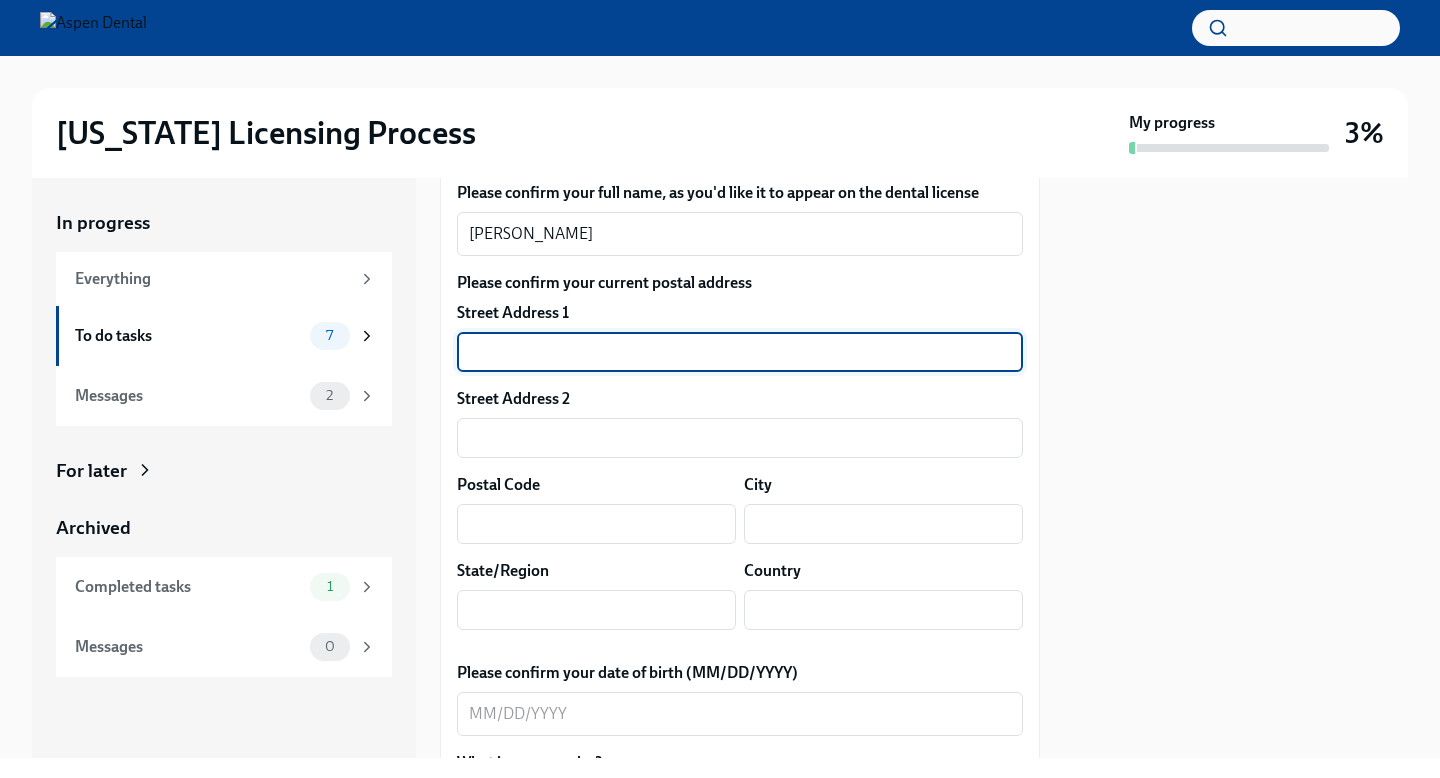 click at bounding box center [740, 352] 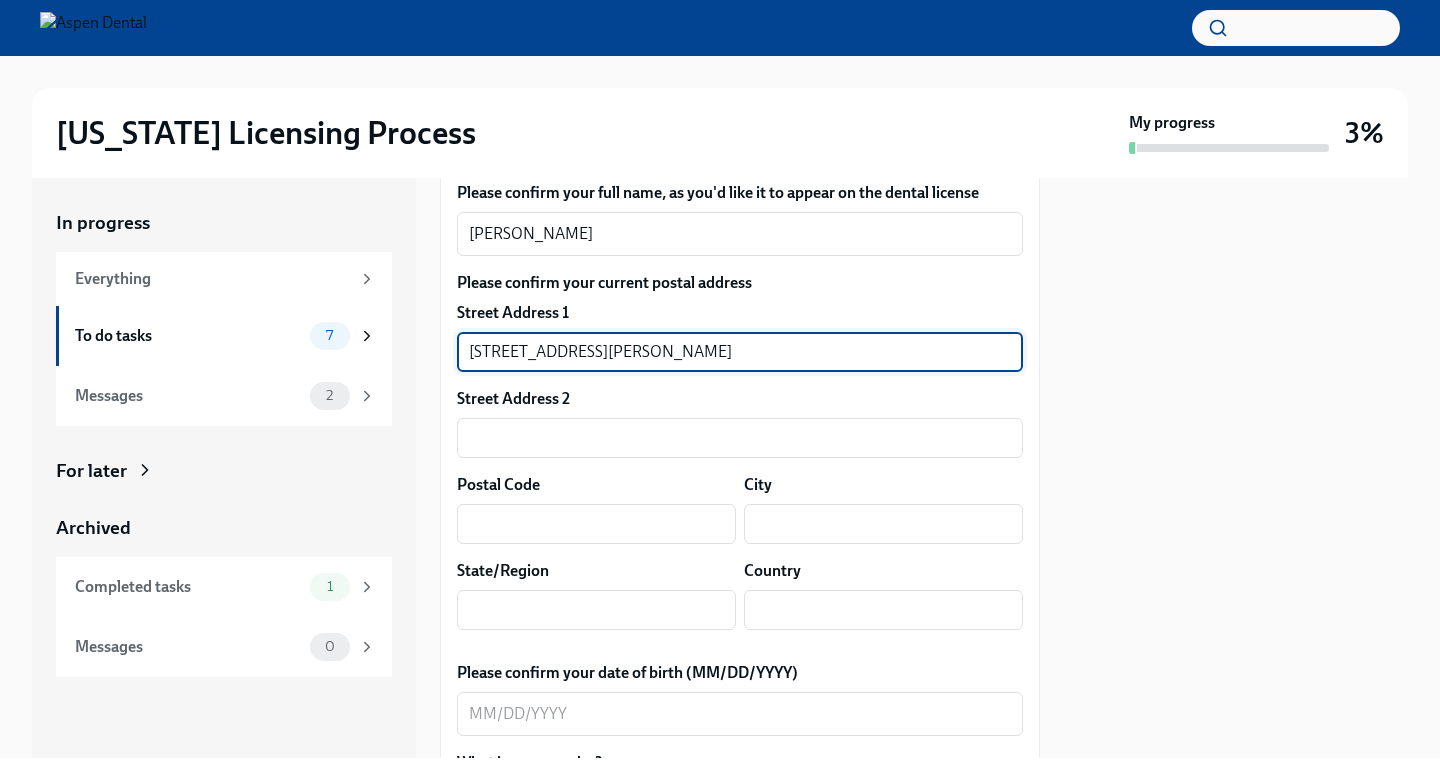 type on "8680 Delmar Blvd" 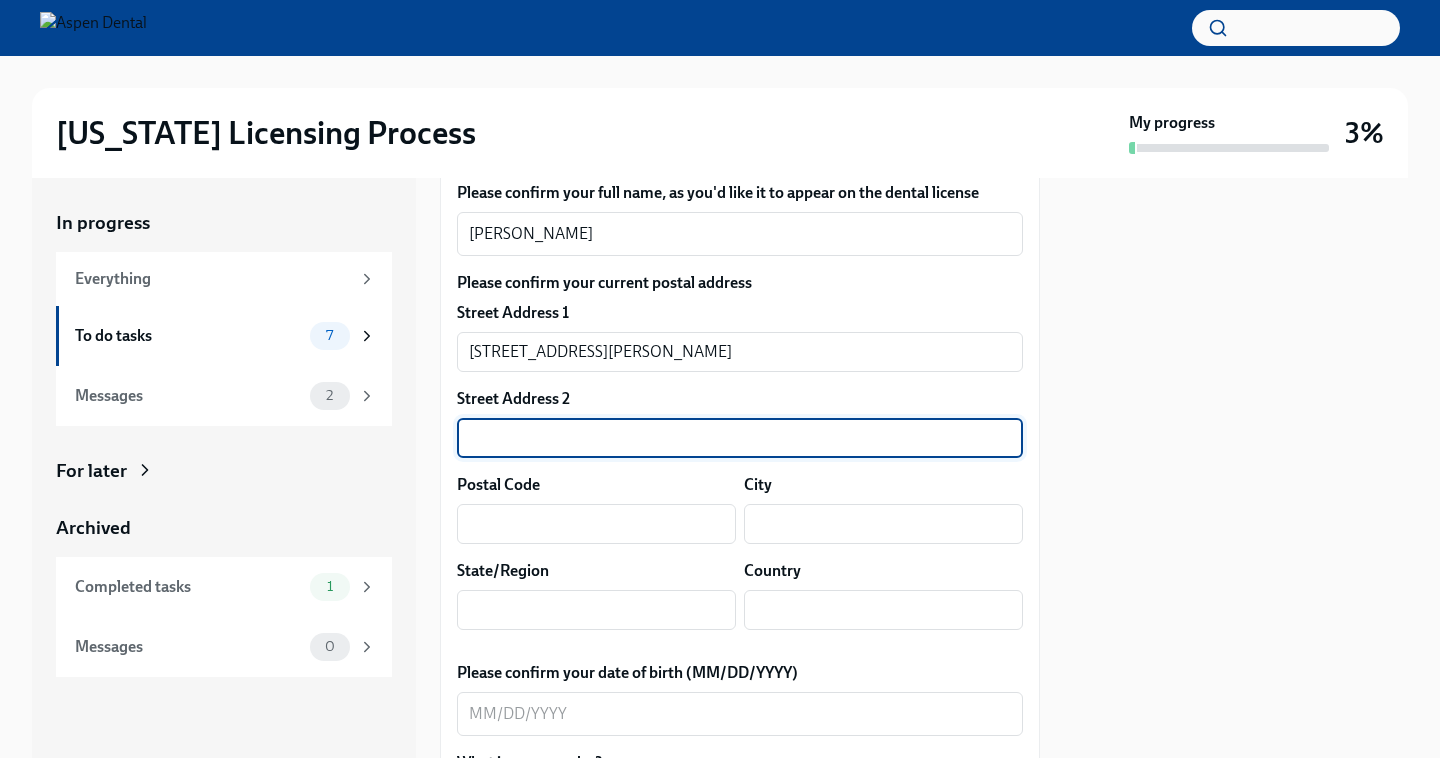 click at bounding box center [740, 438] 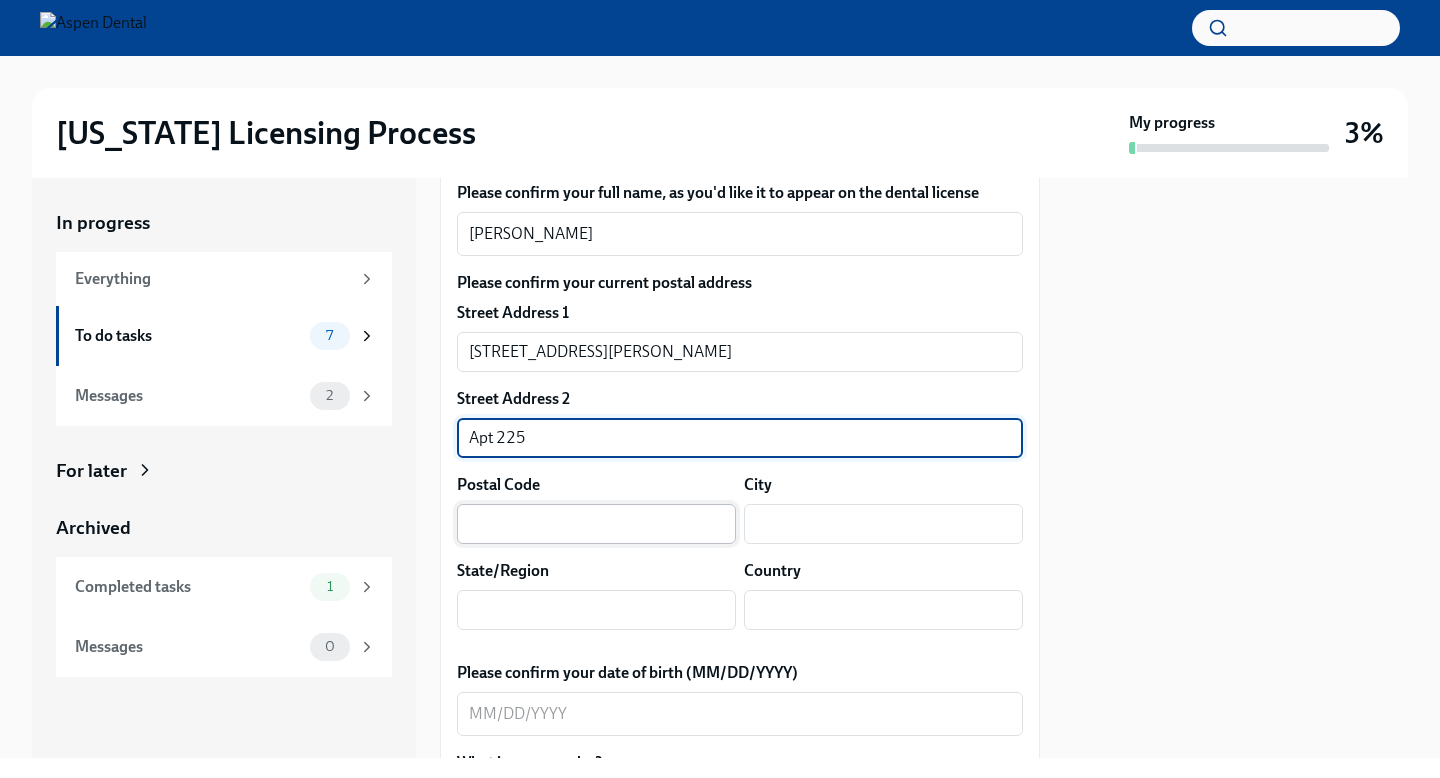 type on "Apt 225" 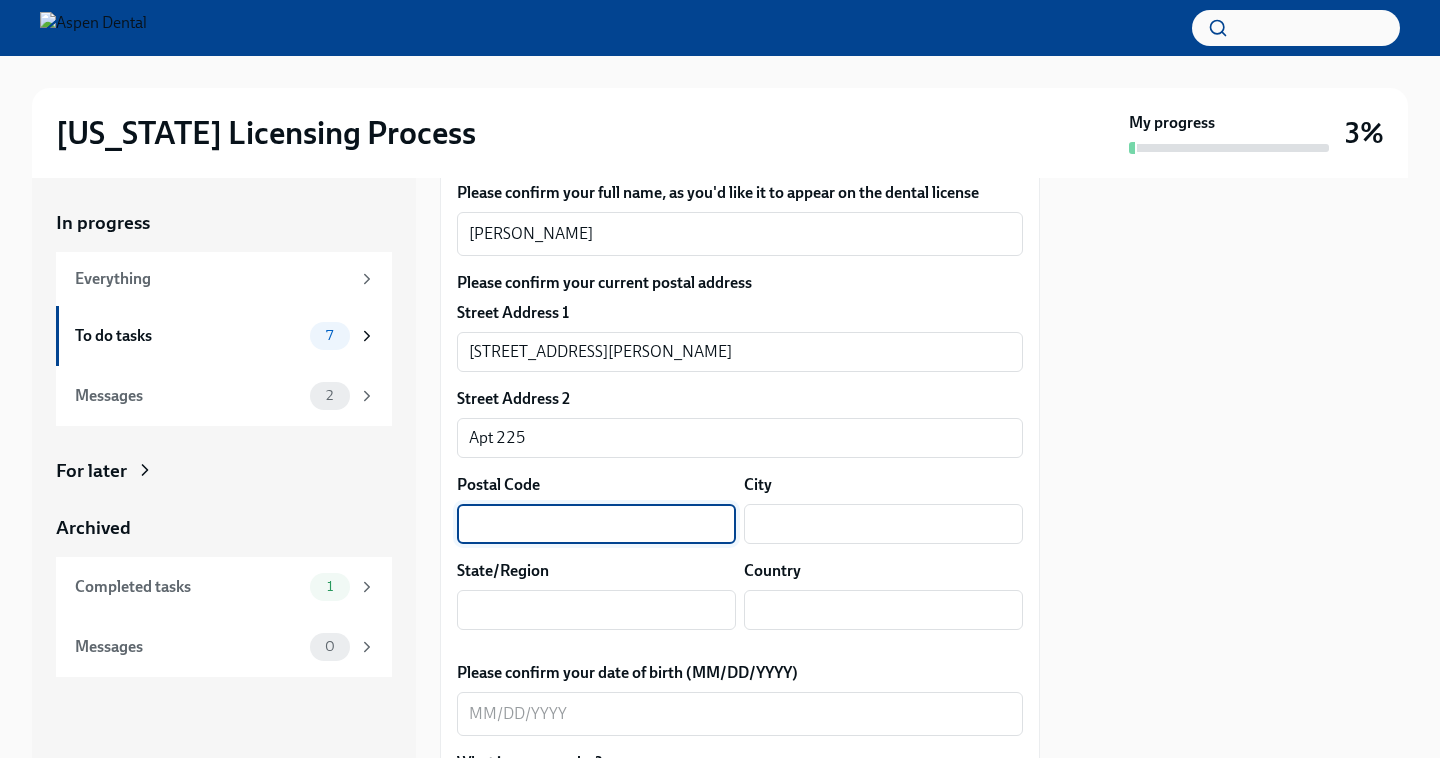 type on "4" 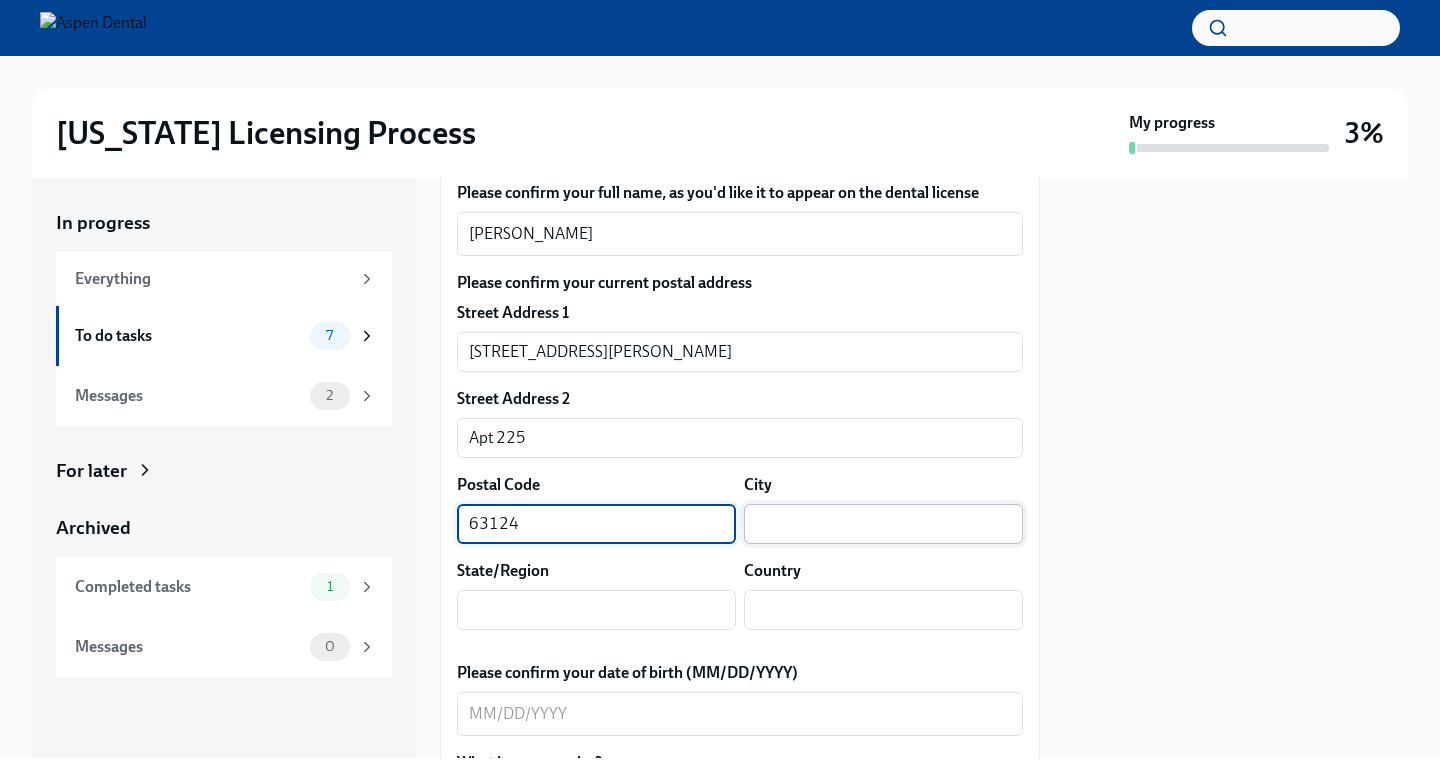 type on "63124" 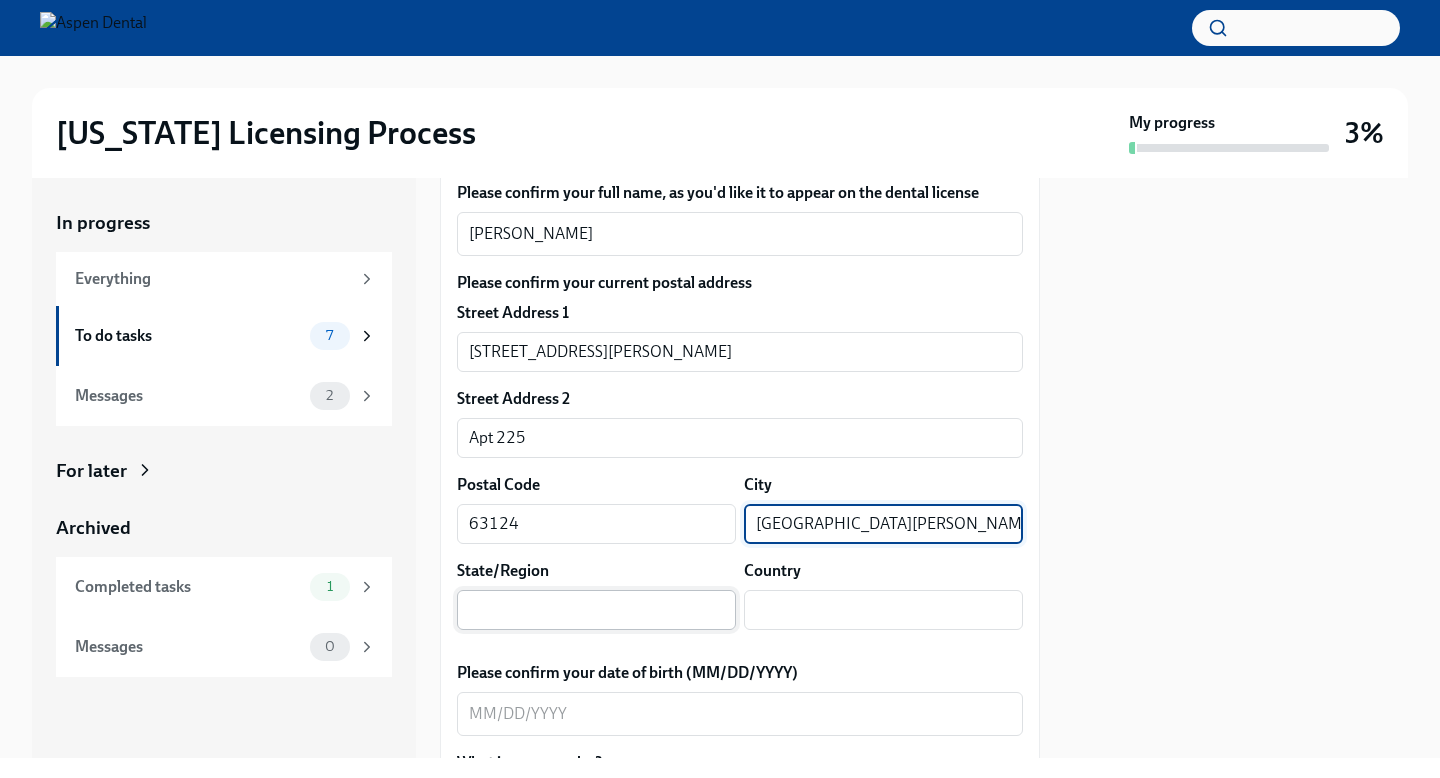 type on "St. Louis" 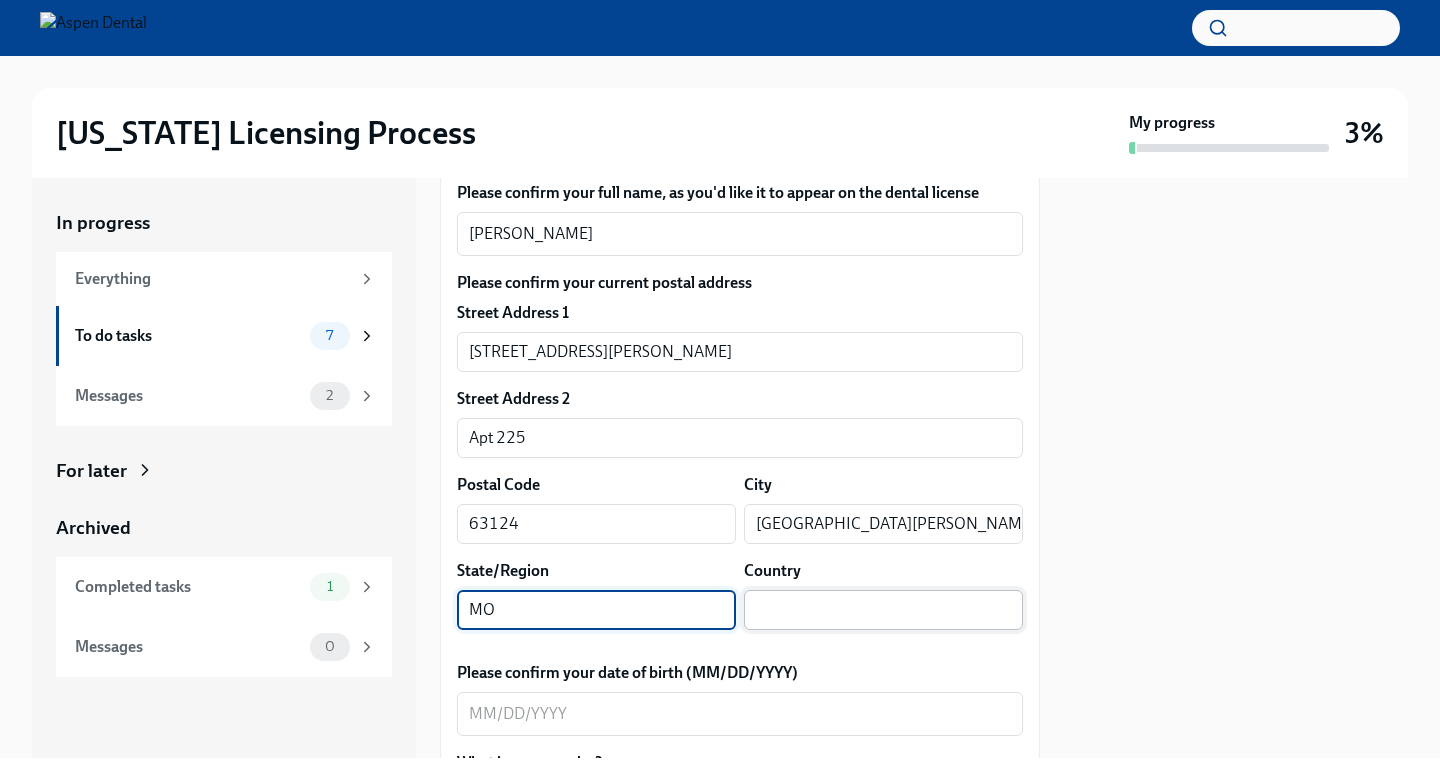 type on "MO" 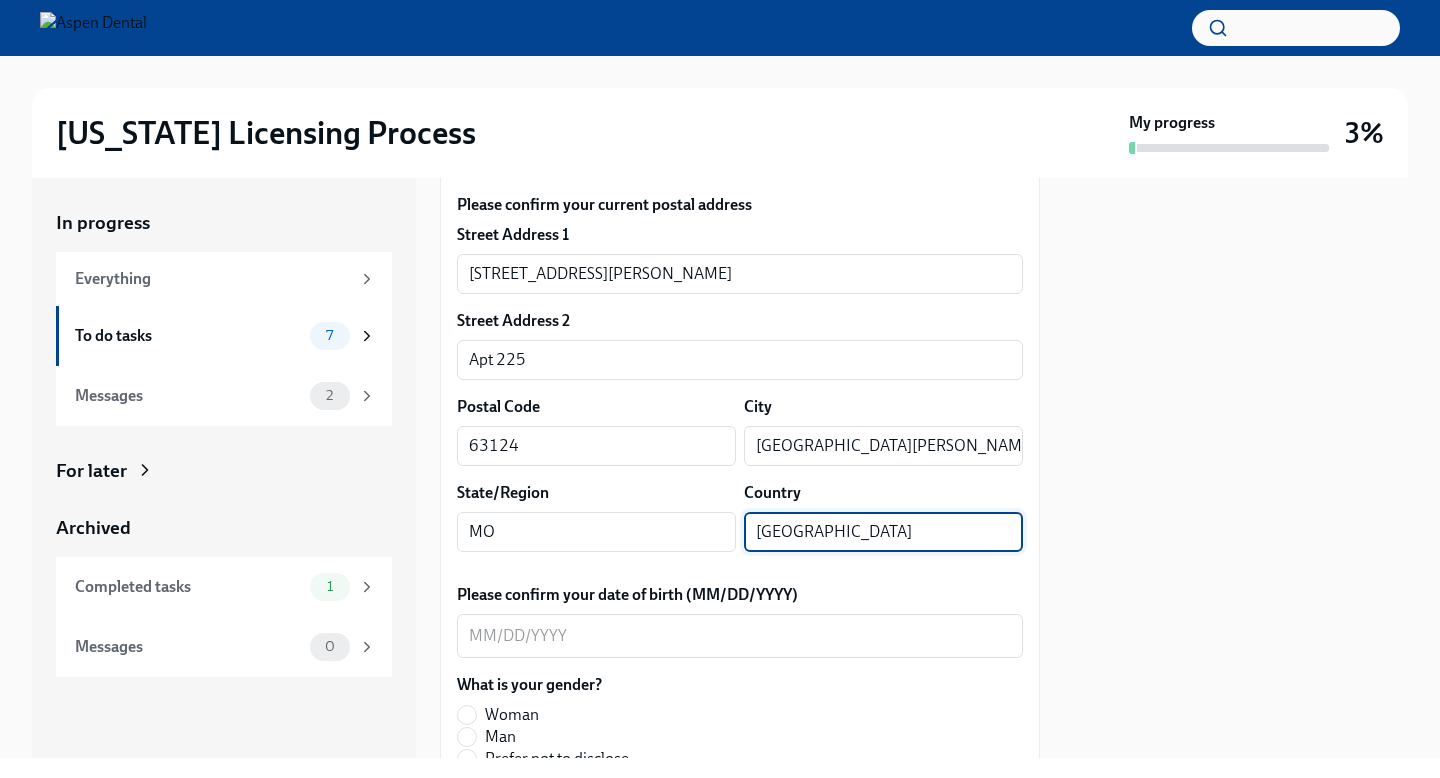 scroll, scrollTop: 482, scrollLeft: 0, axis: vertical 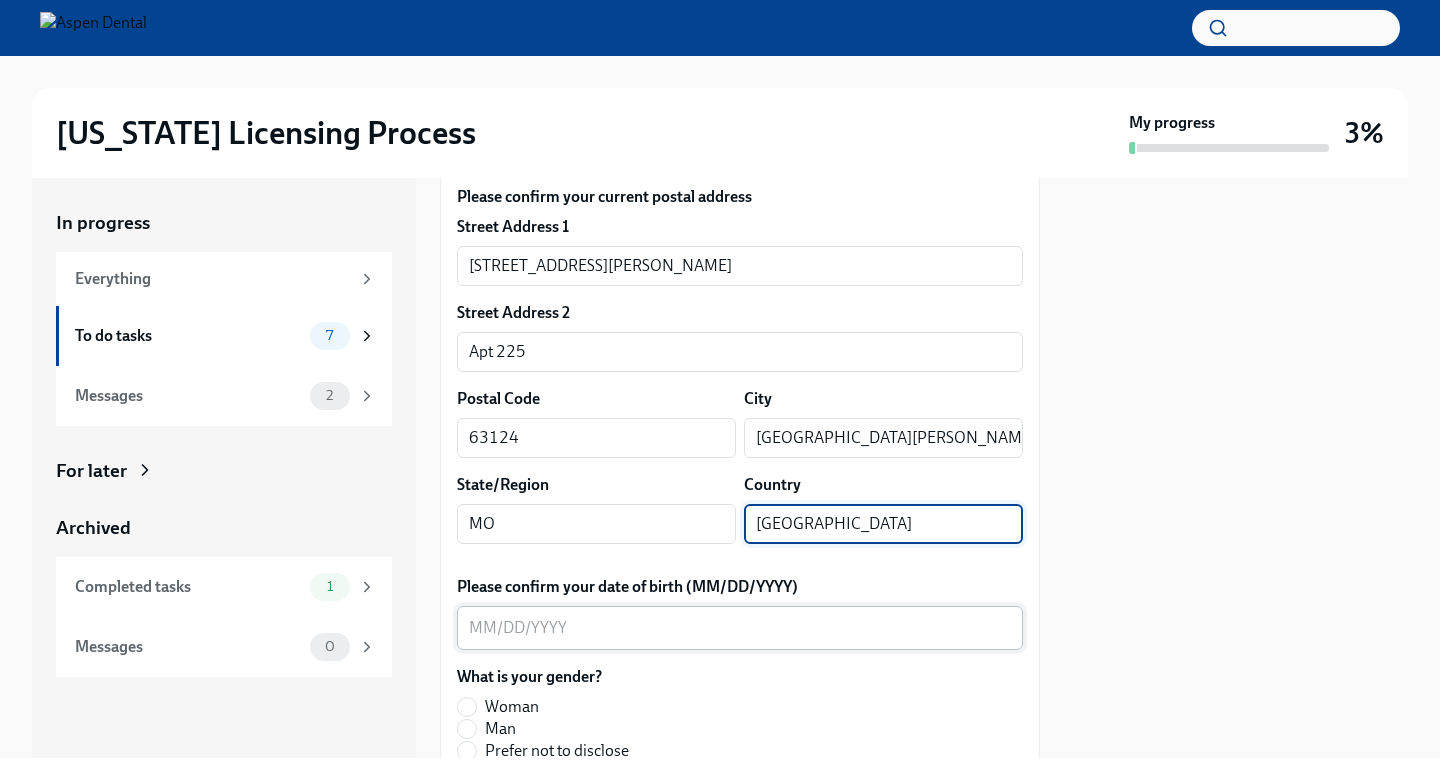 type on "USA" 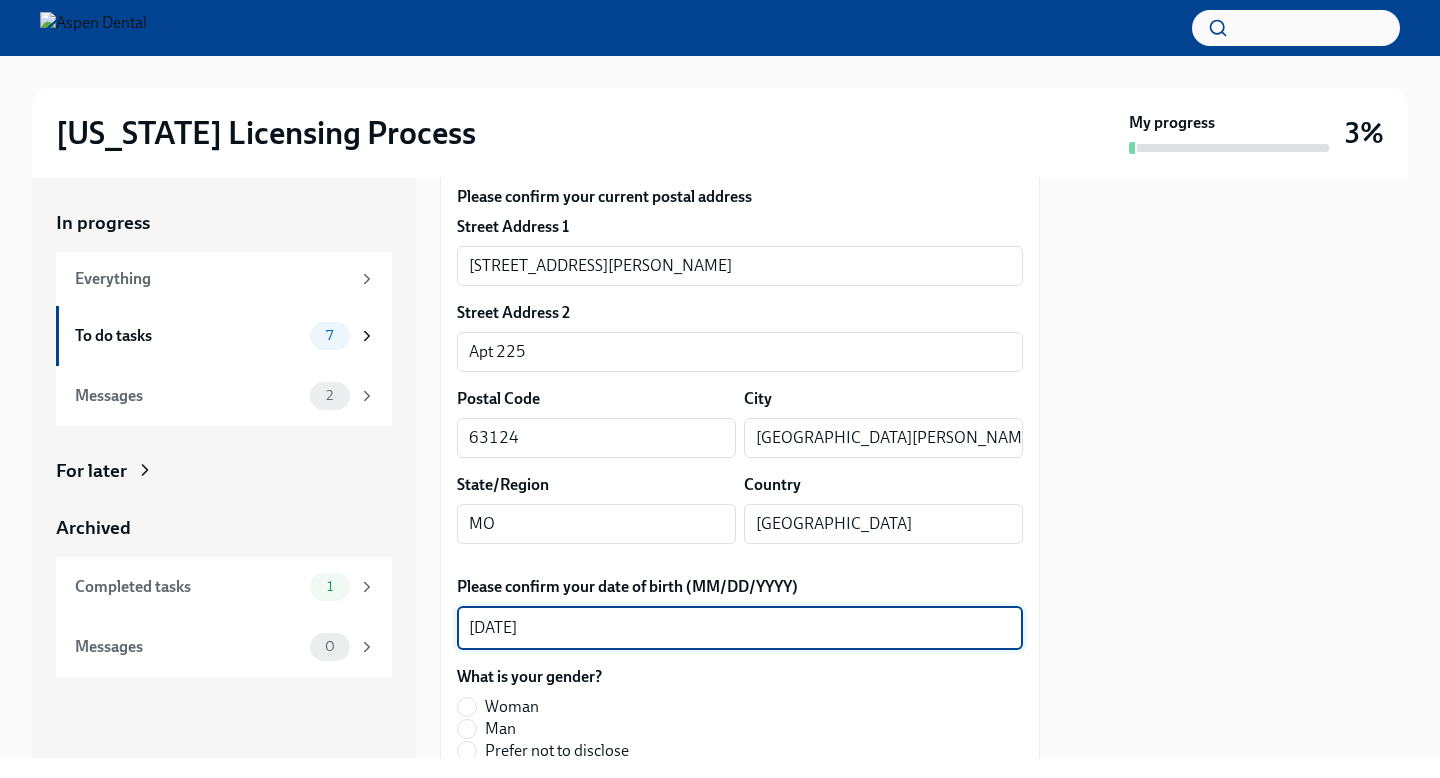 type on "05/31/1999" 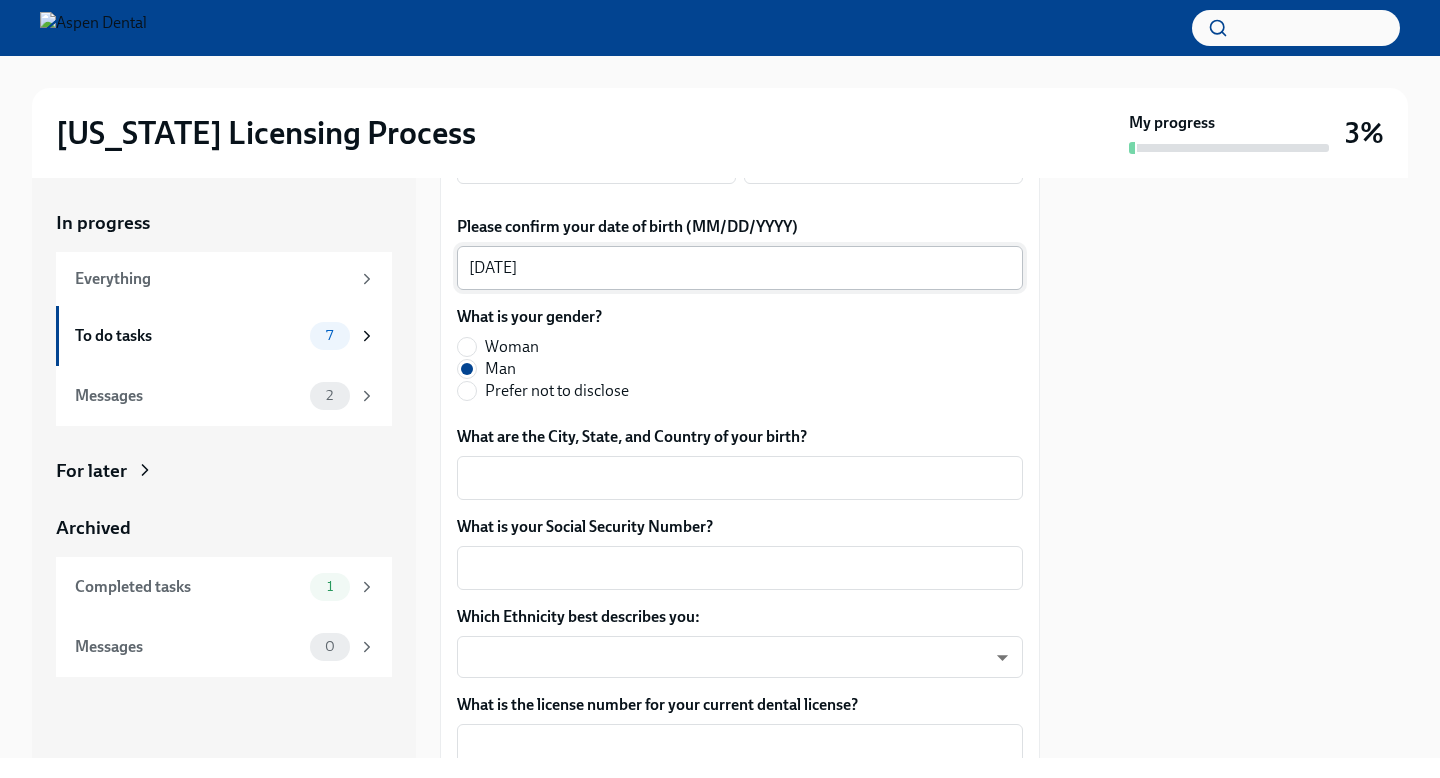 scroll, scrollTop: 851, scrollLeft: 0, axis: vertical 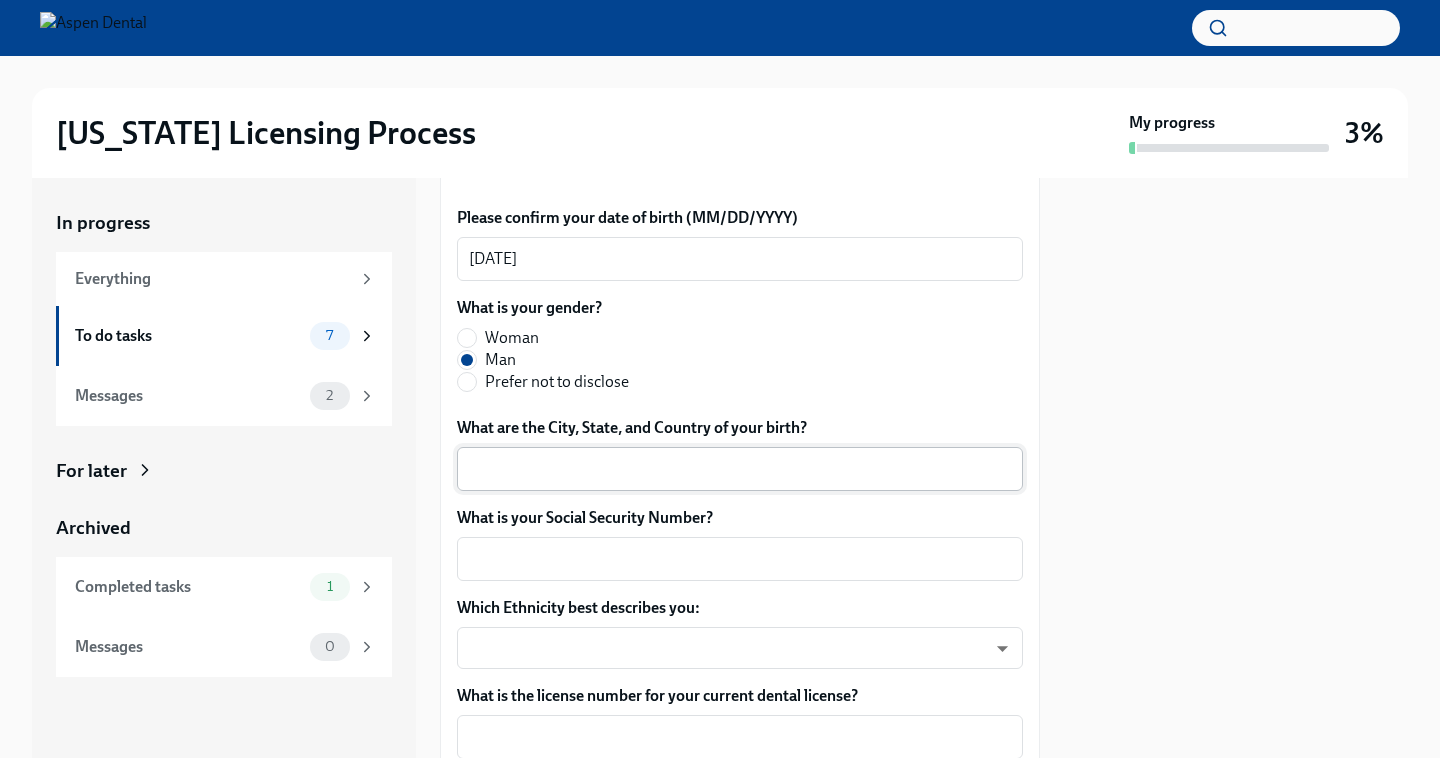 click on "What are the City, State, and Country of your birth?" at bounding box center [740, 469] 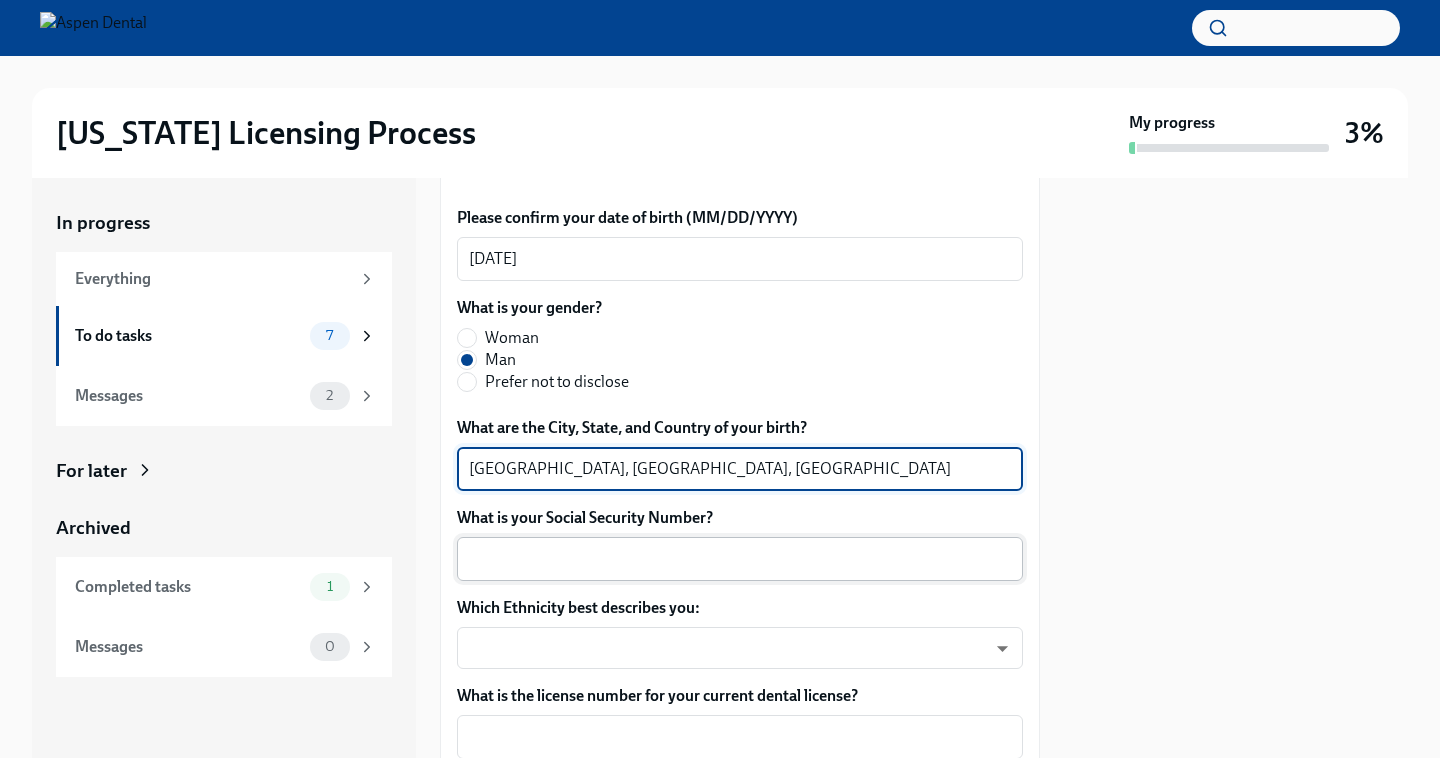 type on "Royal Oak, MI, USA" 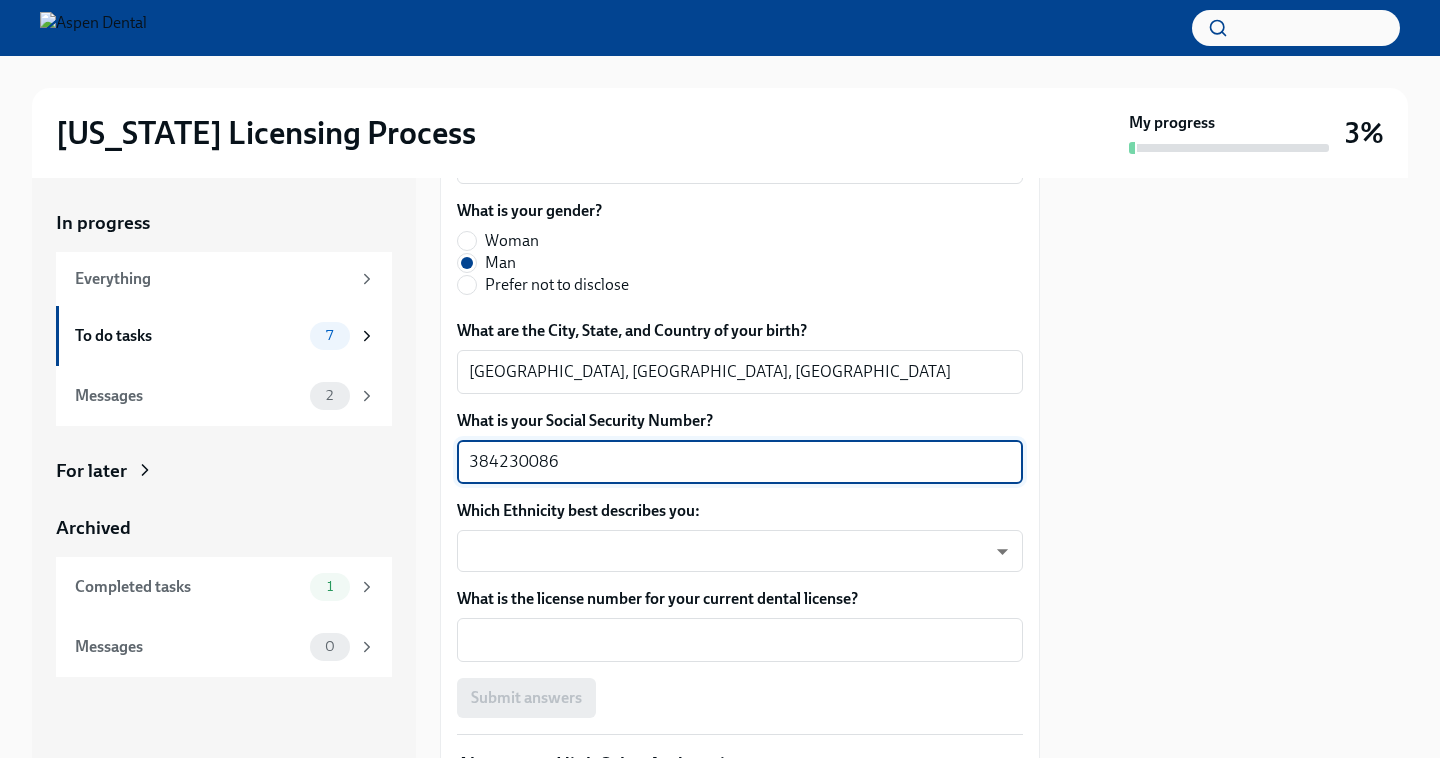 scroll, scrollTop: 977, scrollLeft: 0, axis: vertical 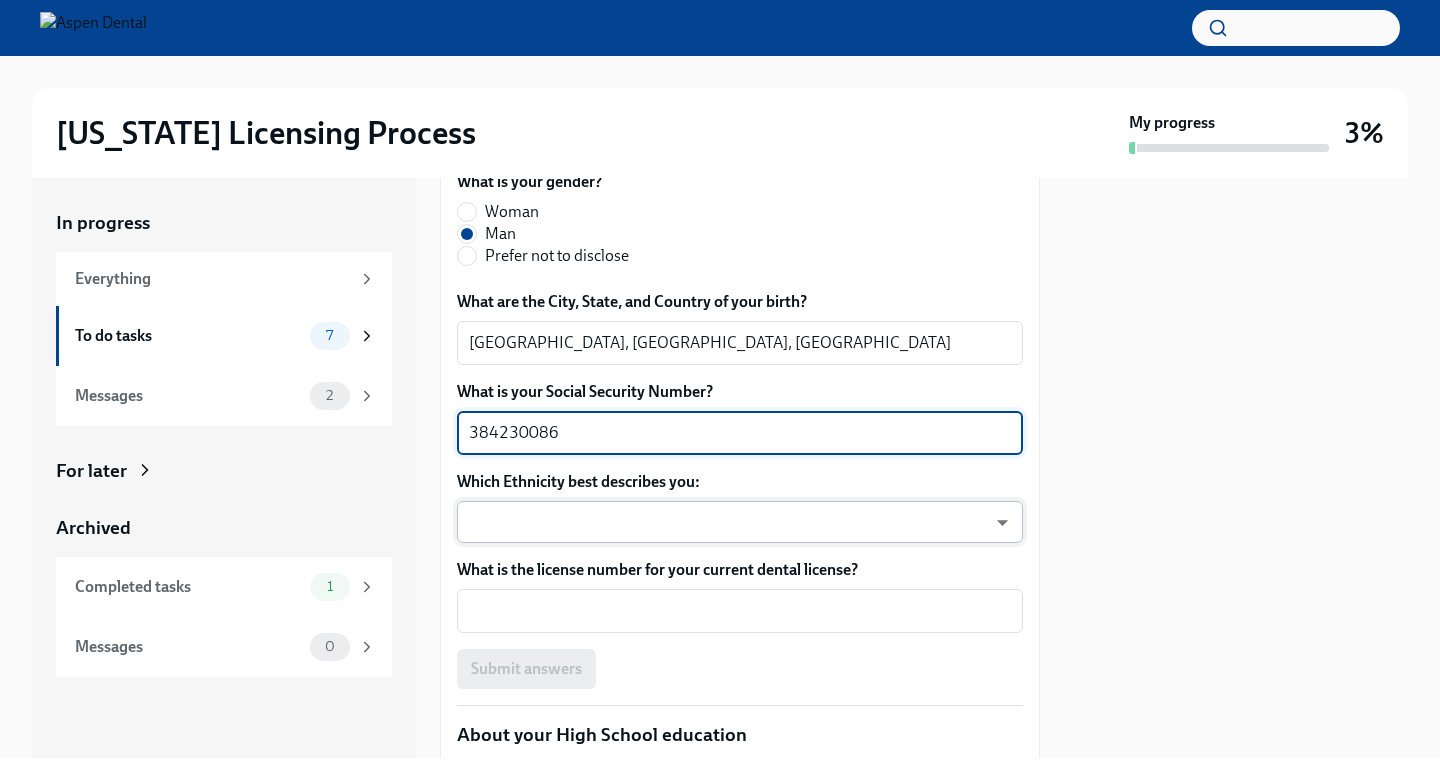 type on "384230086" 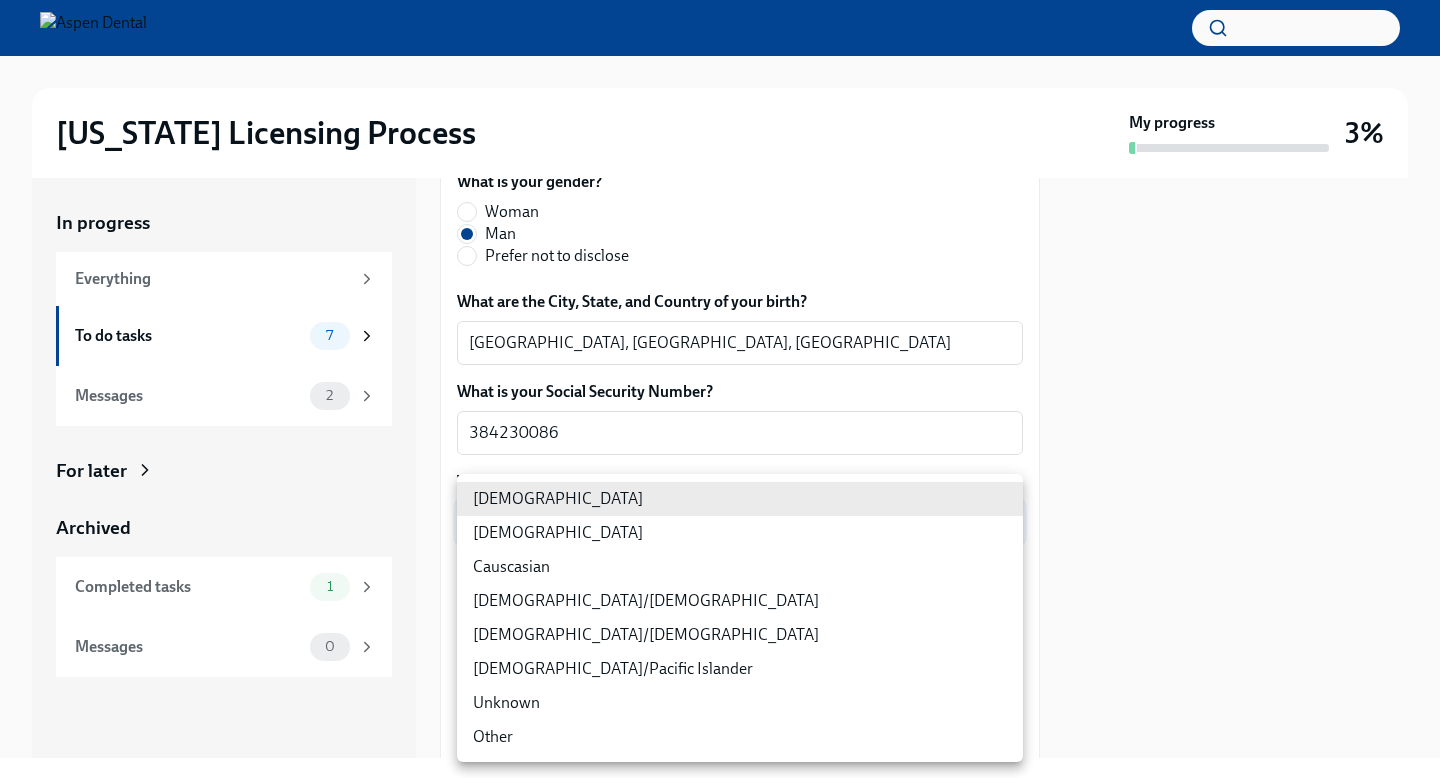 click on "Illinois Licensing Process My progress 3% In progress Everything To do tasks 7 Messages 2 For later Archived Completed tasks 1 Messages 0 Provide us with some extra info for the Illinois state application To Do Due  in 4 days Your tailored to-do list for Illinois licensing process Thanks for providing that extra information, Dr Karana.
Below you'll find your tailored to-do list... We will fill out the Illinois State Application Form on your behalf – we'll just need a little extra information!
We will contact you when it's time to review and submit the application. Please confirm your full name, as you'd like it to appear on the dental license Anthony Karana x ​ Please confirm your current postal address Street Address 1 8680 Delmar Blvd ​ Street Address 2 Apt 225 ​ Postal Code 63124 ​ City St. Louis ​ State/Region MO ​ Country USA ​ Please confirm your date of birth (MM/DD/YYYY) 05/31/1999 x ​ What is your gender? Woman Man Prefer not to disclose Royal Oak, MI, USA x ​ x x" at bounding box center [720, 389] 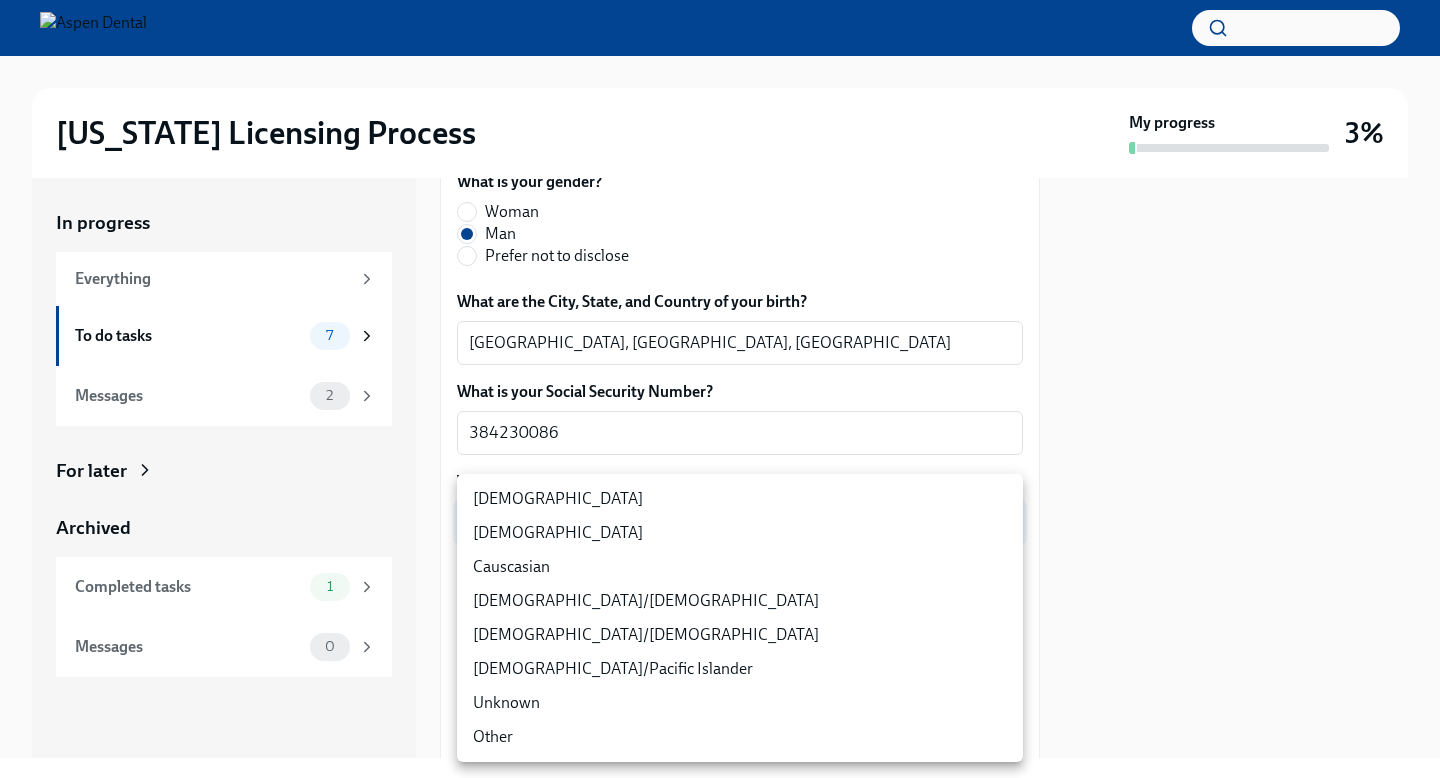 click on "Causcasian" at bounding box center [740, 567] 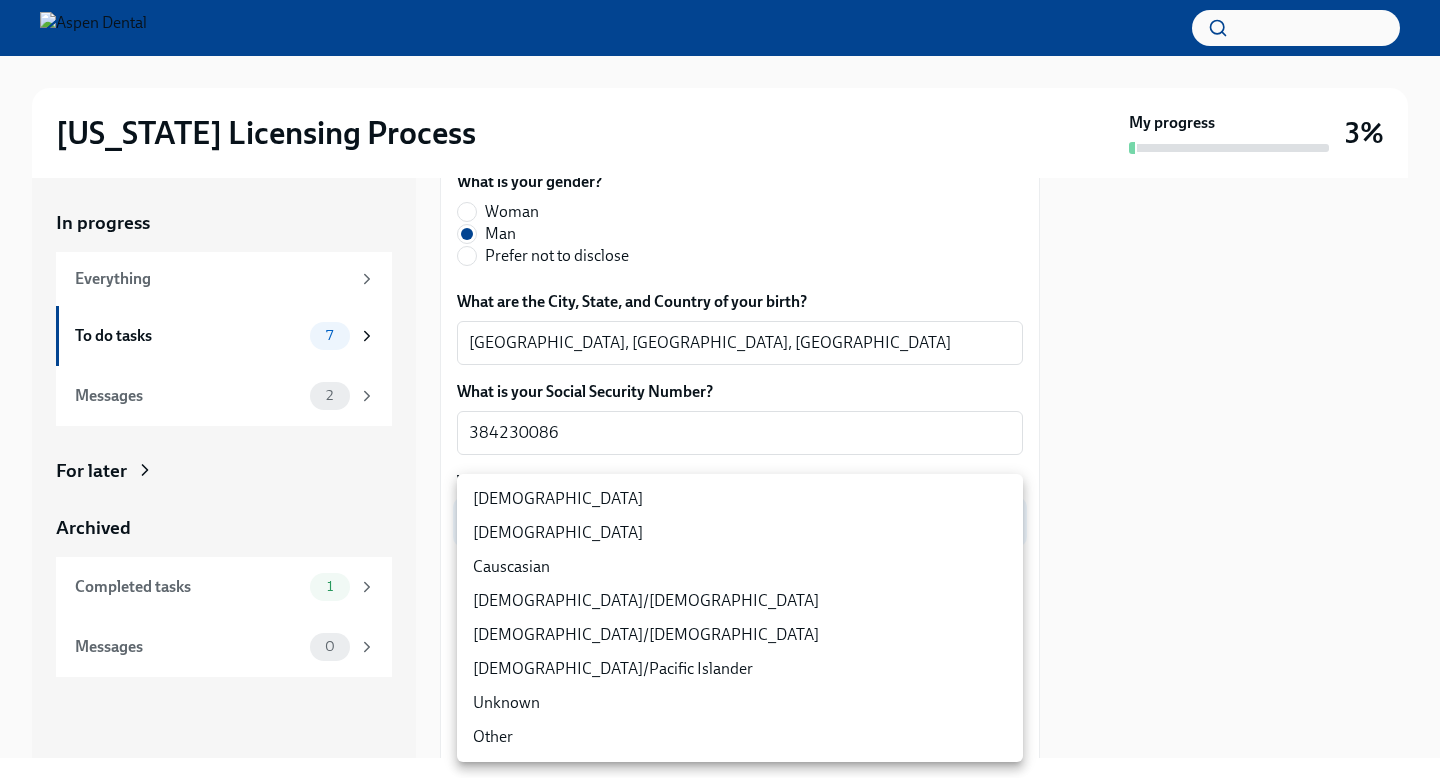 type on "Sgg7VB5SW" 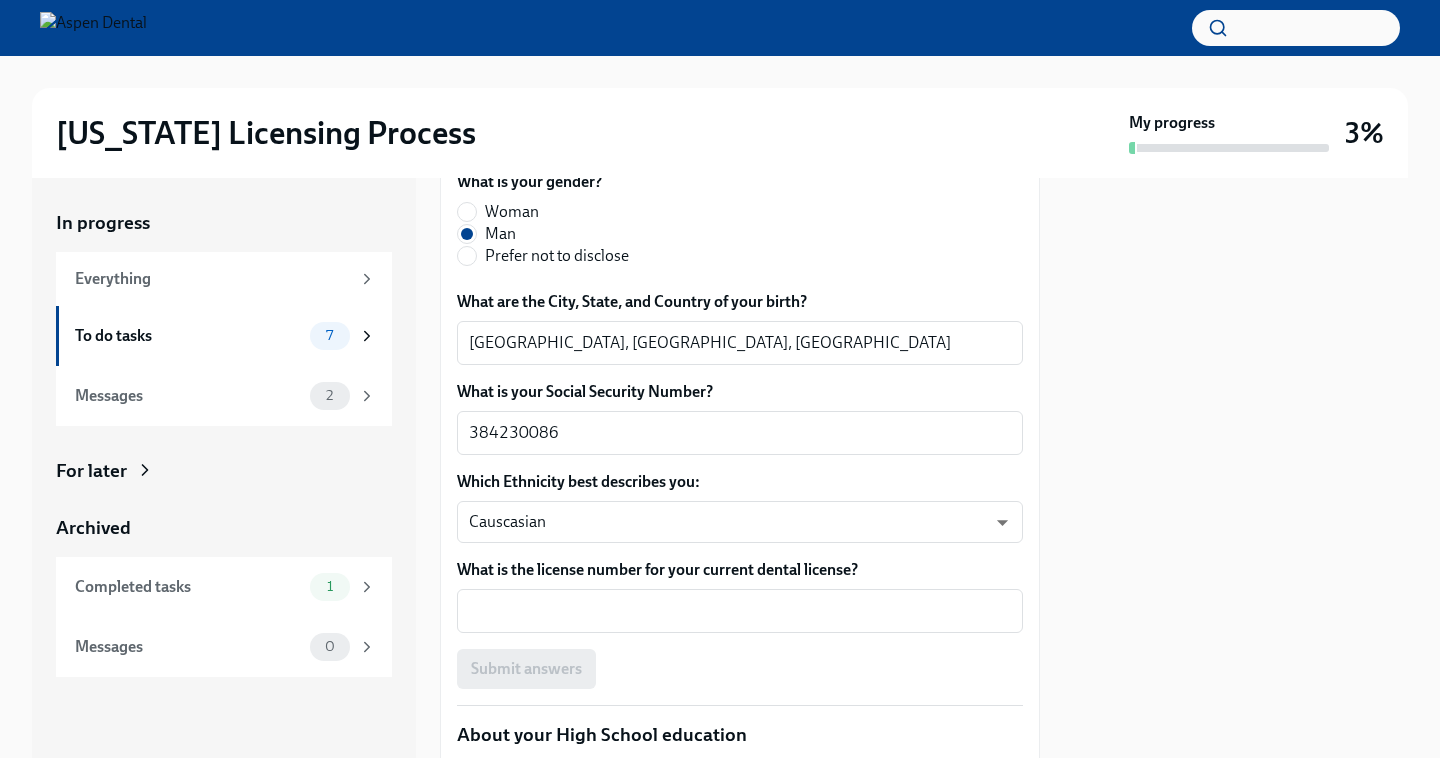click on "Please confirm your full name, as you'd like it to appear on the dental license Anthony Karana x ​ Please confirm your current postal address Street Address 1 8680 Delmar Blvd ​ Street Address 2 Apt 225 ​ Postal Code 63124 ​ City St. Louis ​ State/Region MO ​ Country USA ​ Please confirm your date of birth (MM/DD/YYYY) 05/31/1999 x ​ What is your gender? Woman Man Prefer not to disclose What are the City, State, and Country of your birth? Royal Oak, MI, USA x ​ What is your Social Security Number? 384230086 x ​ Which Ethnicity best describes you: Causcasian Sgg7VB5SW ​ What is the license number for your current dental license? x ​ Submit answers" at bounding box center (740, 145) 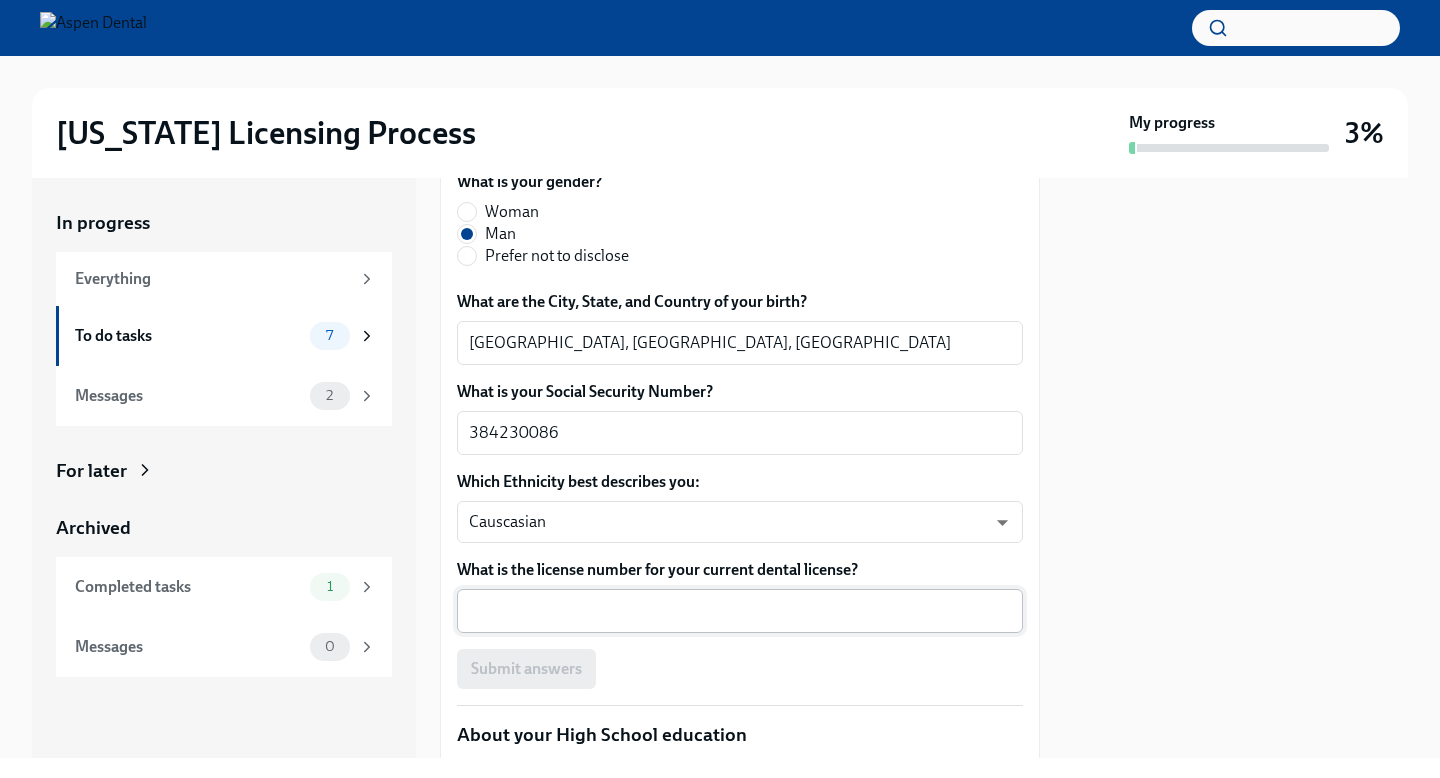 click on "x ​" at bounding box center [740, 611] 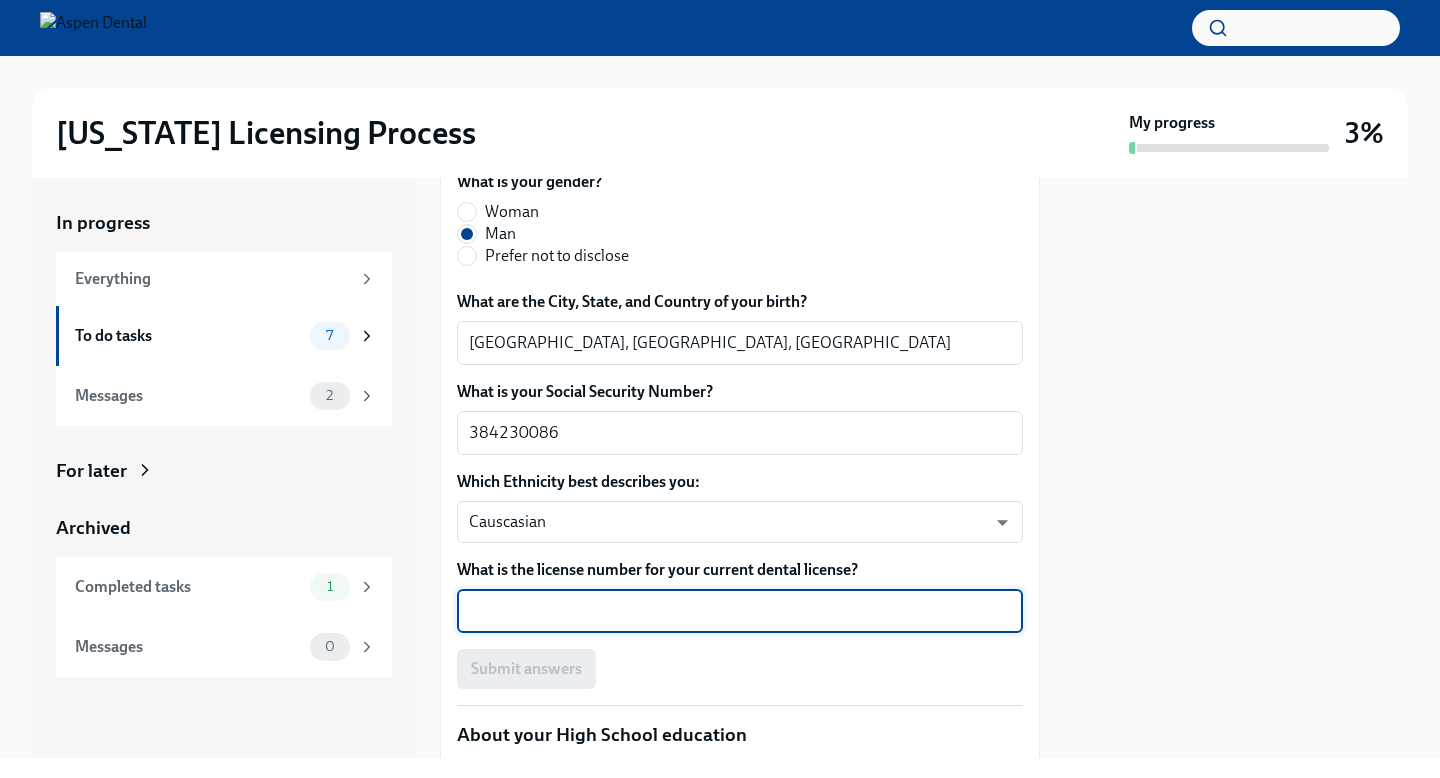 click on "What is the license number for your current dental license?" at bounding box center [740, 611] 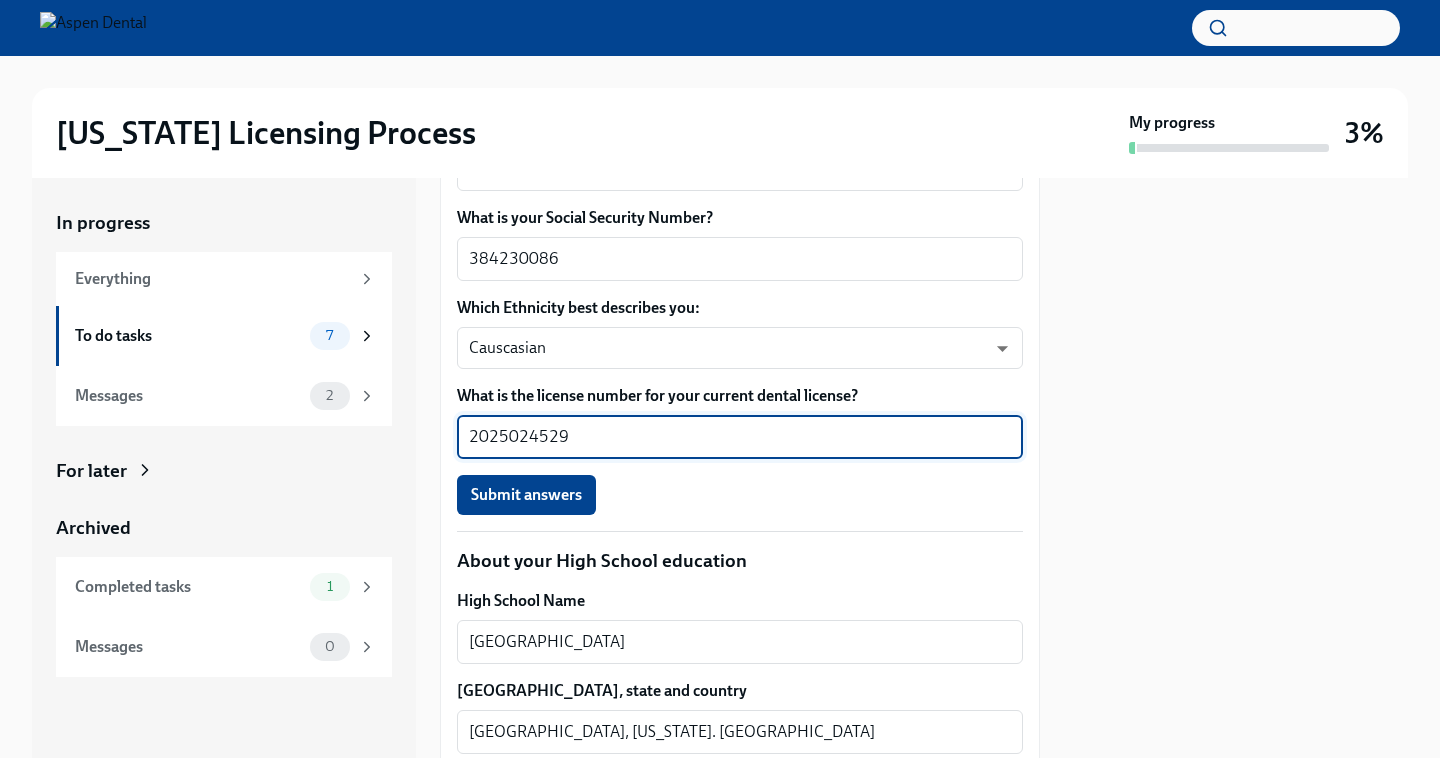scroll, scrollTop: 1161, scrollLeft: 0, axis: vertical 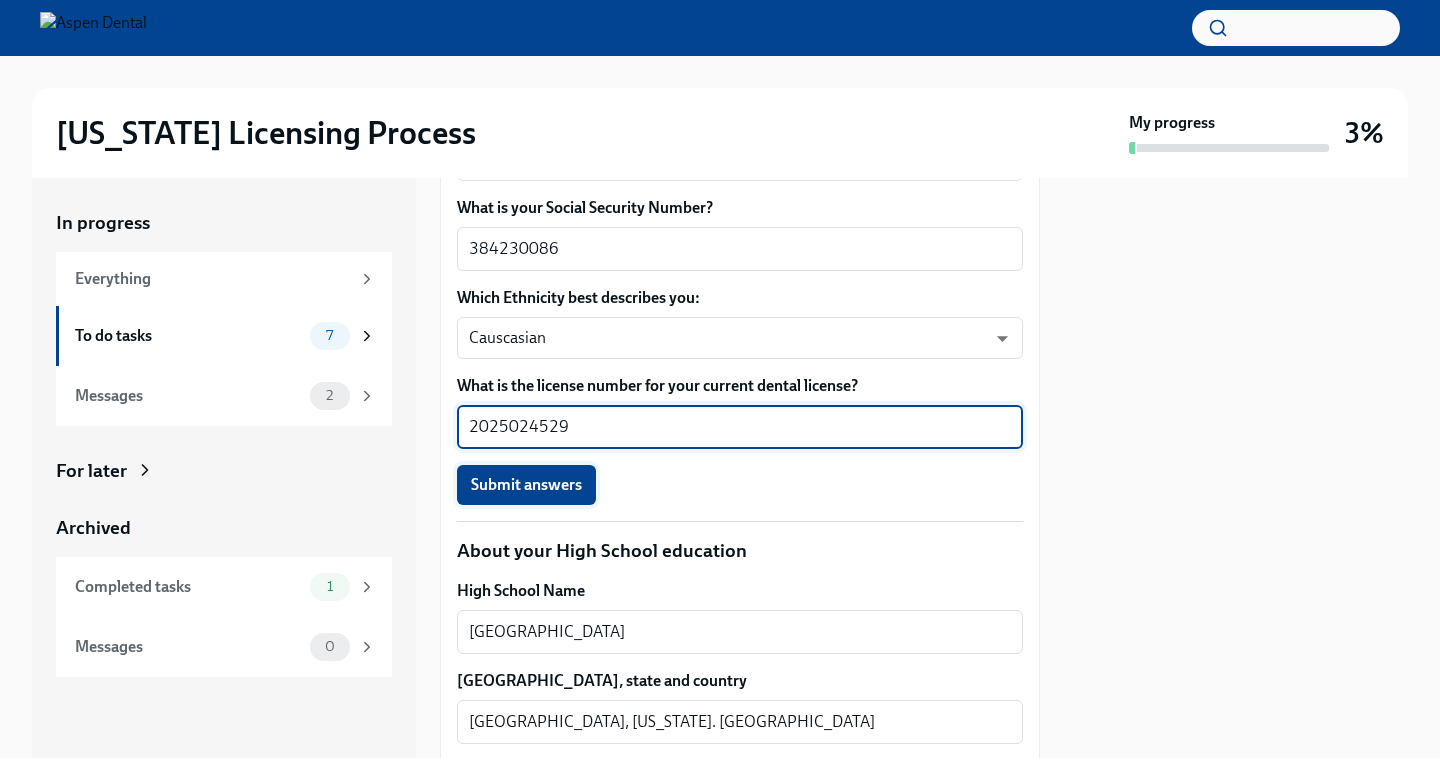type on "2025024529" 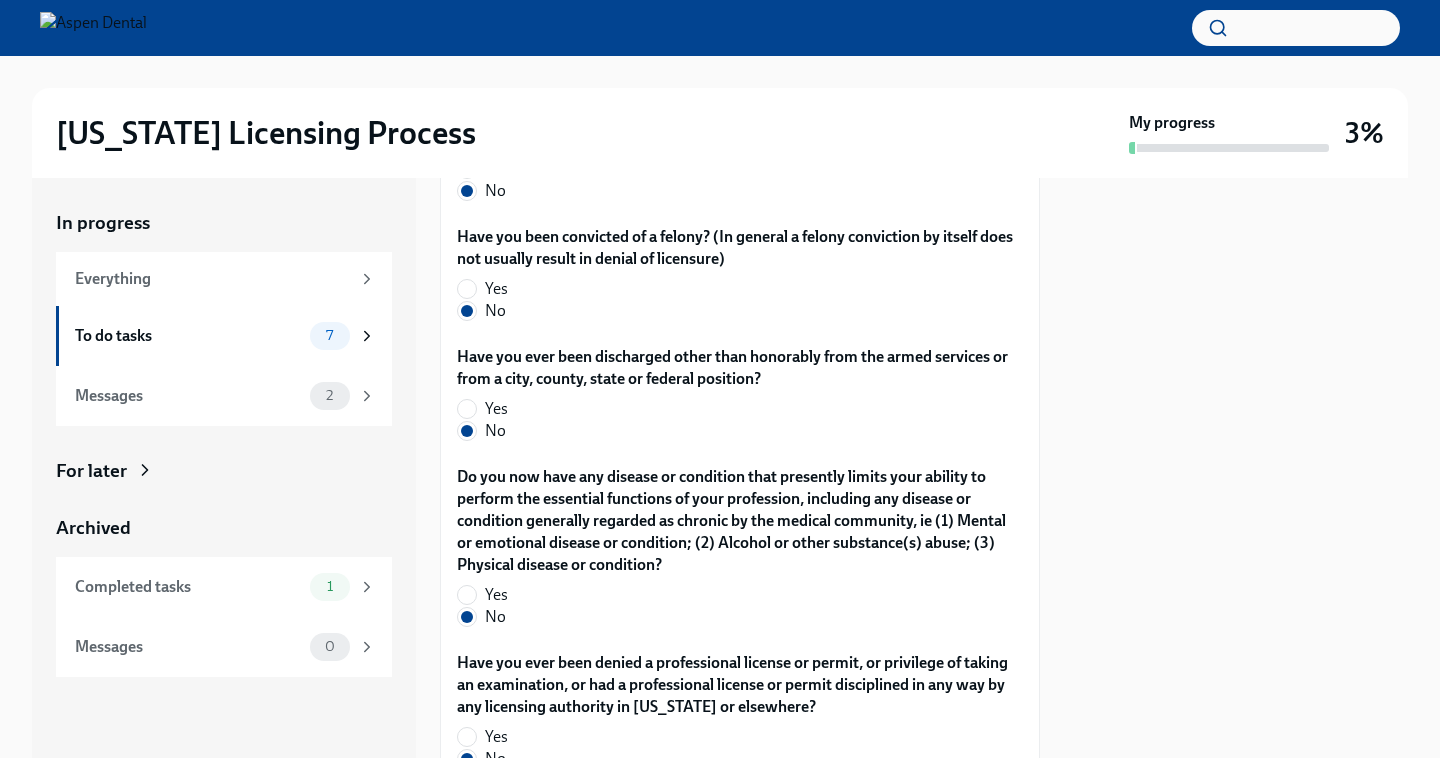scroll, scrollTop: 4358, scrollLeft: 0, axis: vertical 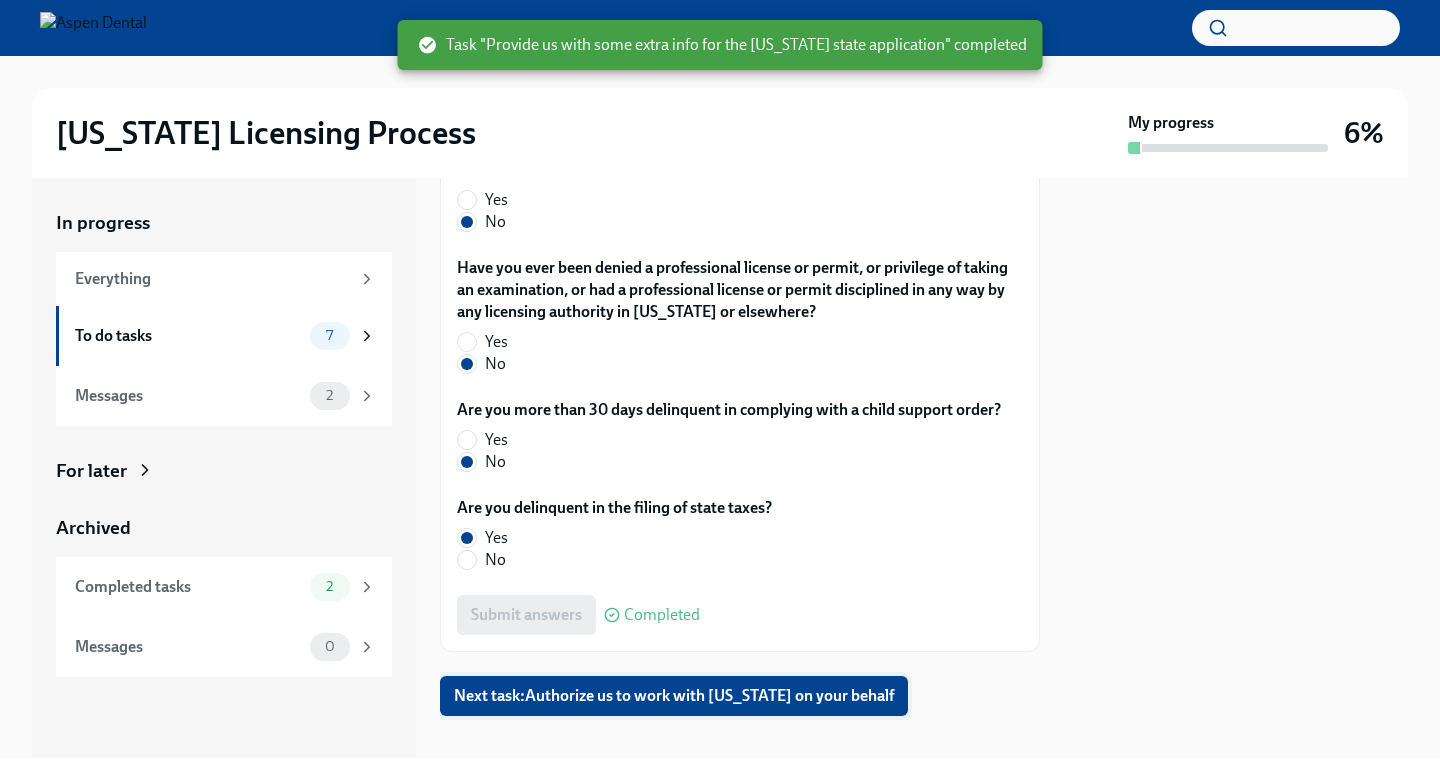 click on "Next task :  Authorize us to work with Illinois on your behalf" at bounding box center [674, 696] 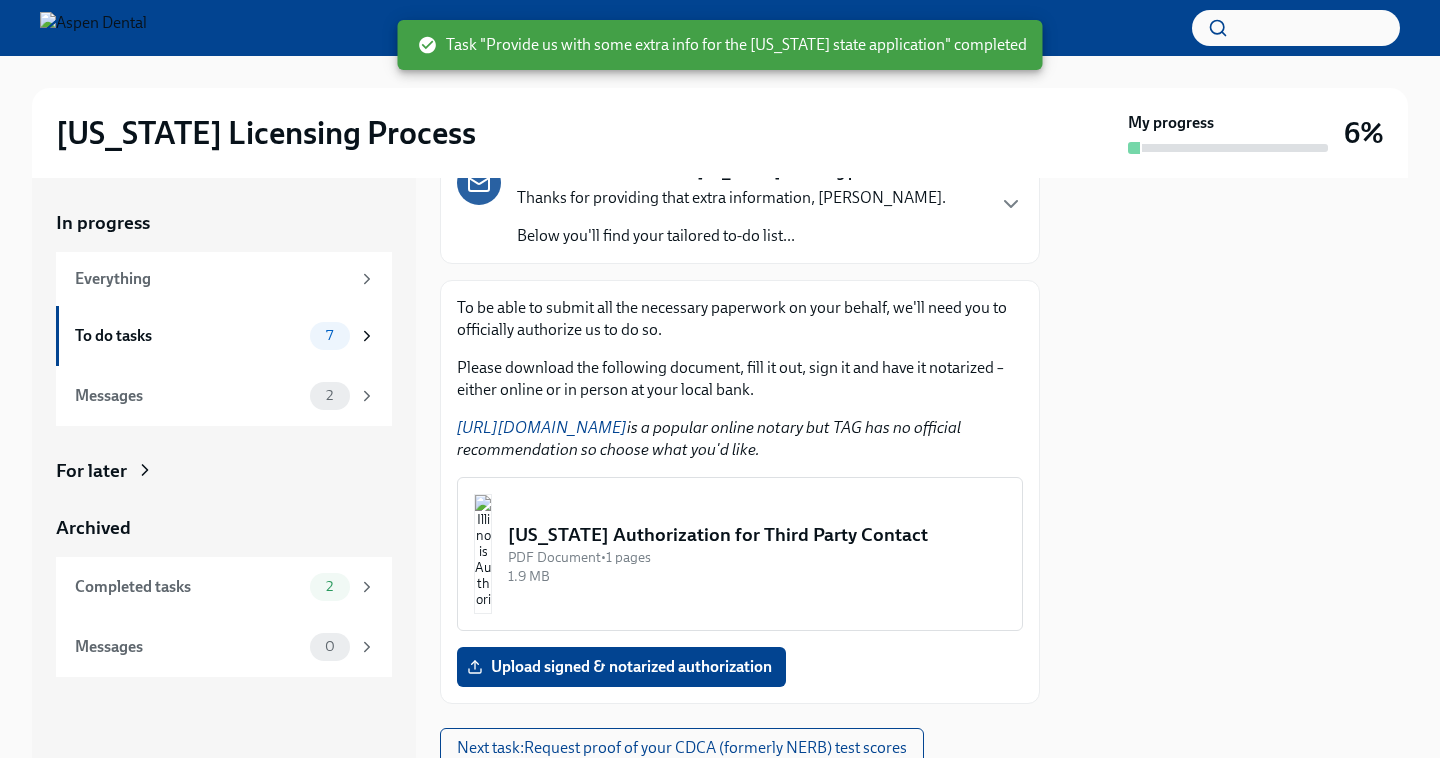 scroll, scrollTop: 256, scrollLeft: 0, axis: vertical 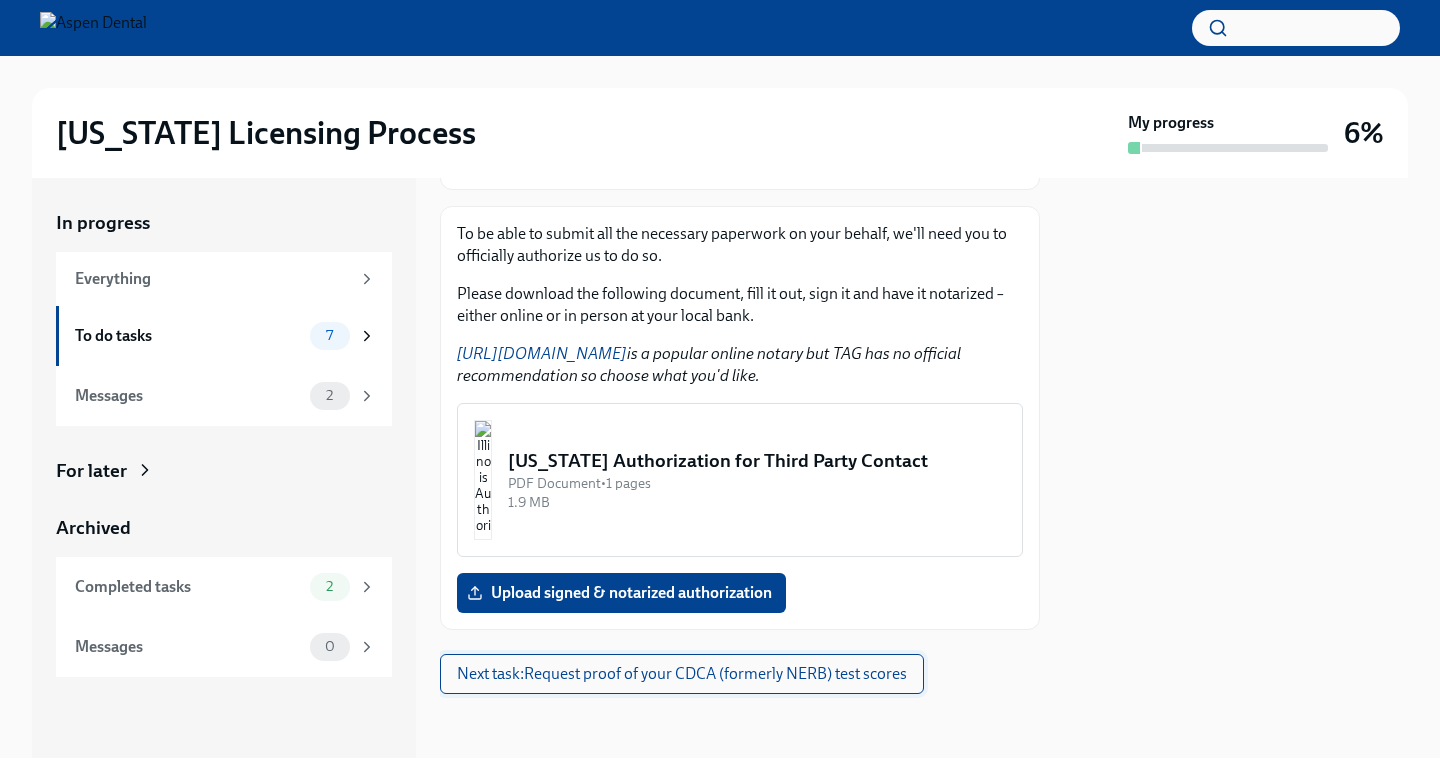 click on "Next task :  Request proof of your CDCA (formerly NERB) test scores" at bounding box center [682, 674] 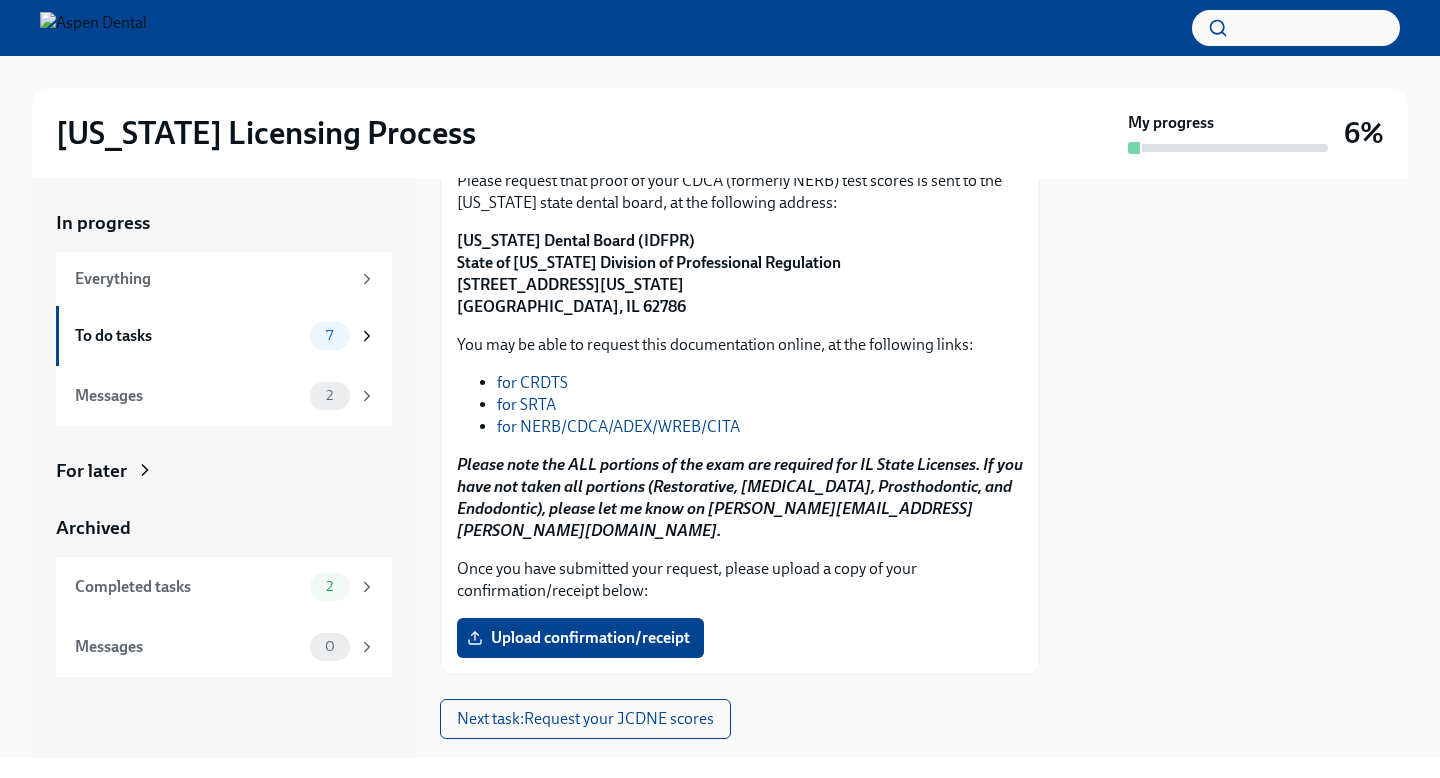scroll, scrollTop: 310, scrollLeft: 0, axis: vertical 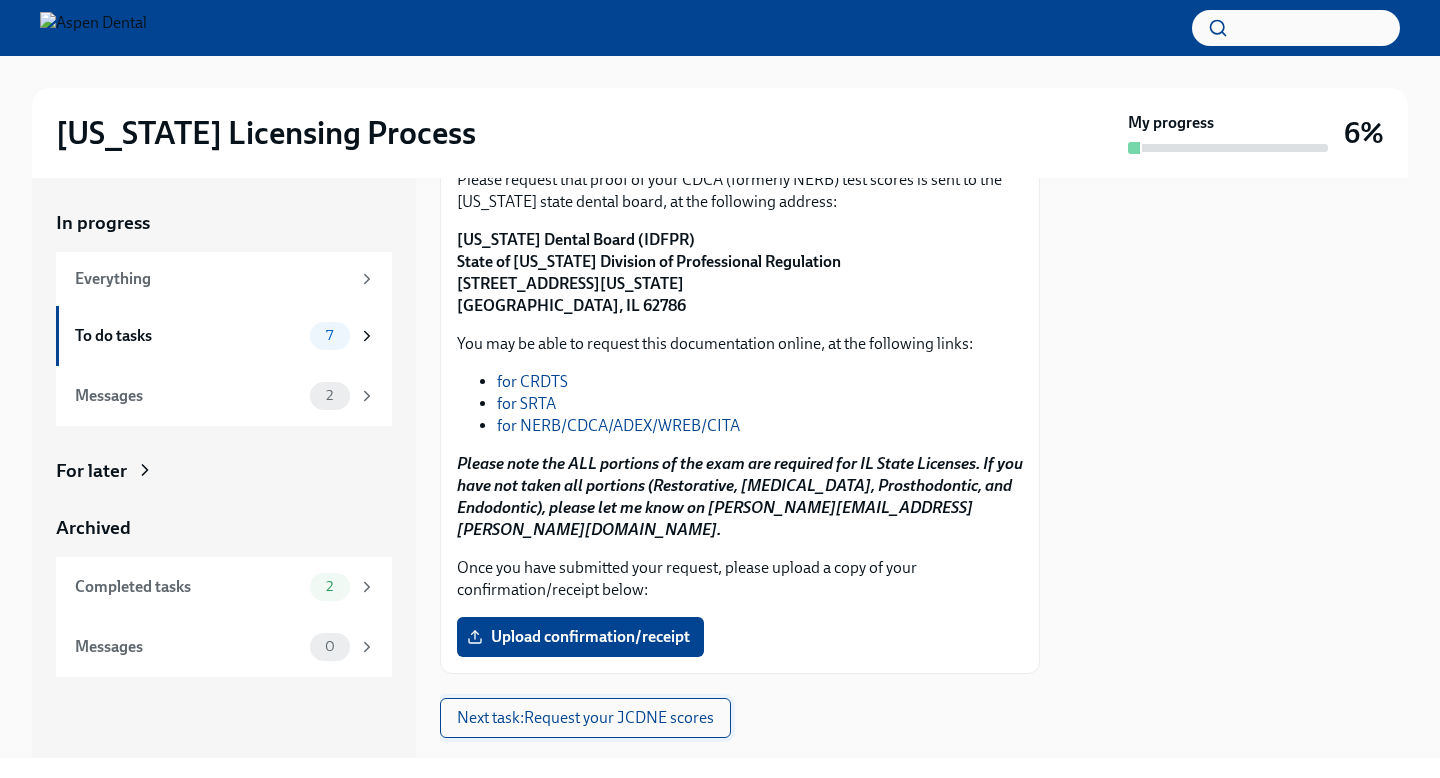 click on "Next task :  Request your JCDNE scores" at bounding box center (585, 718) 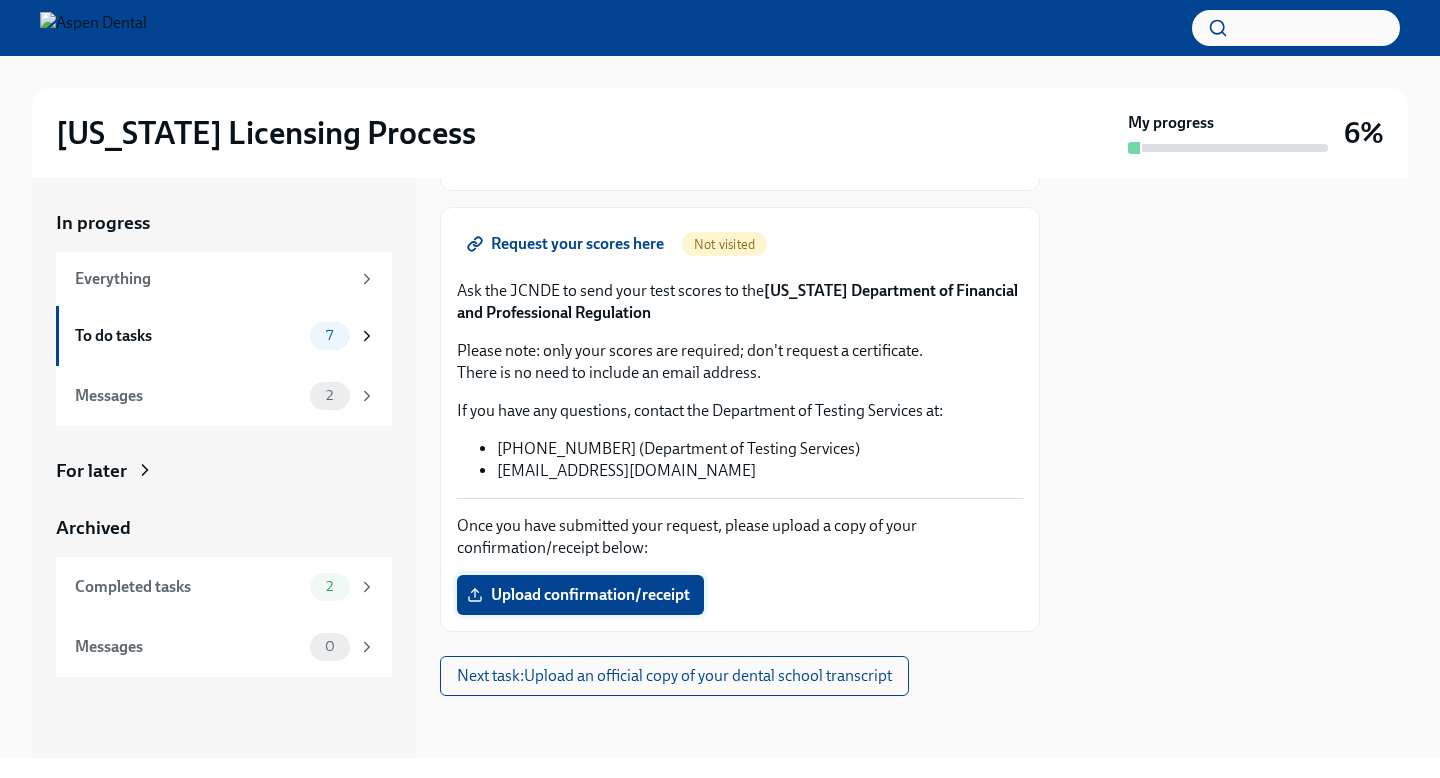 scroll, scrollTop: 227, scrollLeft: 0, axis: vertical 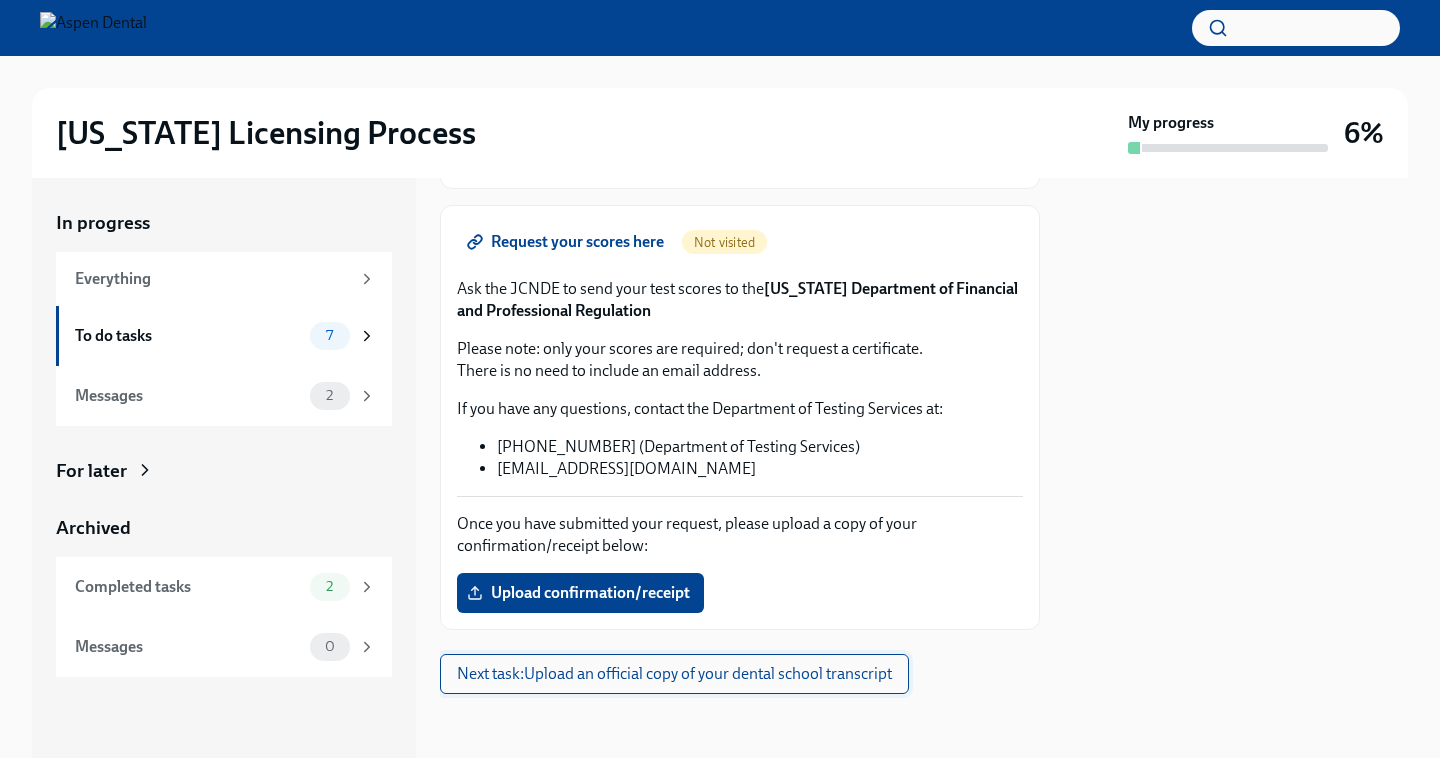 click on "Next task :  Upload an official copy of your dental school transcript" at bounding box center [674, 674] 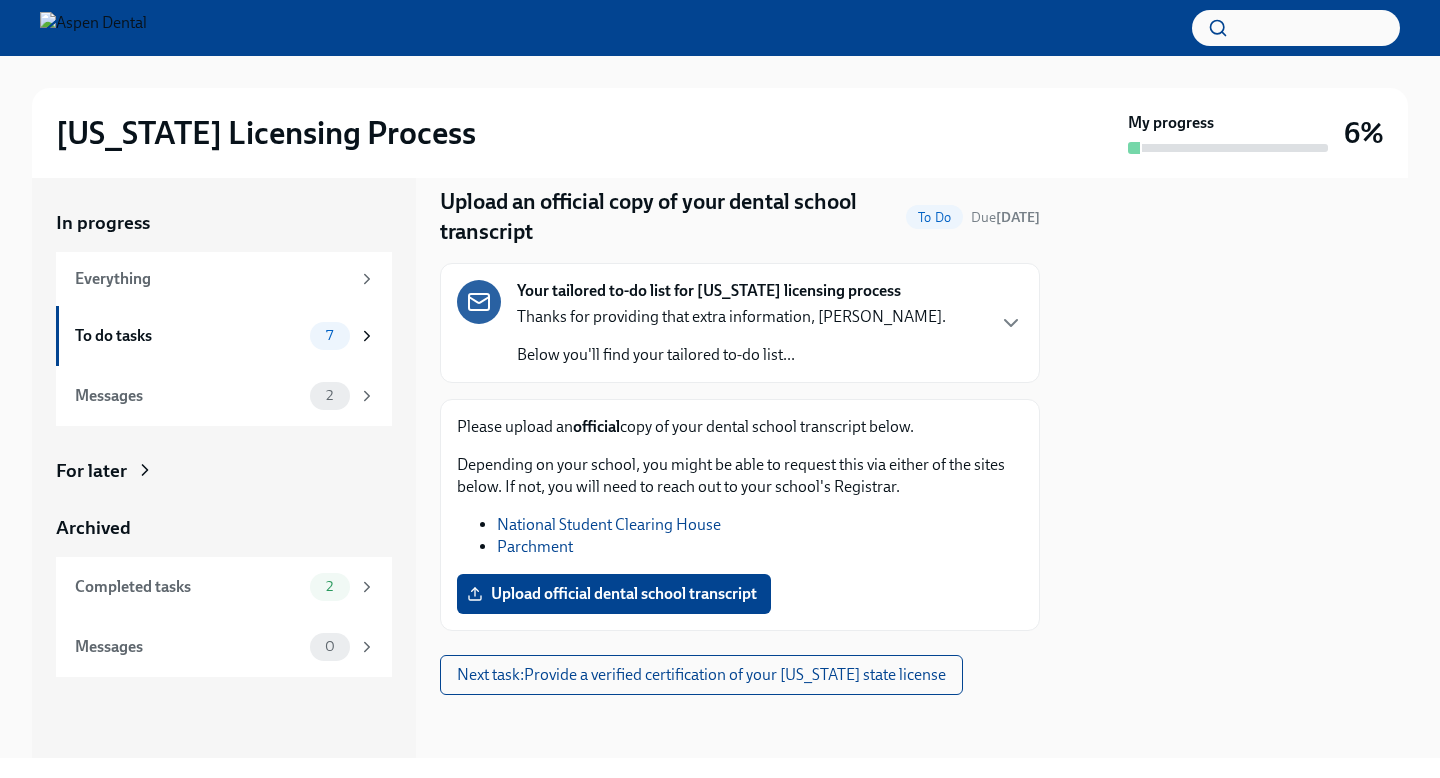 scroll, scrollTop: 64, scrollLeft: 0, axis: vertical 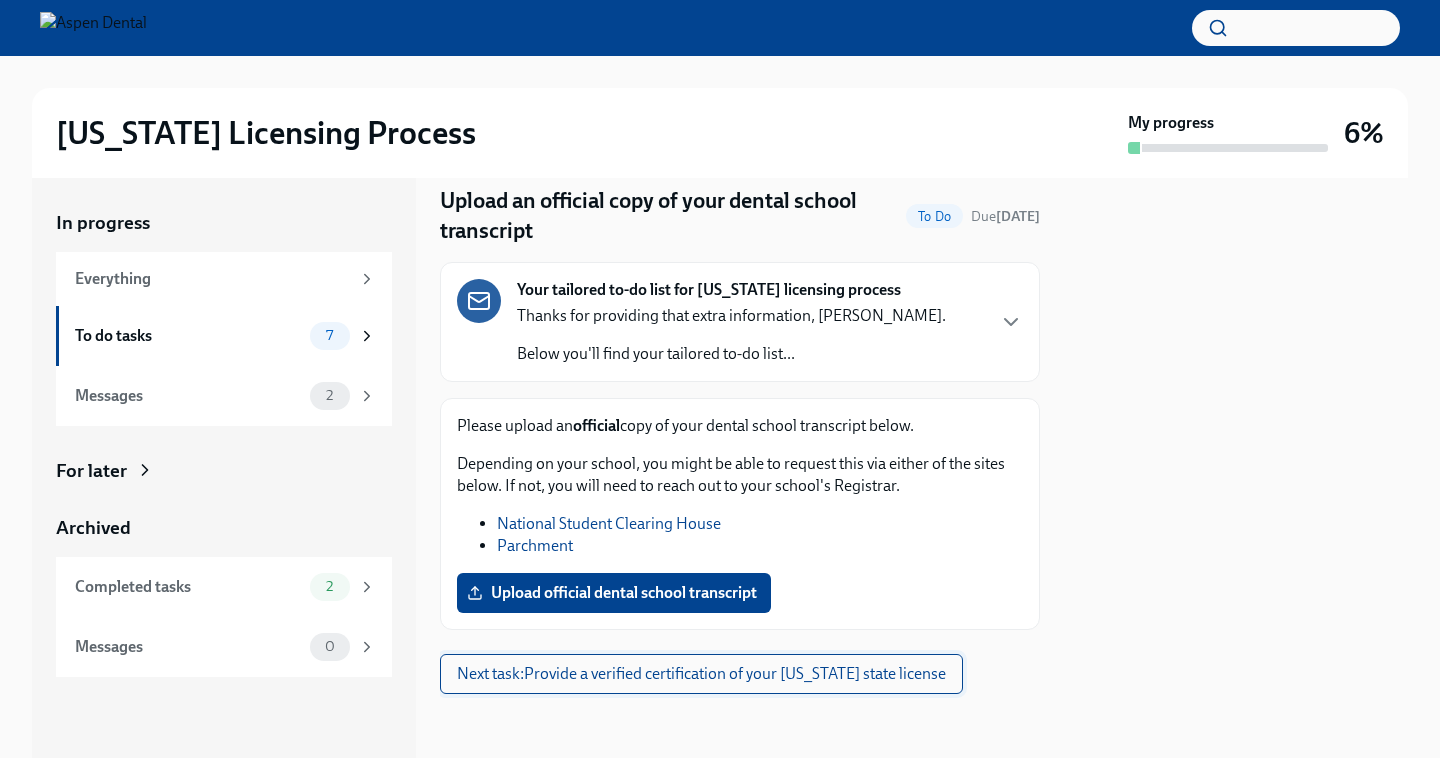 click on "Next task :  Provide a verified certification of your Missouri state license" at bounding box center (701, 674) 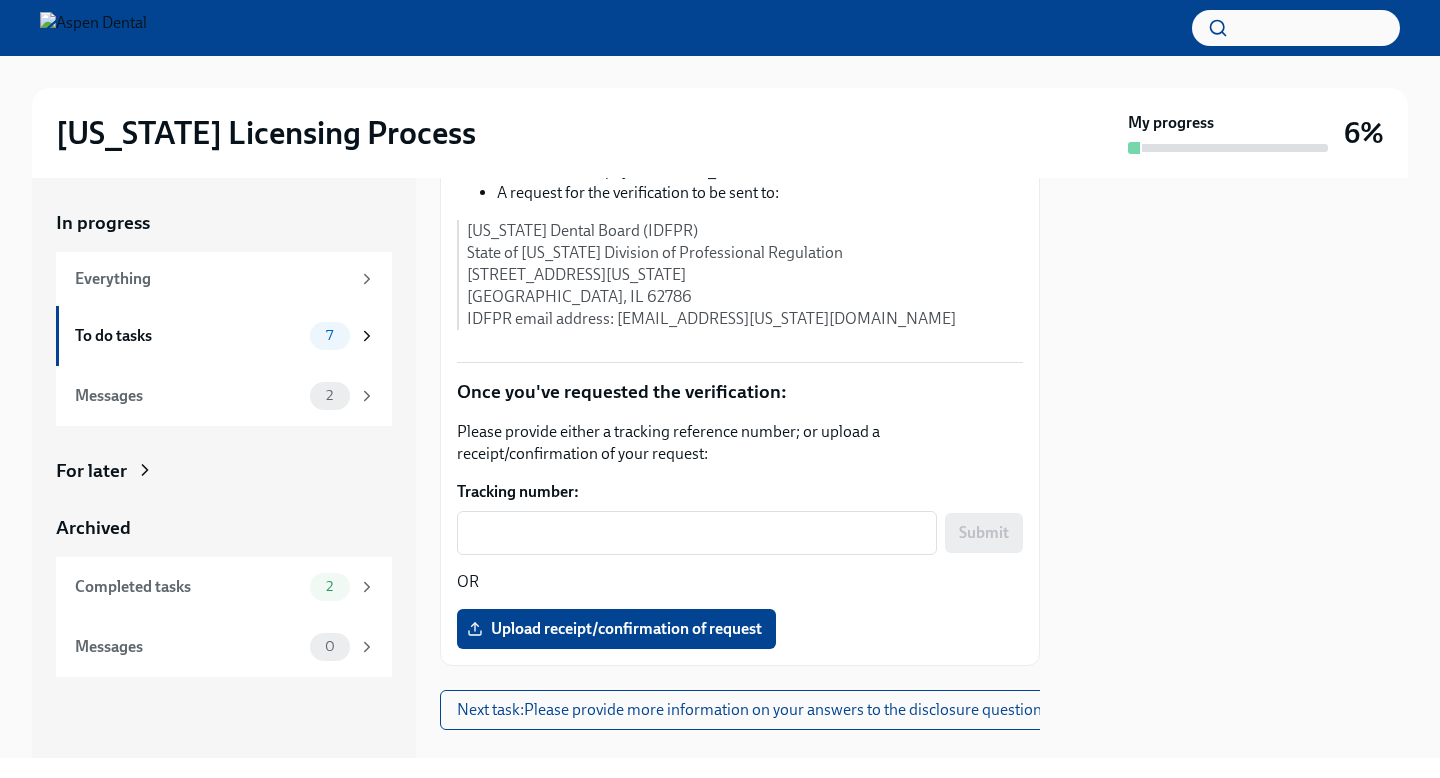 scroll, scrollTop: 637, scrollLeft: 0, axis: vertical 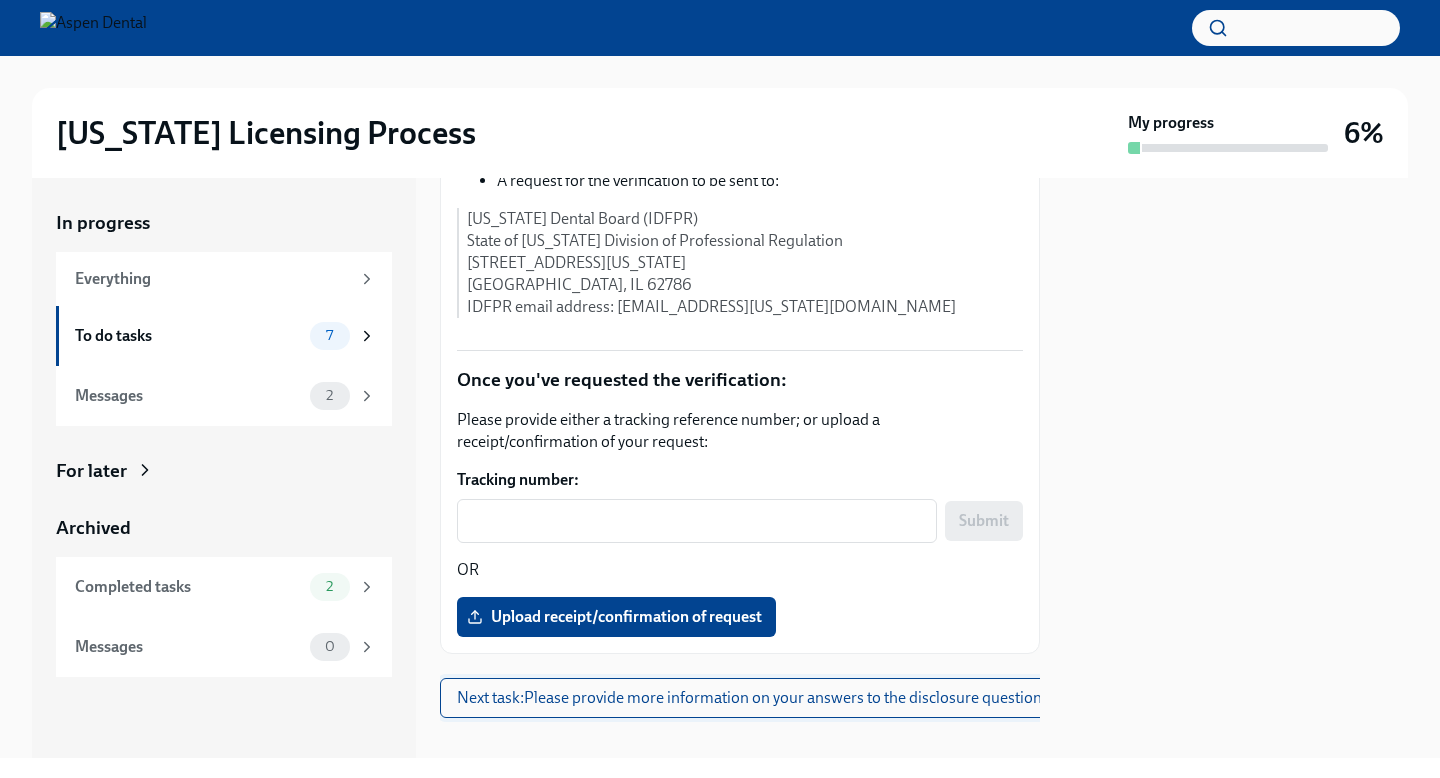 click on "Next task :  Please provide more information on your answers to the disclosure questions" at bounding box center [753, 698] 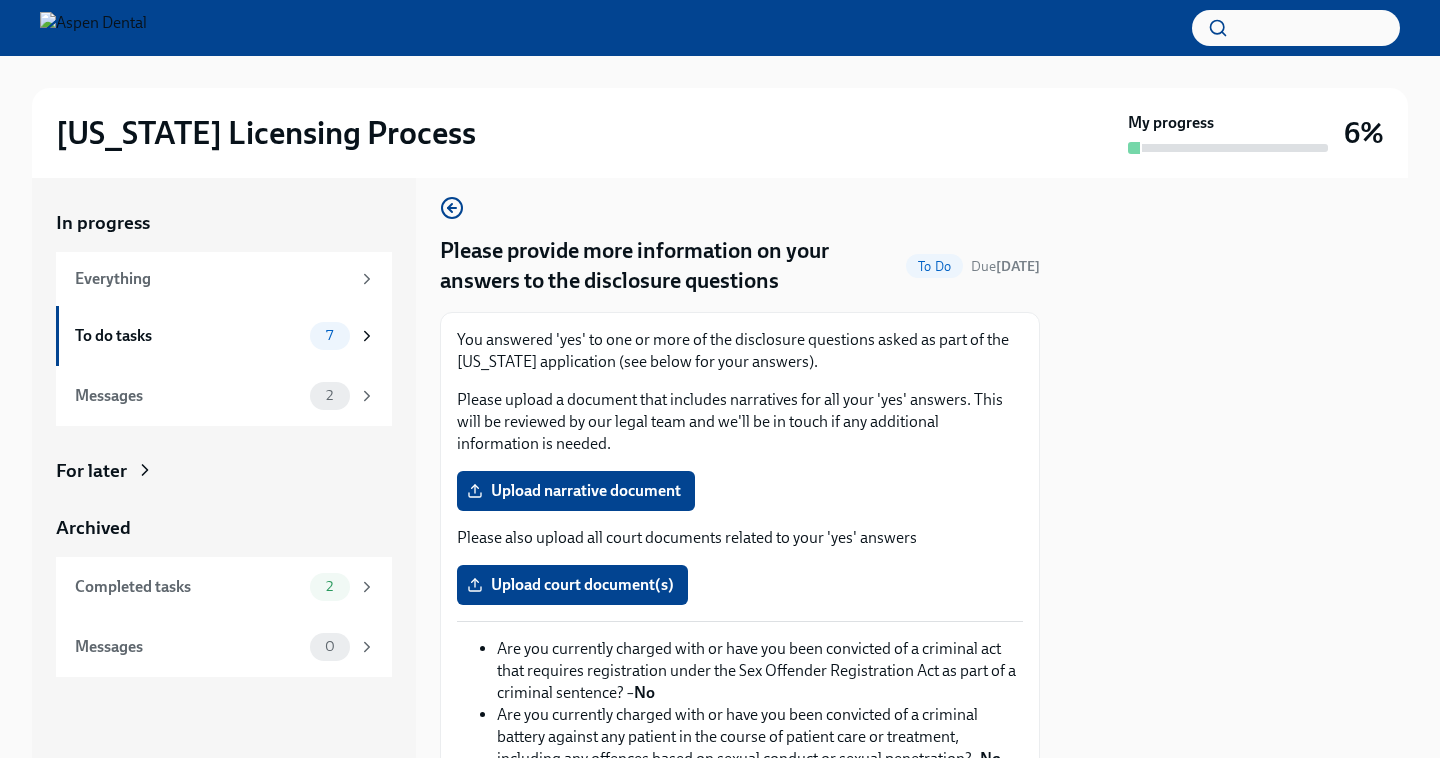scroll, scrollTop: 17, scrollLeft: 0, axis: vertical 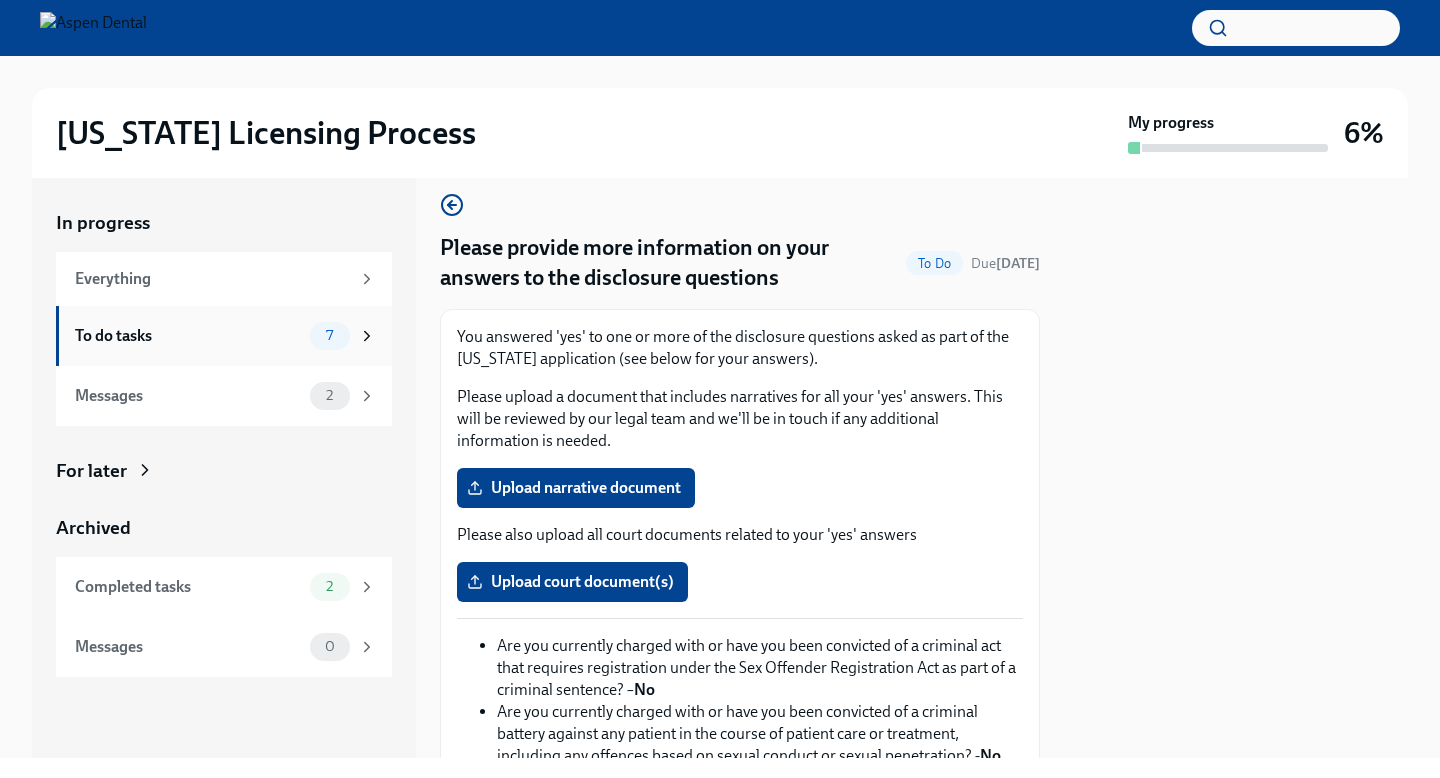 click on "To do tasks 7" at bounding box center [225, 336] 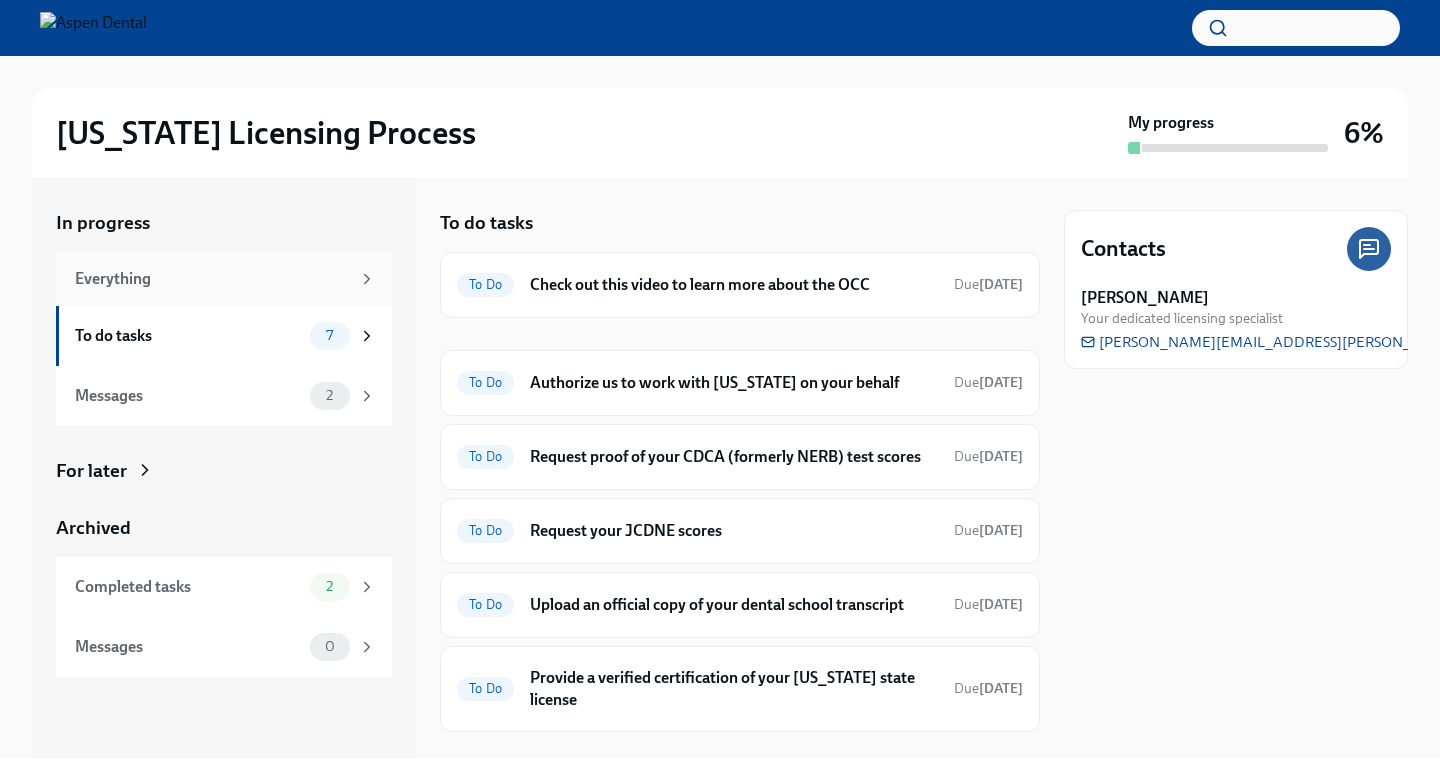 click on "Everything" at bounding box center (224, 279) 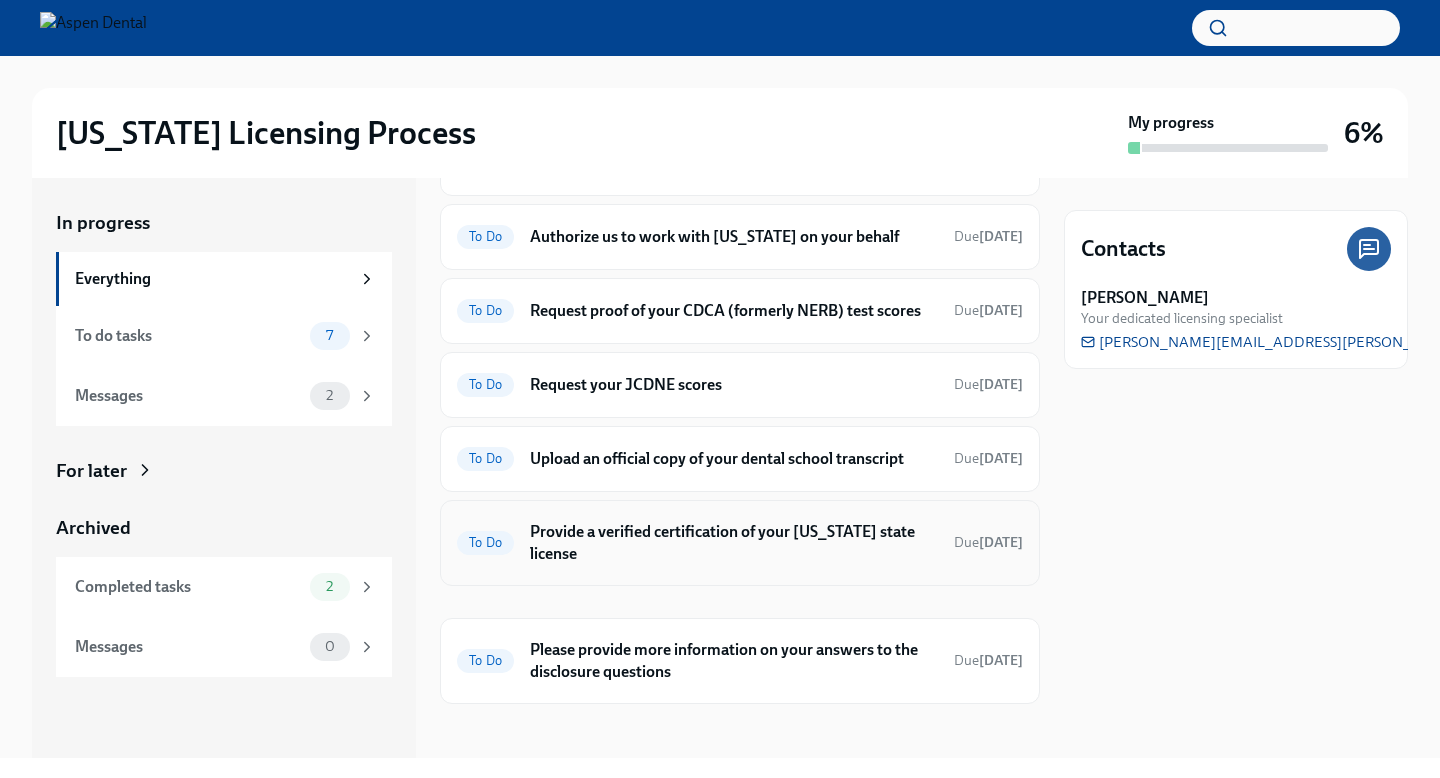 scroll, scrollTop: 433, scrollLeft: 0, axis: vertical 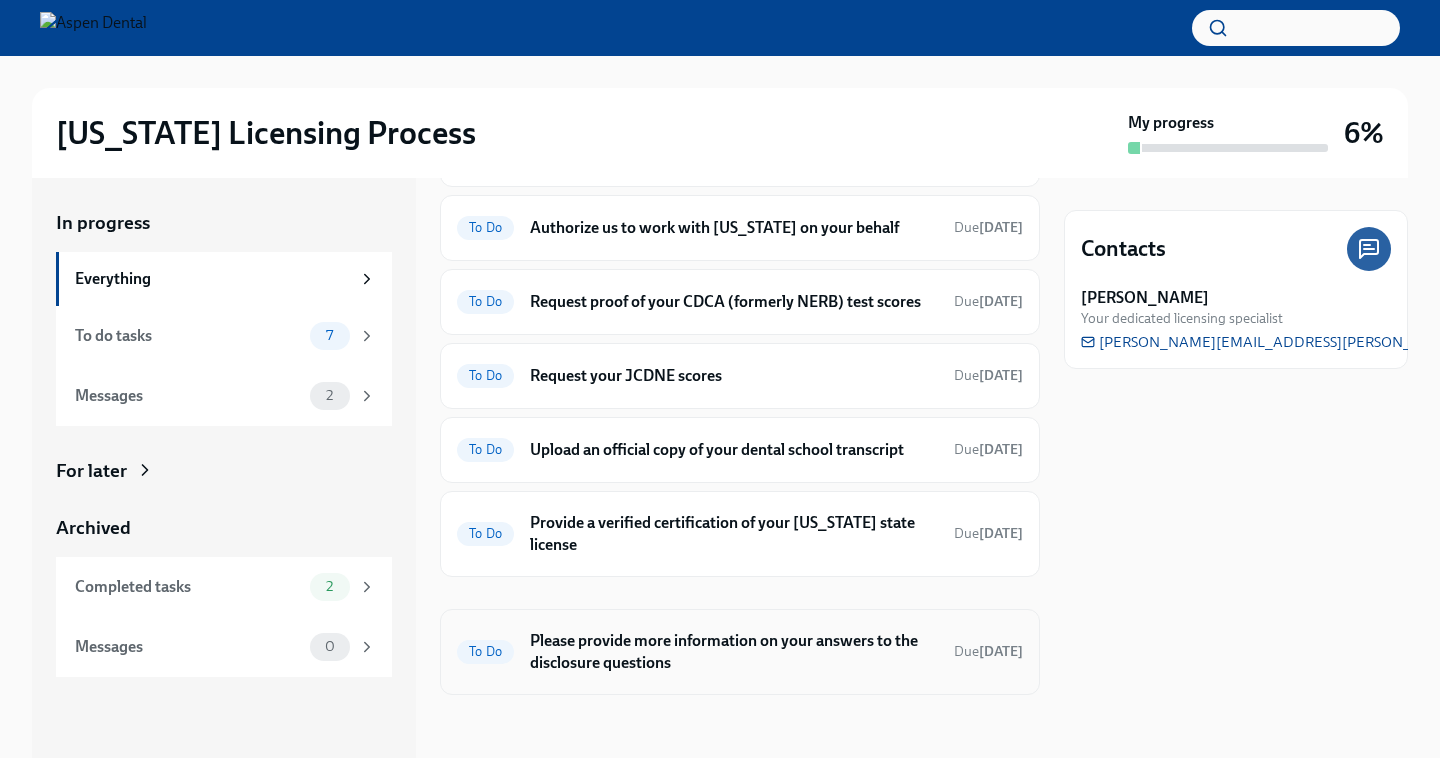 click on "Please provide more information on your answers to the disclosure questions" at bounding box center (734, 652) 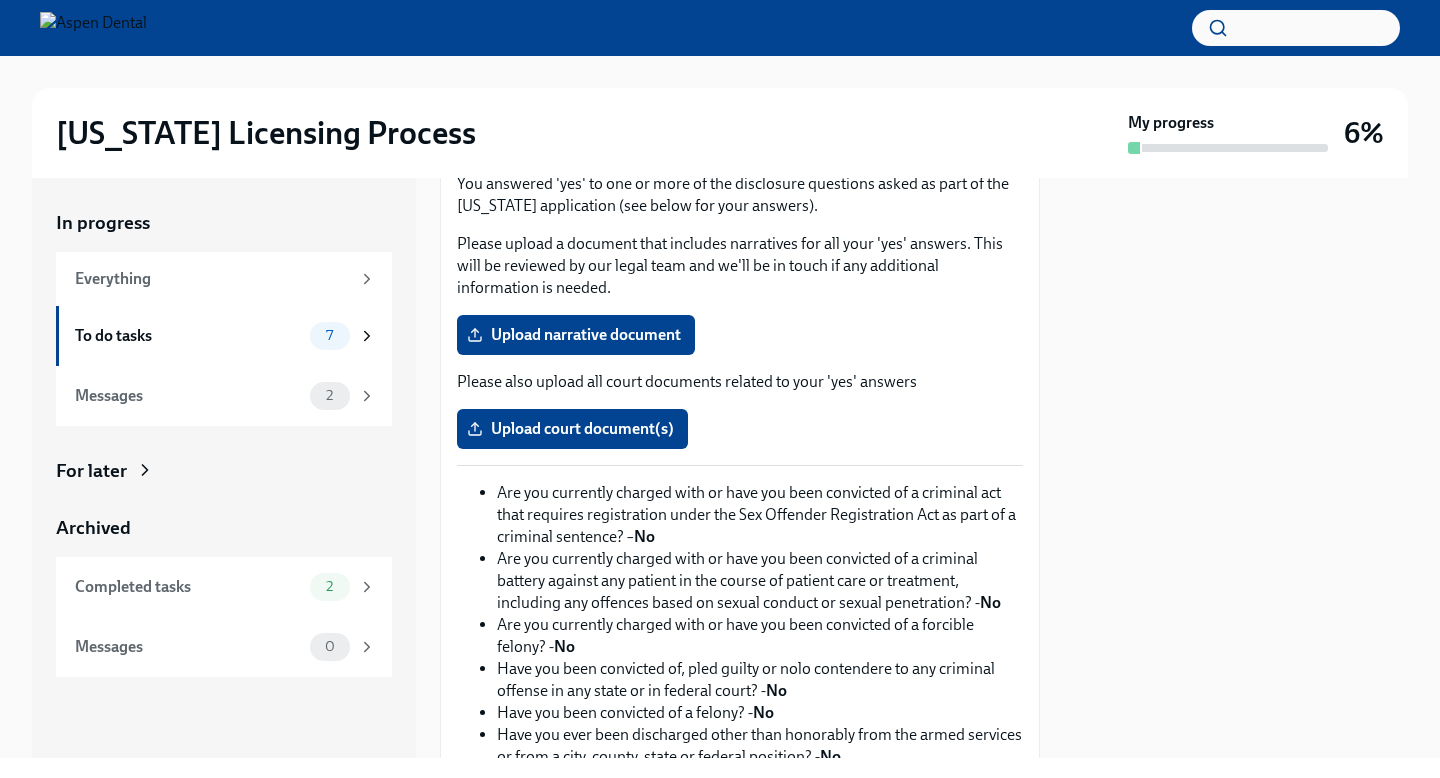 scroll, scrollTop: 0, scrollLeft: 0, axis: both 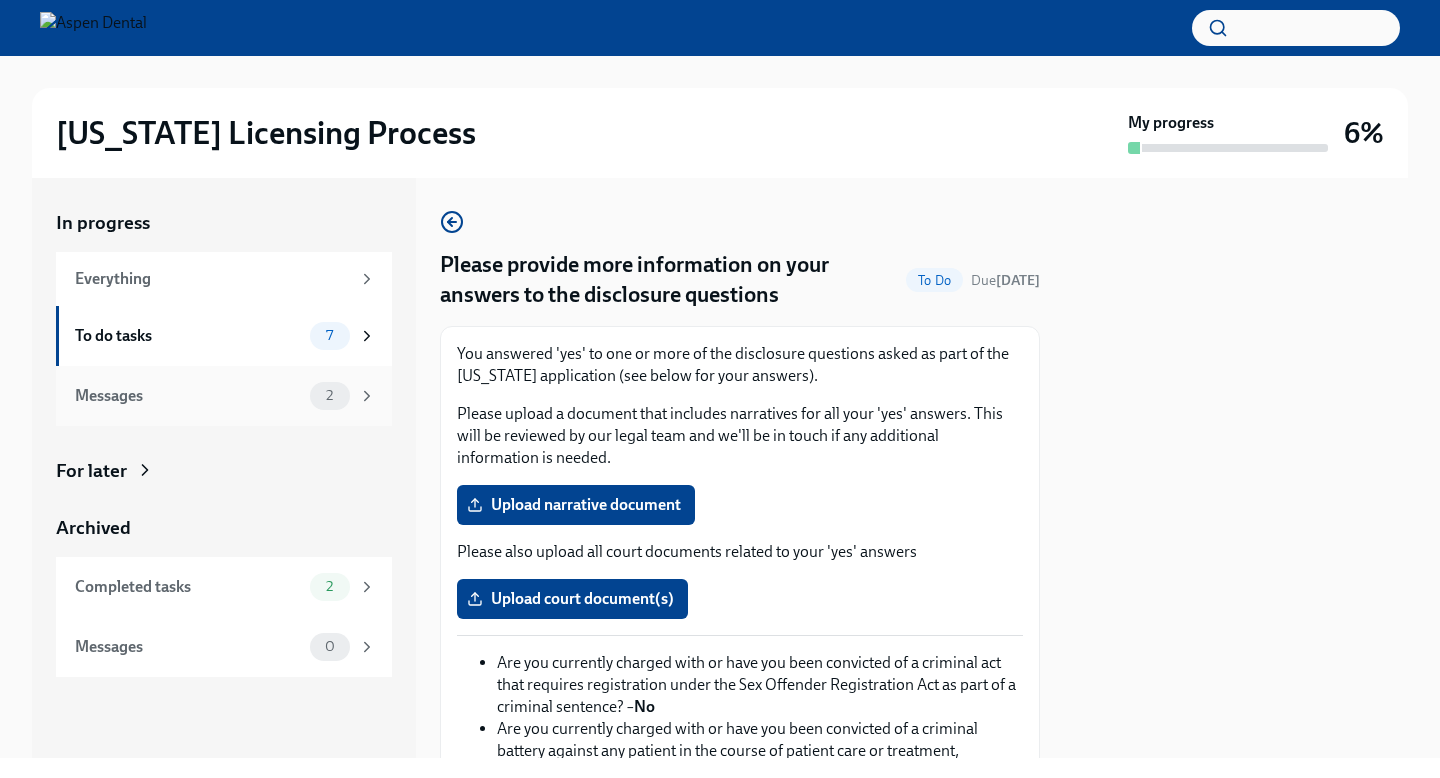 click on "Messages 2" at bounding box center [224, 396] 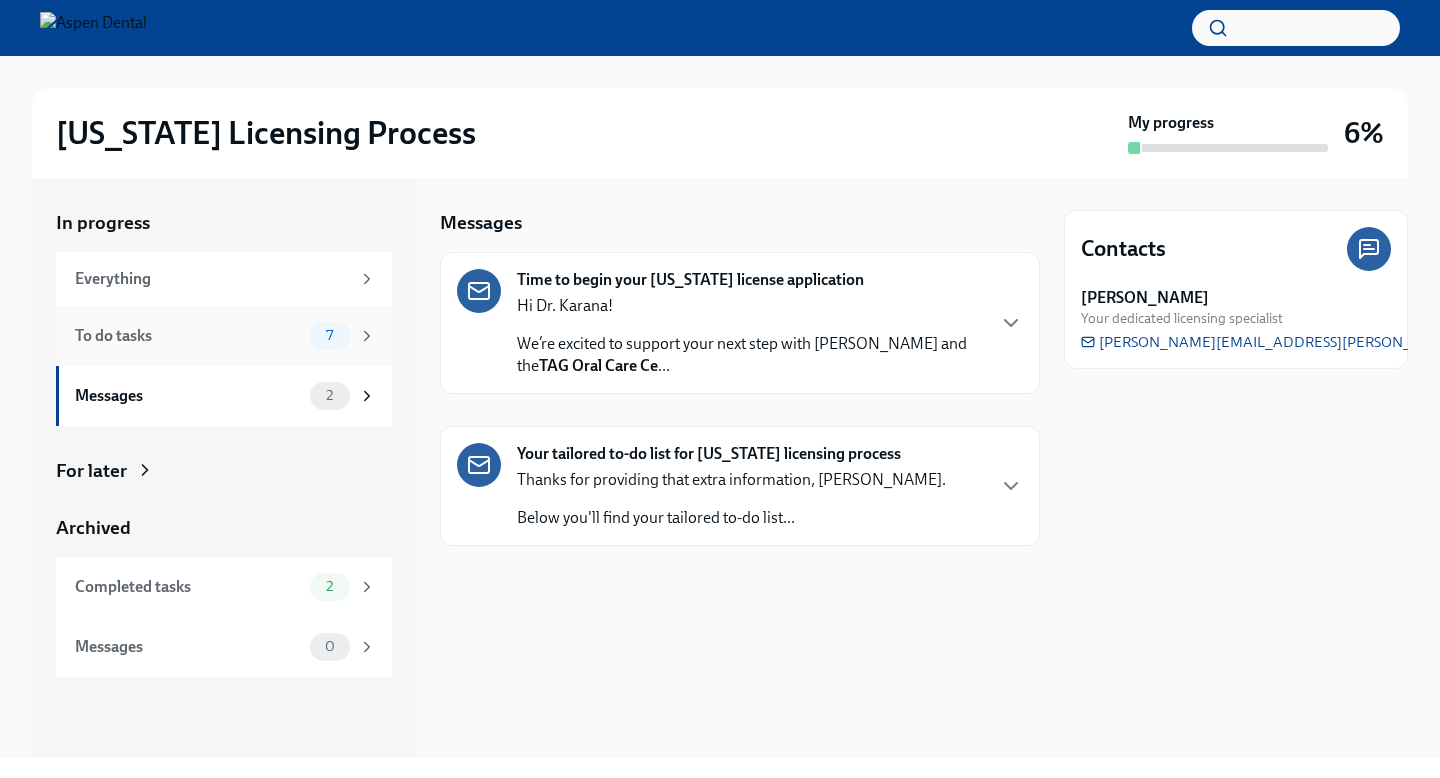click on "To do tasks" at bounding box center (188, 336) 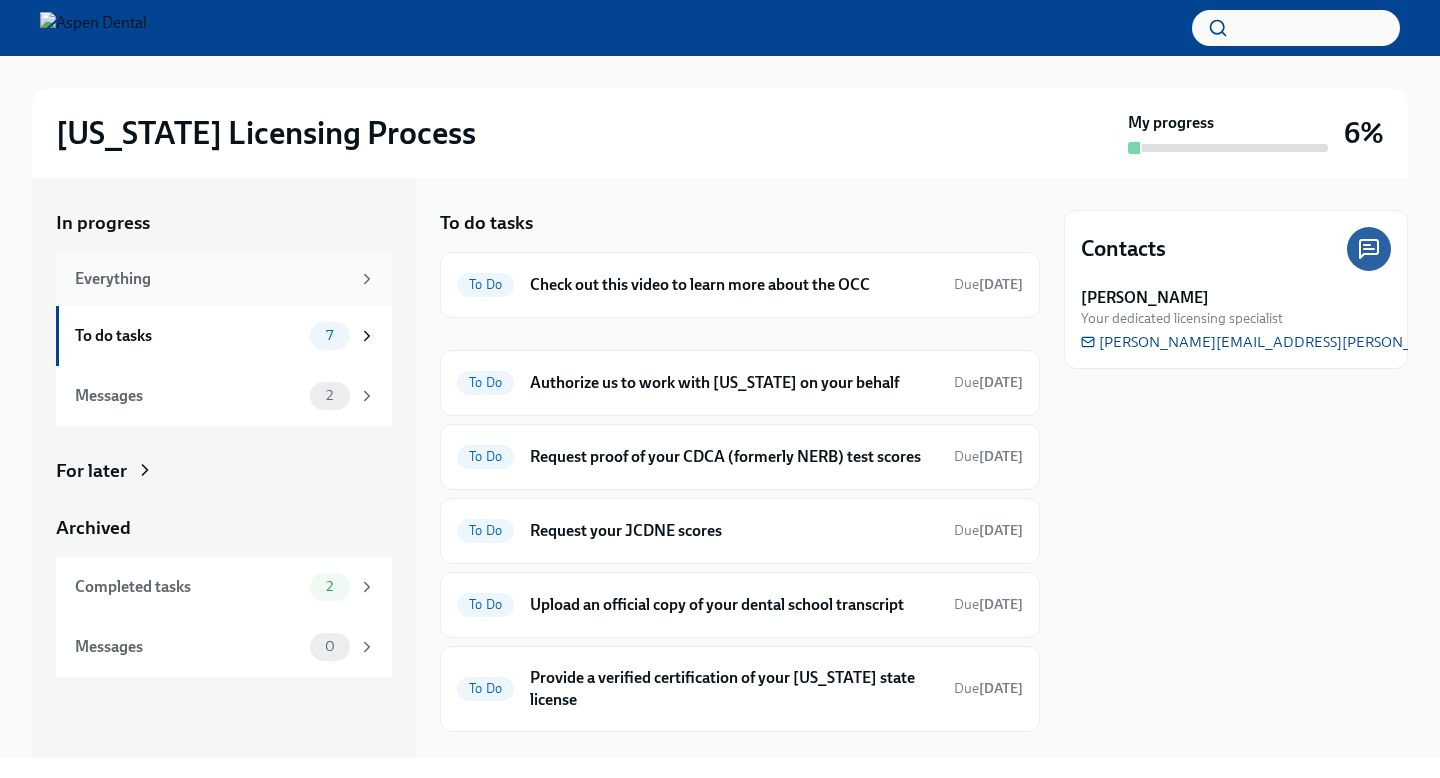 click on "Everything" at bounding box center (224, 279) 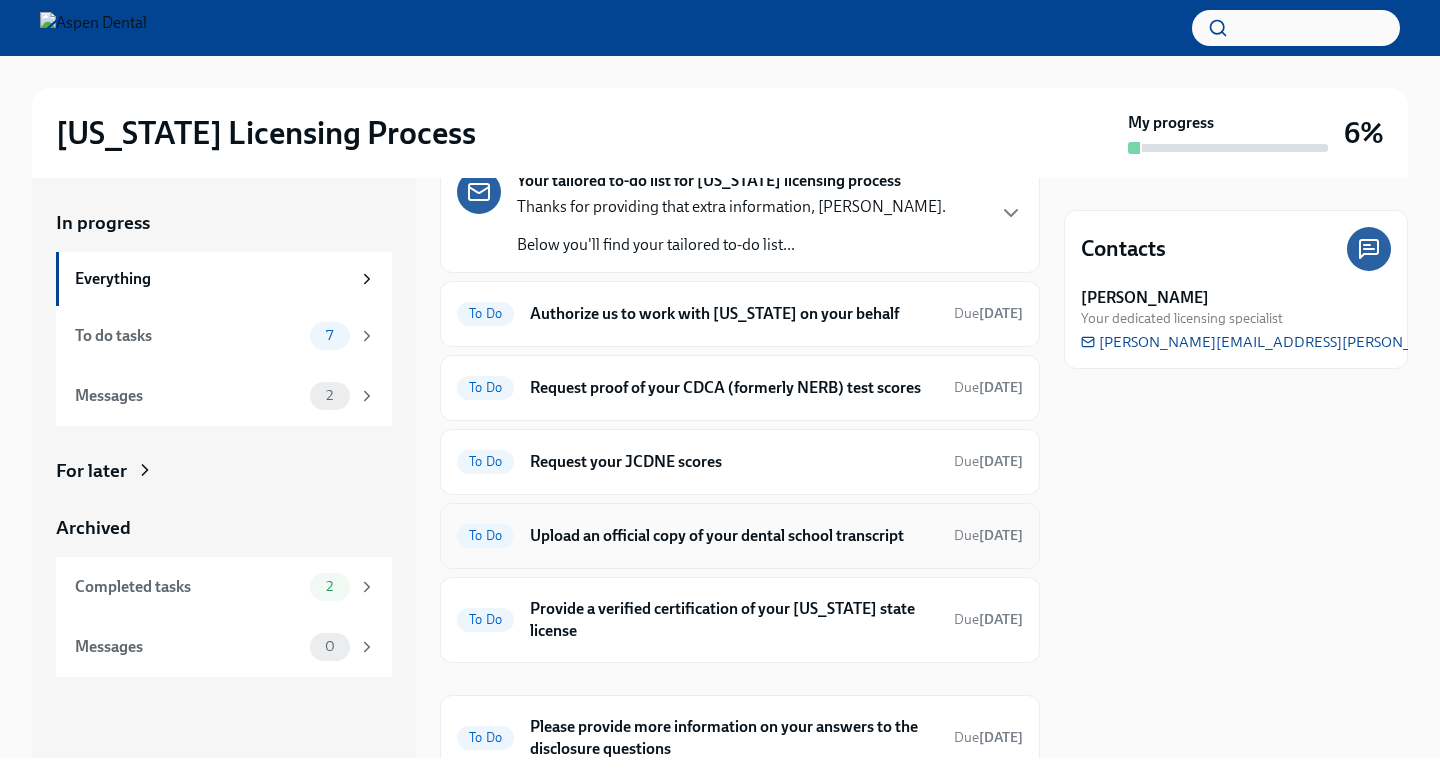 scroll, scrollTop: 334, scrollLeft: 0, axis: vertical 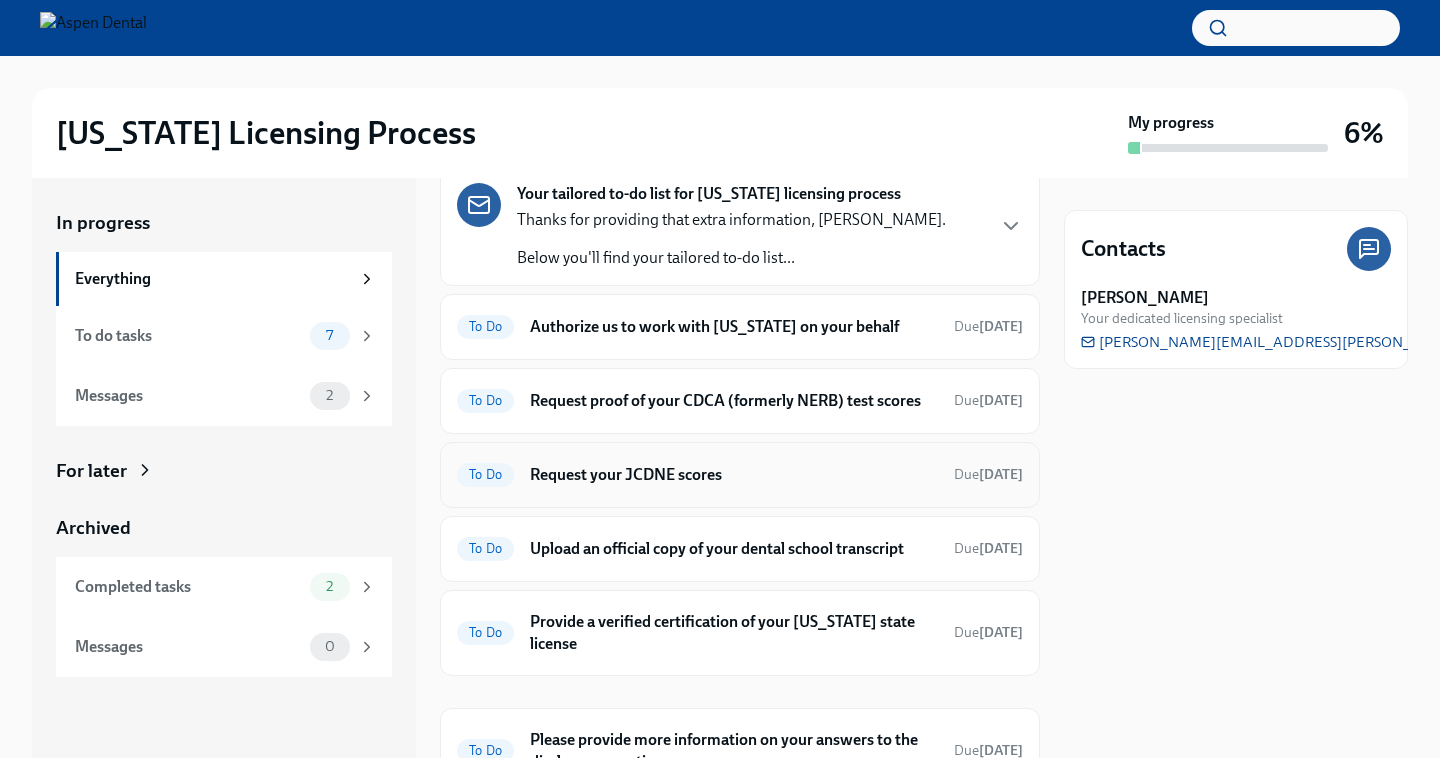 click on "Request your JCDNE scores" at bounding box center [734, 475] 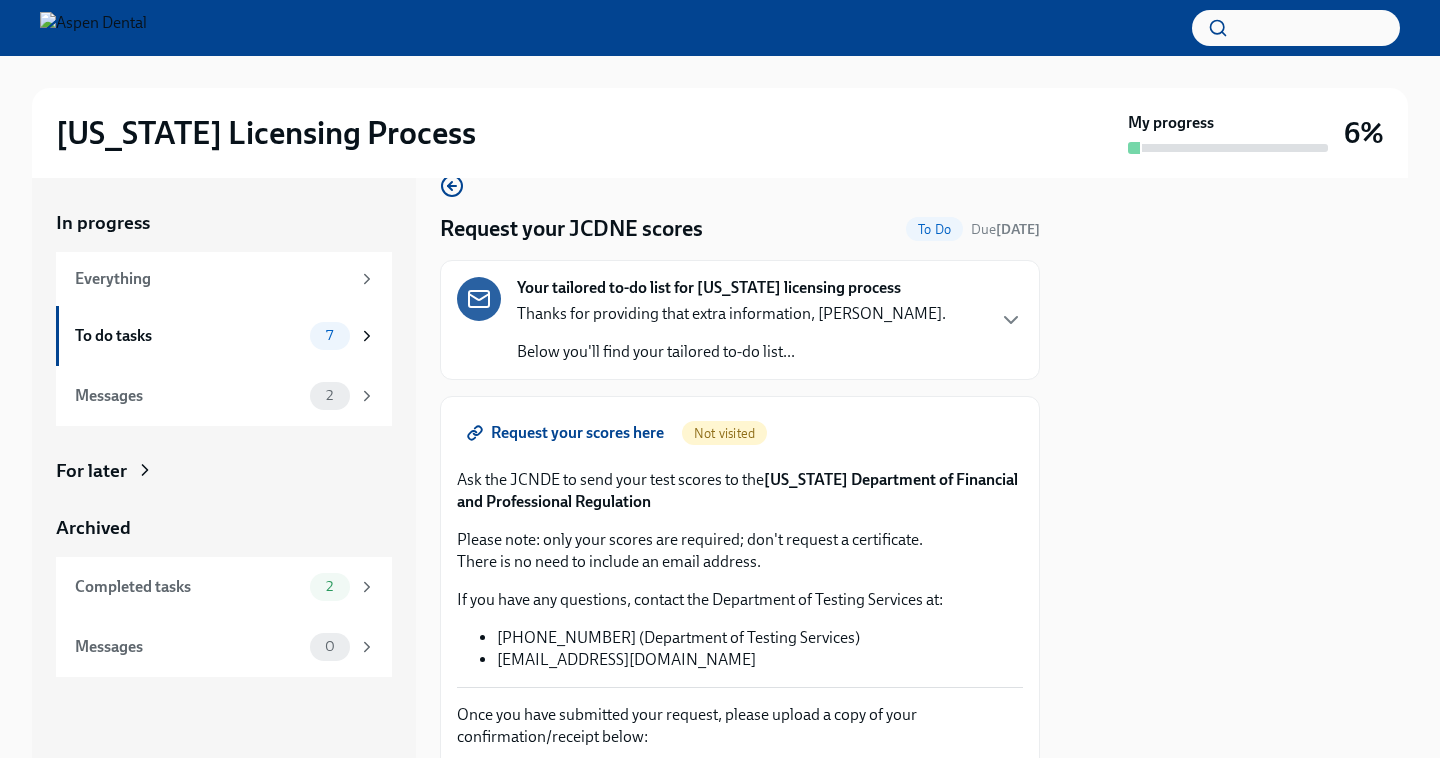 scroll, scrollTop: 35, scrollLeft: 0, axis: vertical 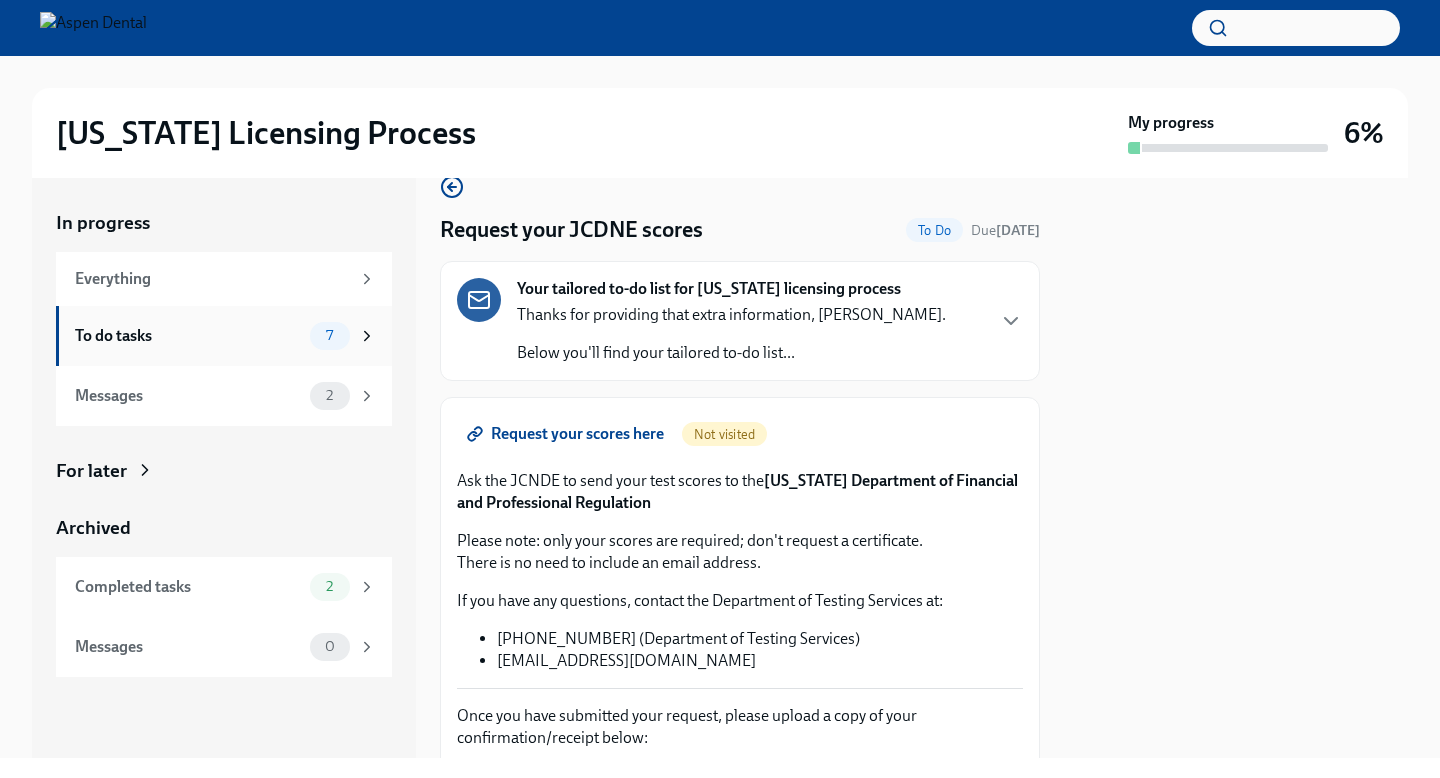 click on "To do tasks 7" at bounding box center [224, 336] 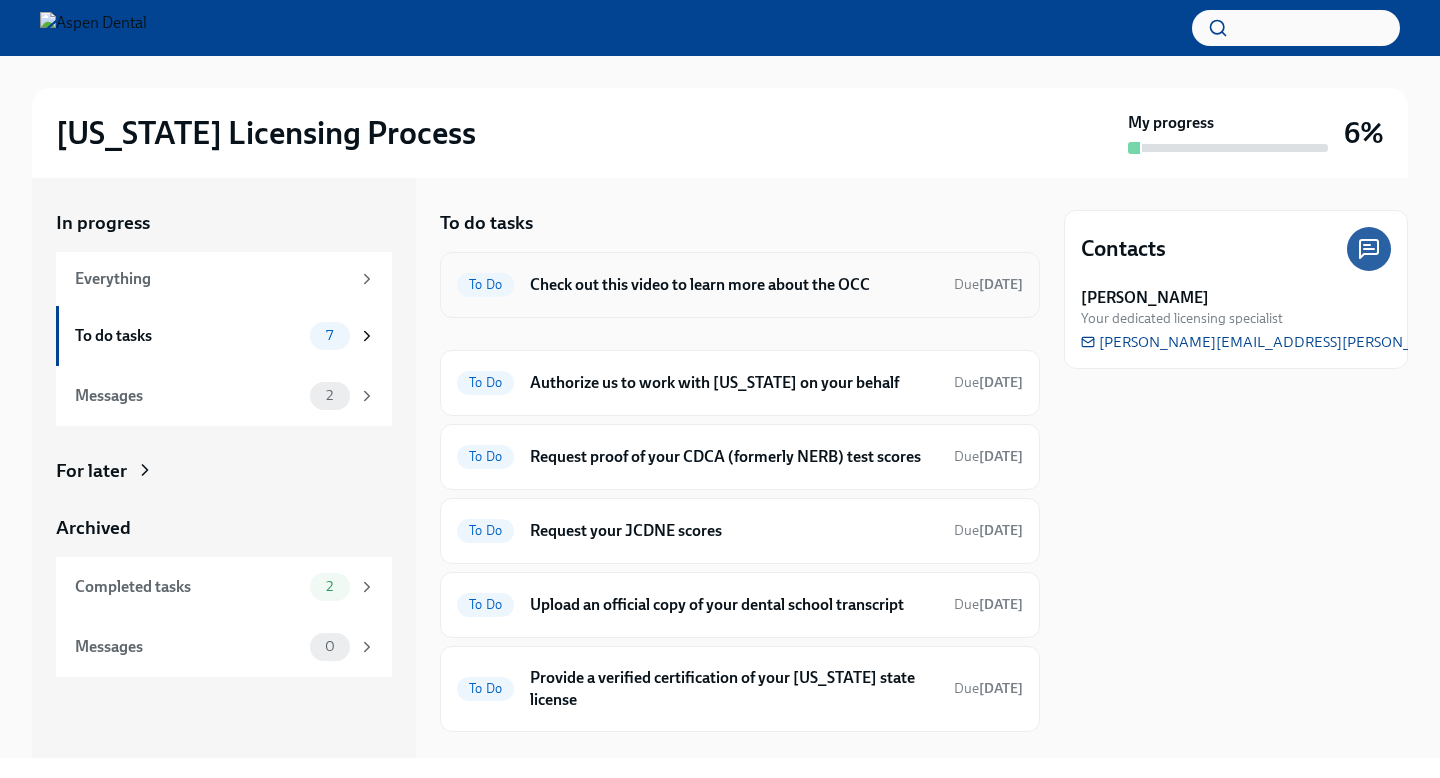 click on "Check out this video to learn more about the OCC" at bounding box center (734, 285) 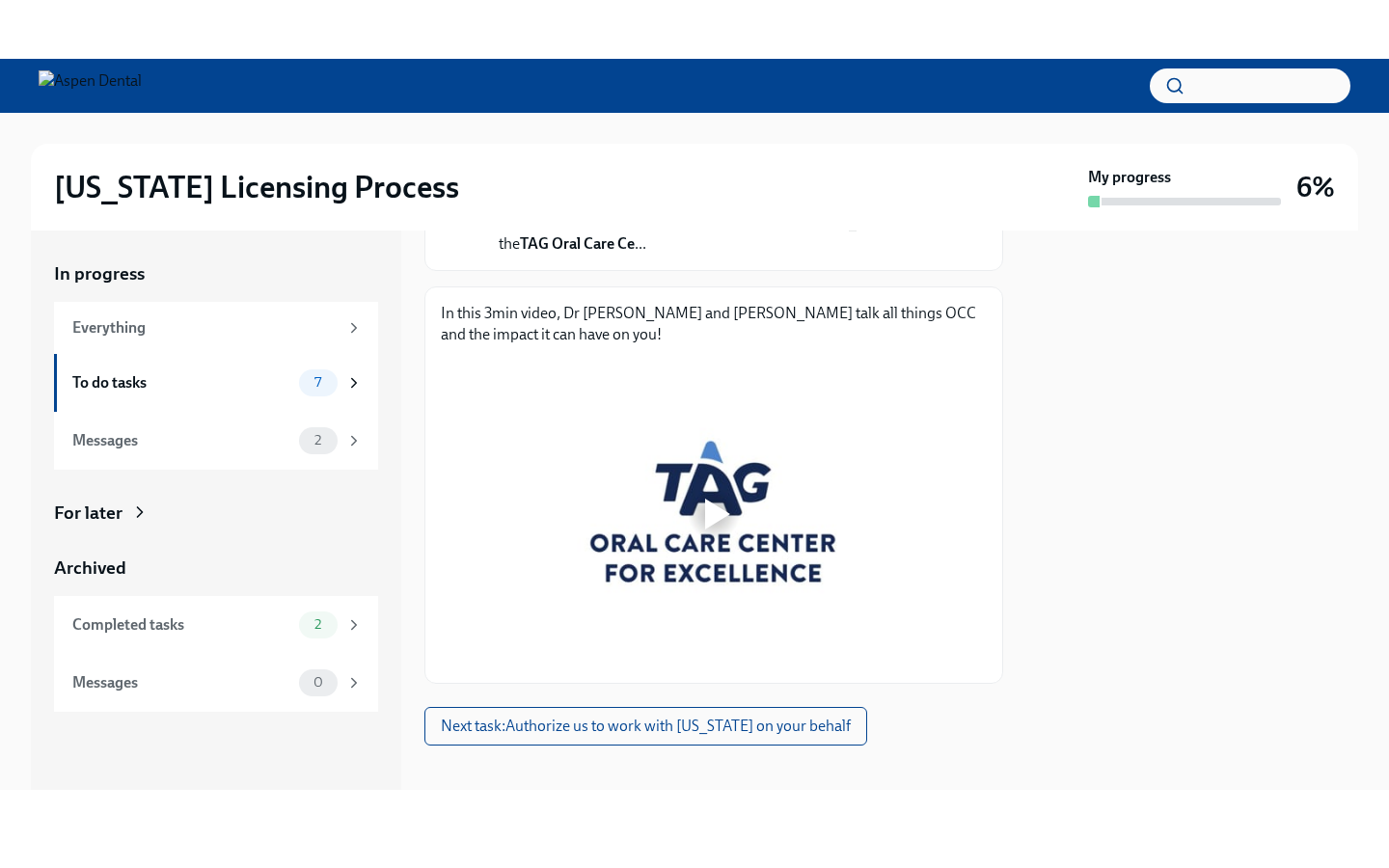 scroll, scrollTop: 250, scrollLeft: 0, axis: vertical 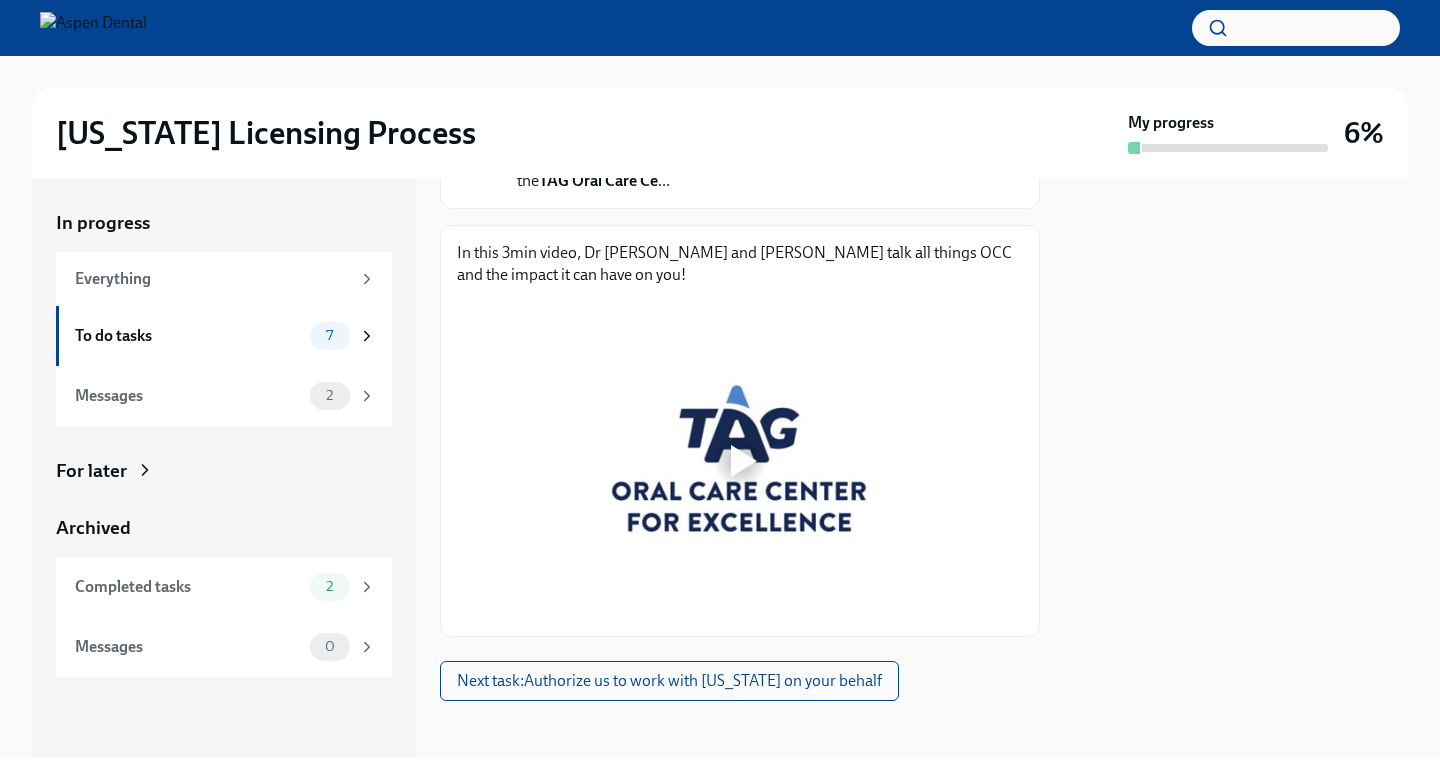 click at bounding box center [740, 461] 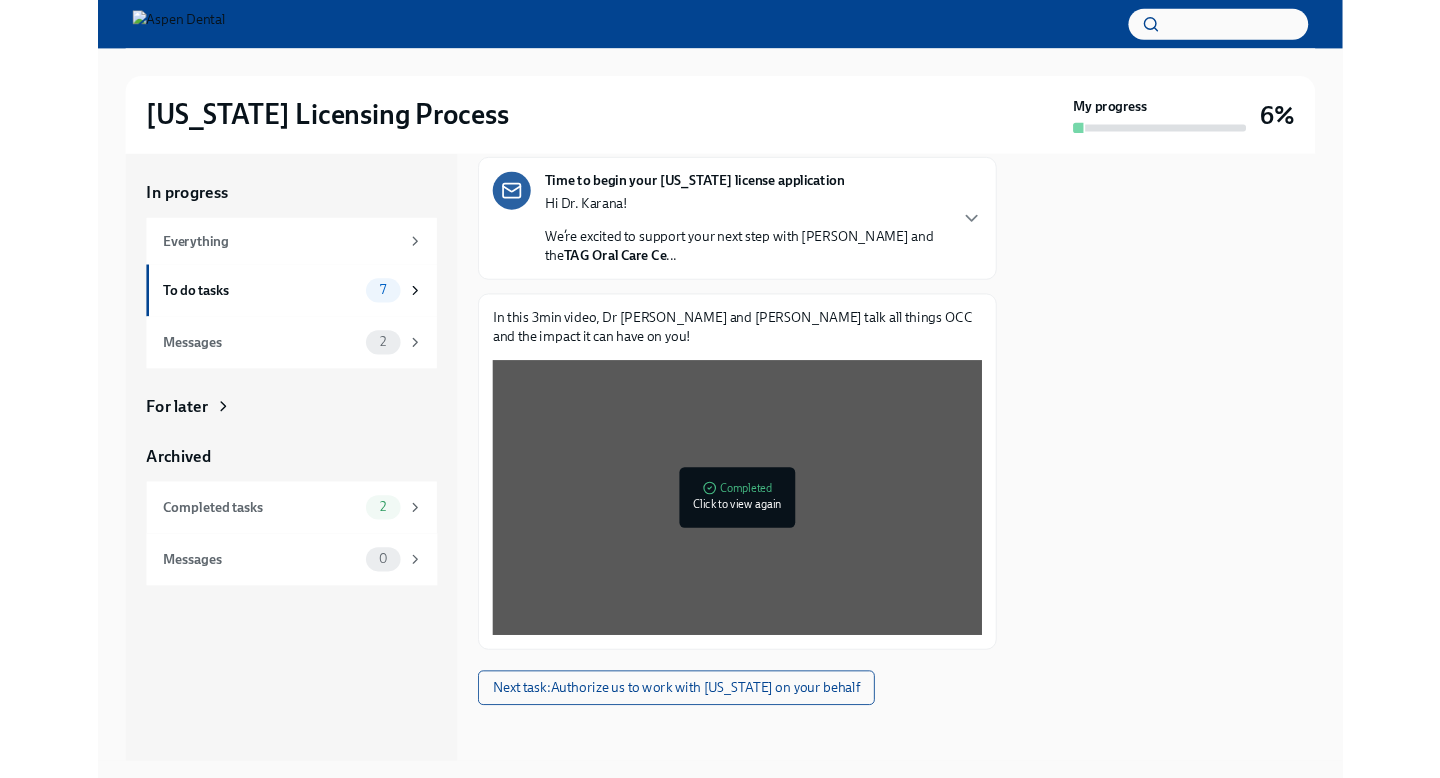 scroll, scrollTop: 259, scrollLeft: 0, axis: vertical 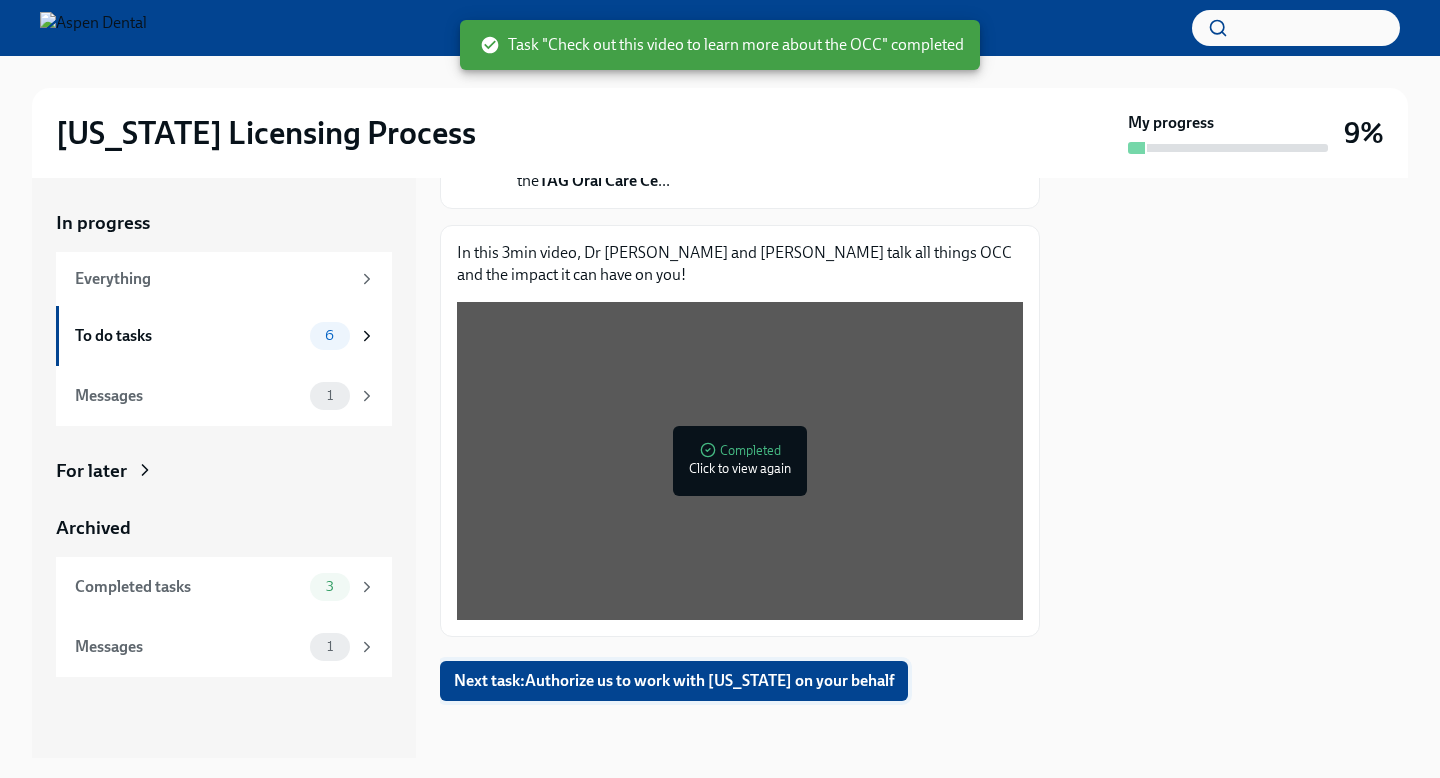 click on "Next task :  Authorize us to work with Illinois on your behalf" at bounding box center (674, 681) 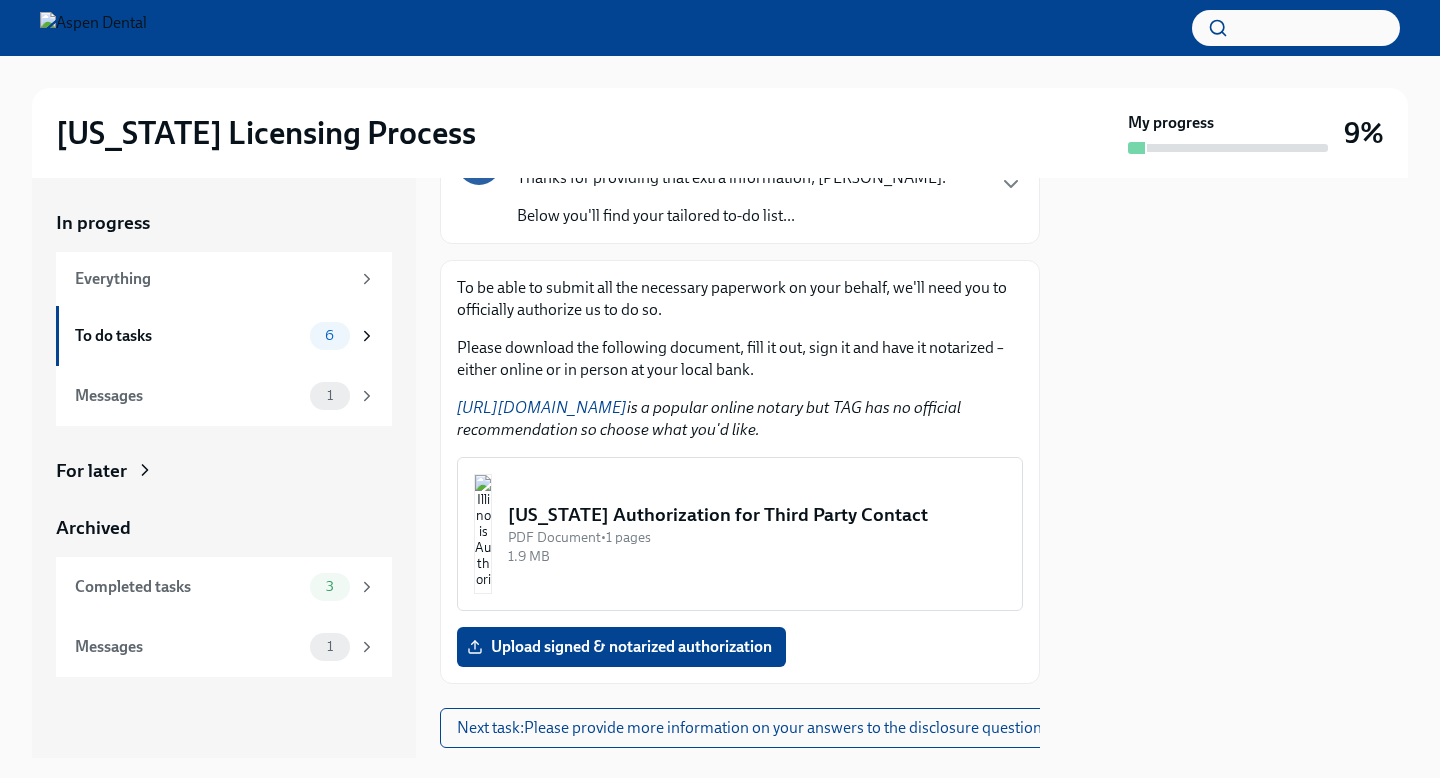 scroll, scrollTop: 207, scrollLeft: 0, axis: vertical 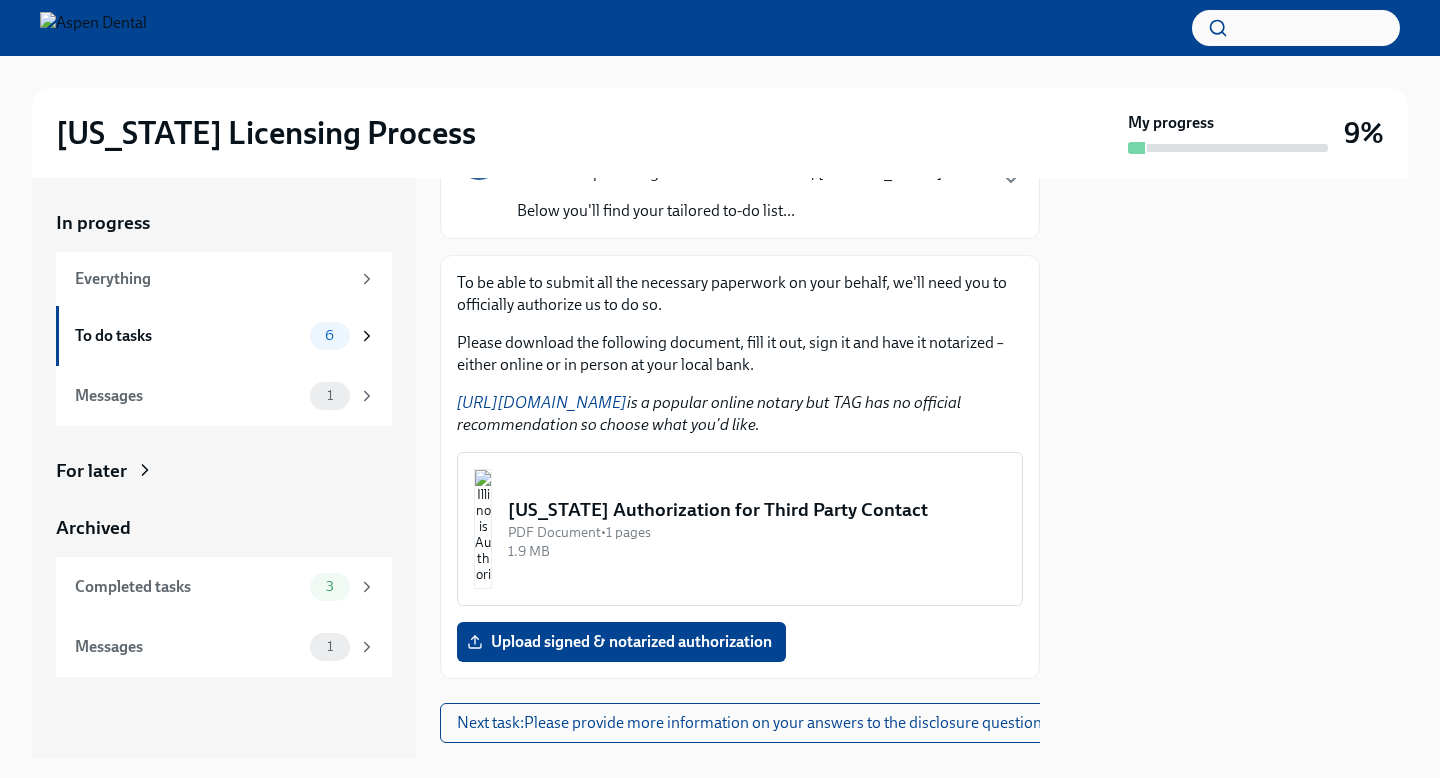 click at bounding box center [483, 529] 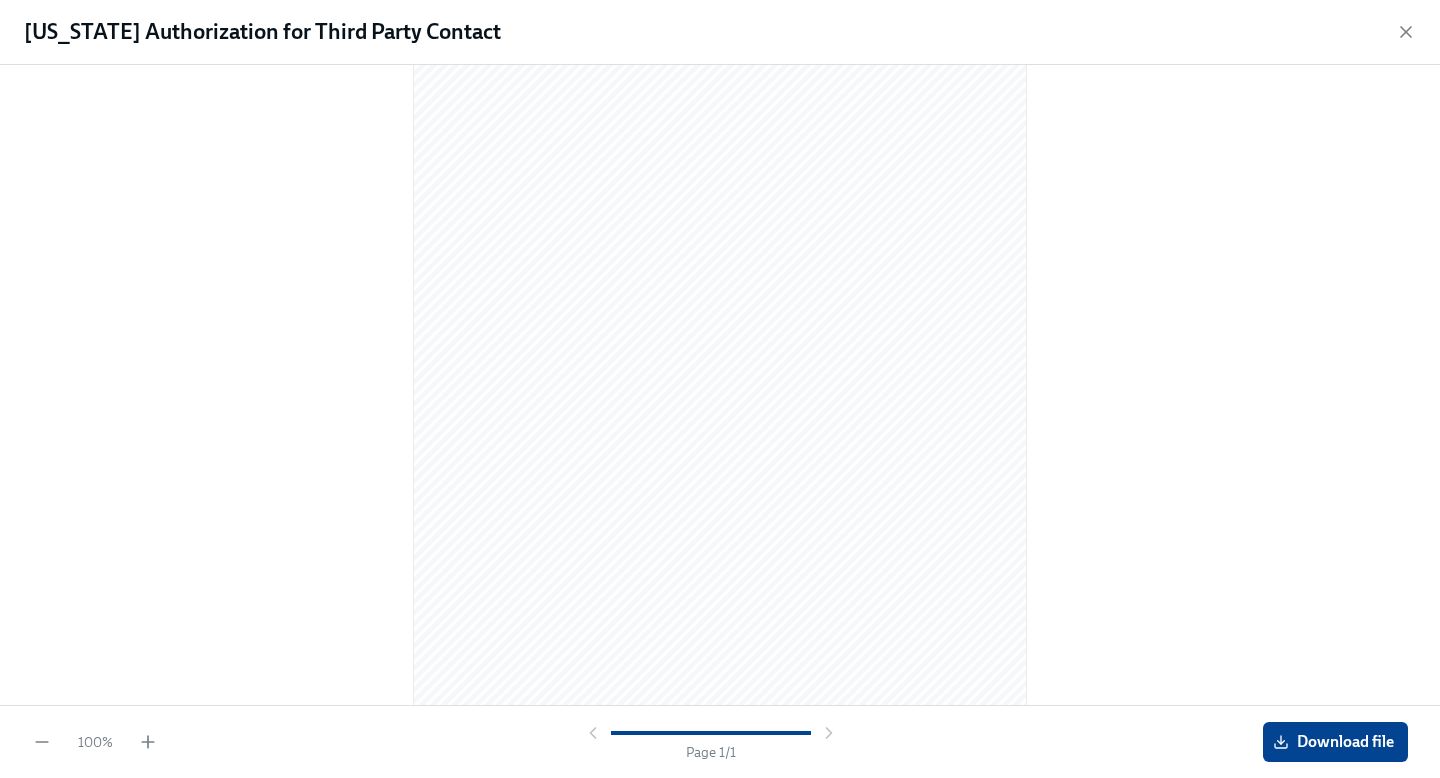scroll, scrollTop: 0, scrollLeft: 0, axis: both 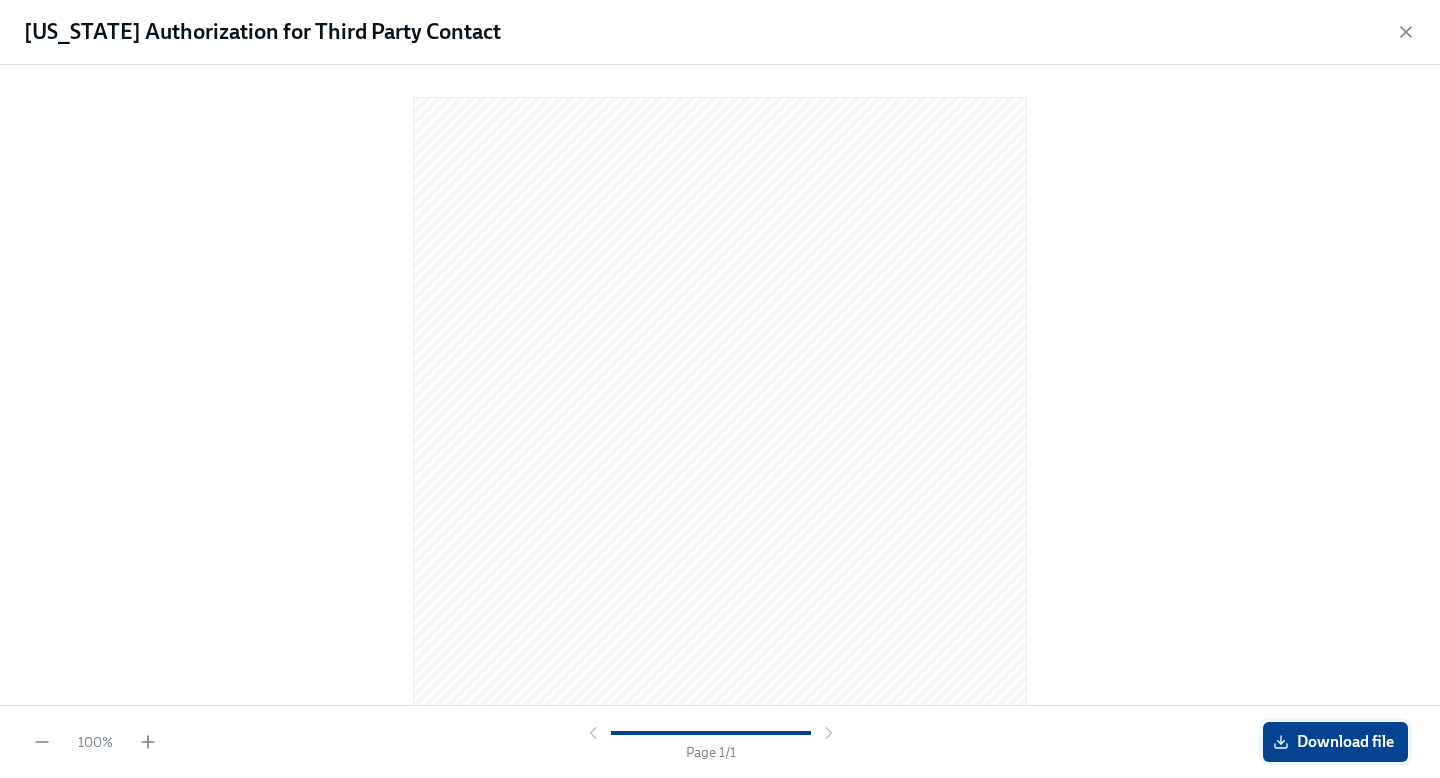 click on "Download file" at bounding box center (1335, 742) 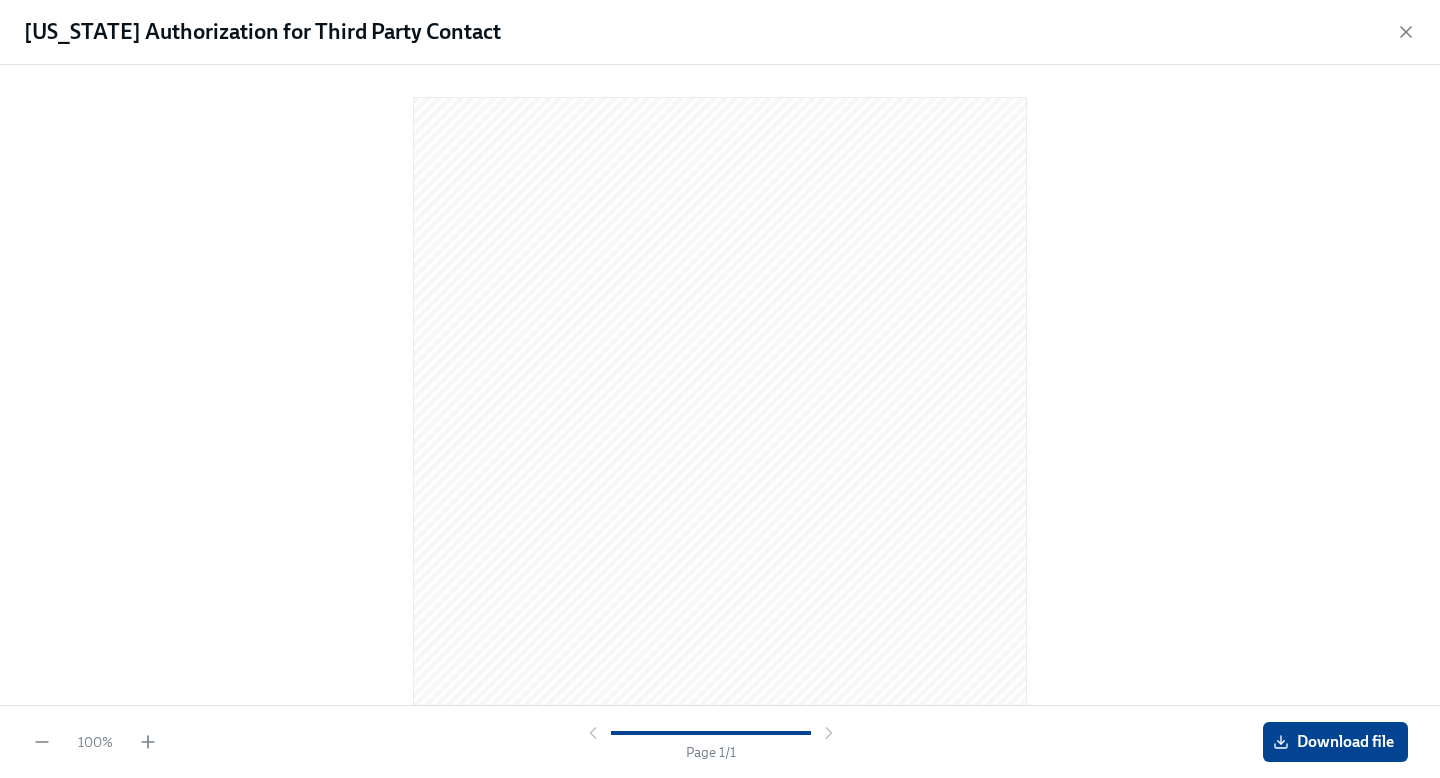 click at bounding box center (720, 381) 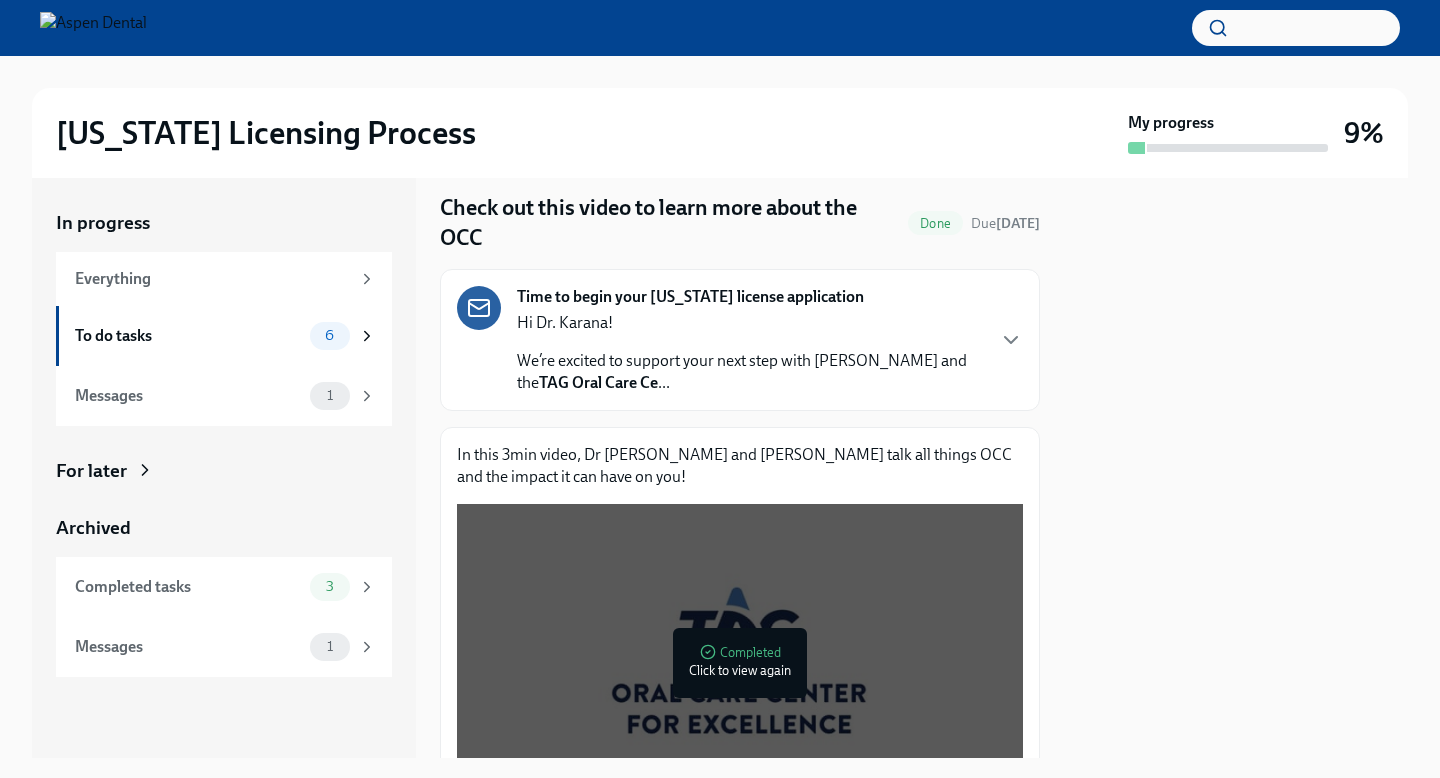 scroll, scrollTop: 266, scrollLeft: 0, axis: vertical 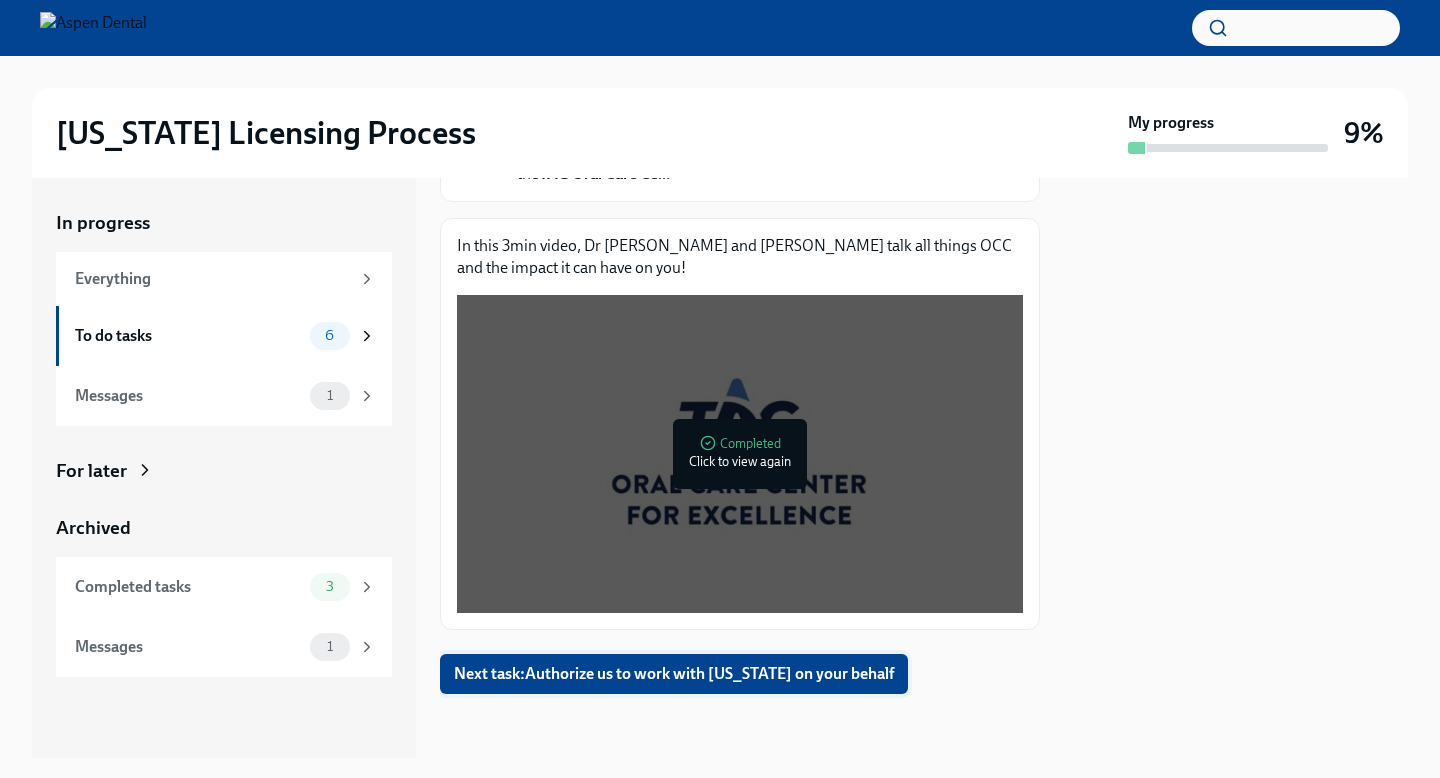click on "Next task :  Authorize us to work with Illinois on your behalf" at bounding box center [674, 674] 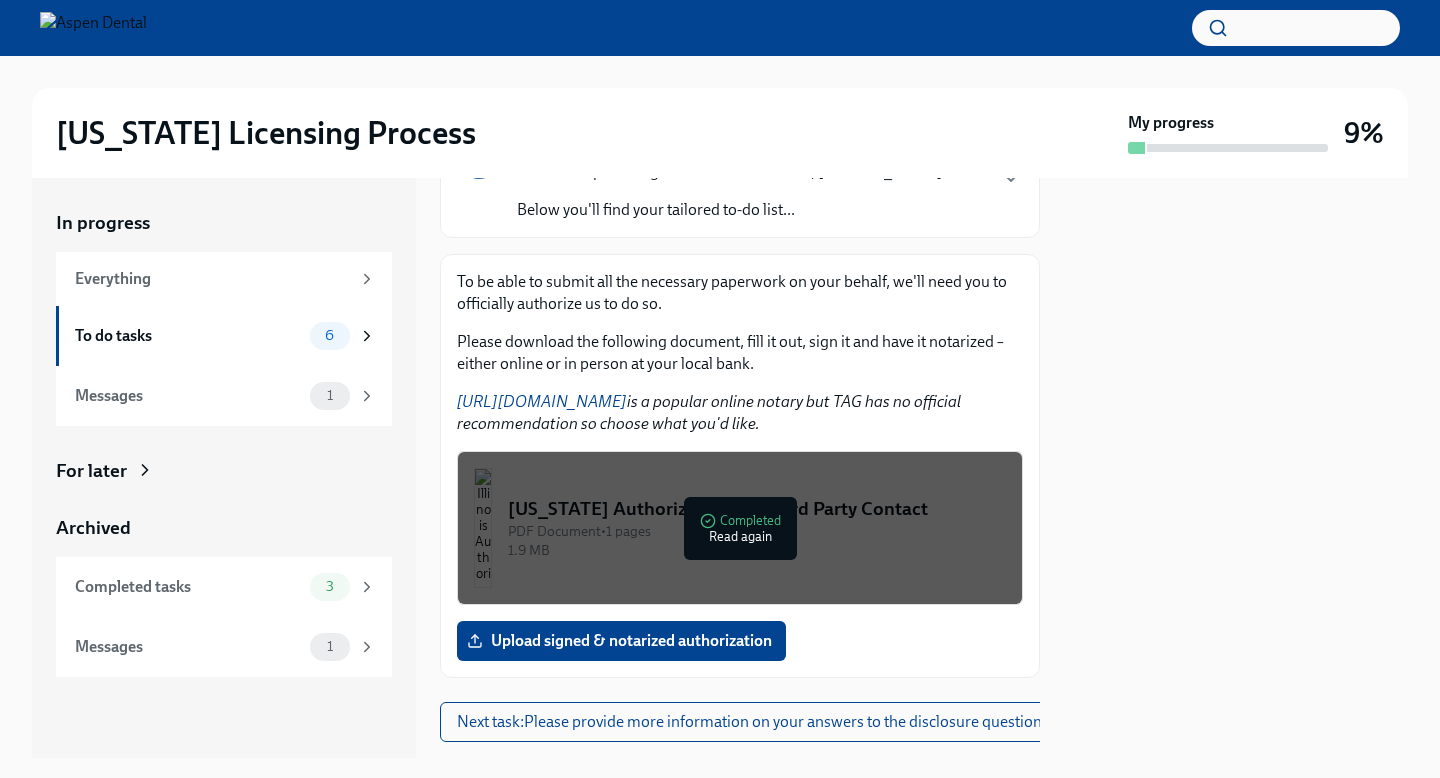 scroll, scrollTop: 256, scrollLeft: 0, axis: vertical 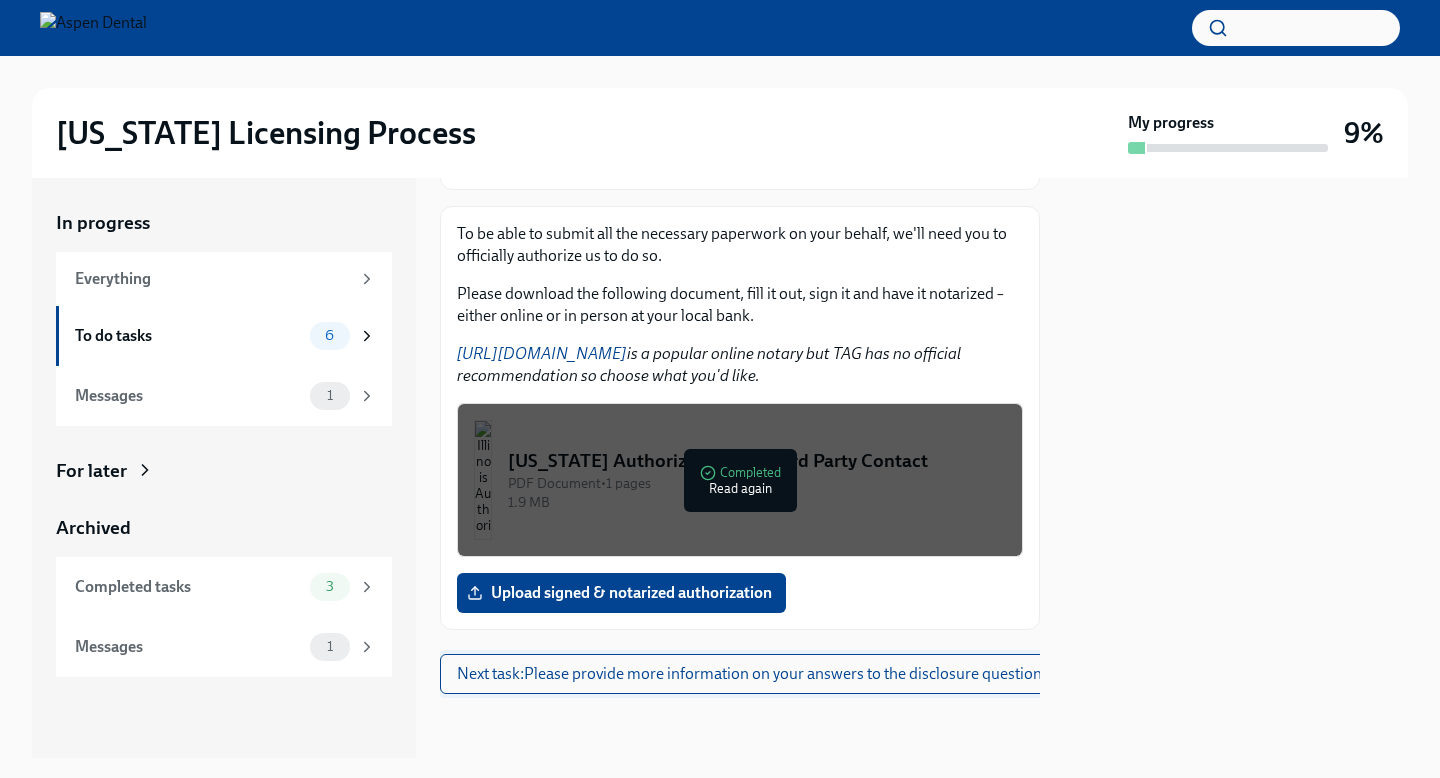 click on "Next task :  Please provide more information on your answers to the disclosure questions" at bounding box center [753, 674] 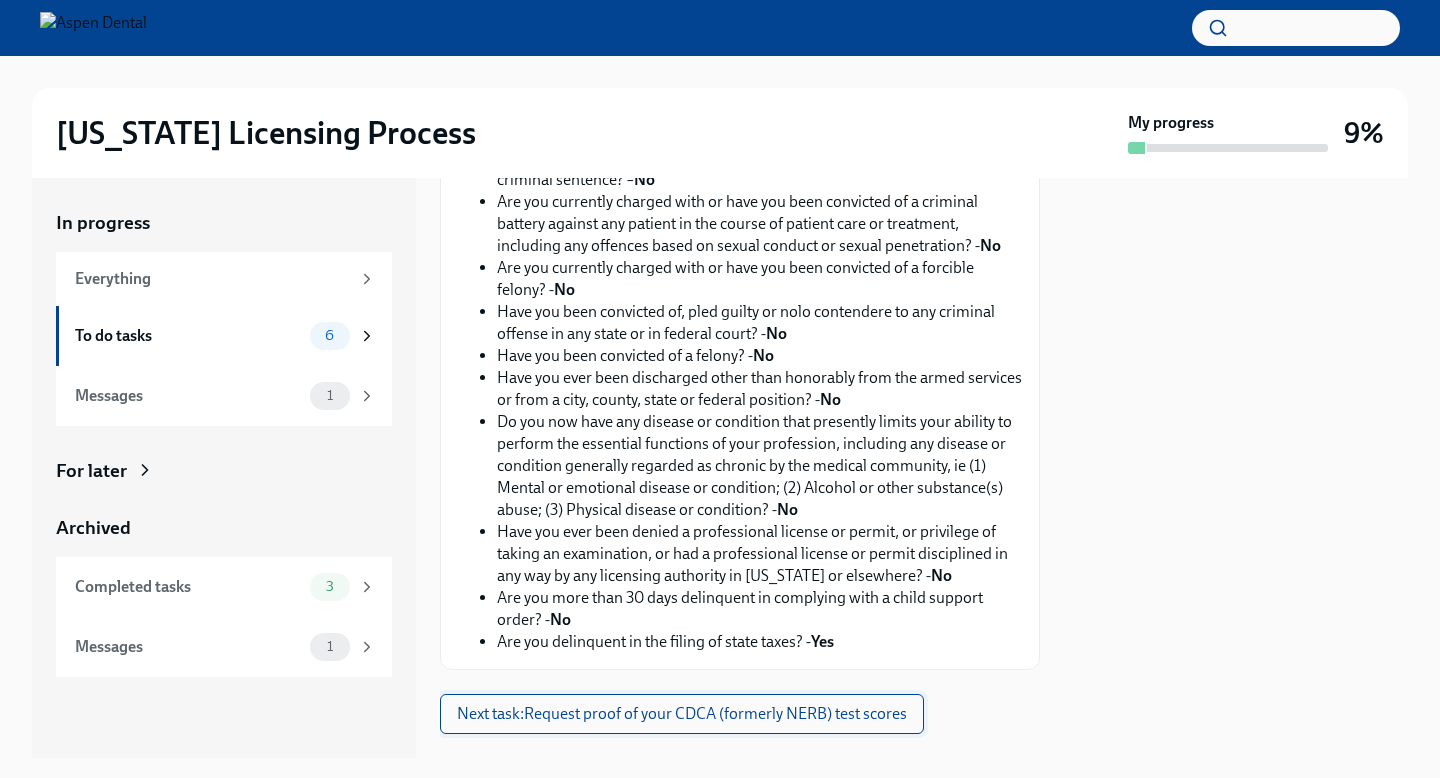 scroll, scrollTop: 567, scrollLeft: 0, axis: vertical 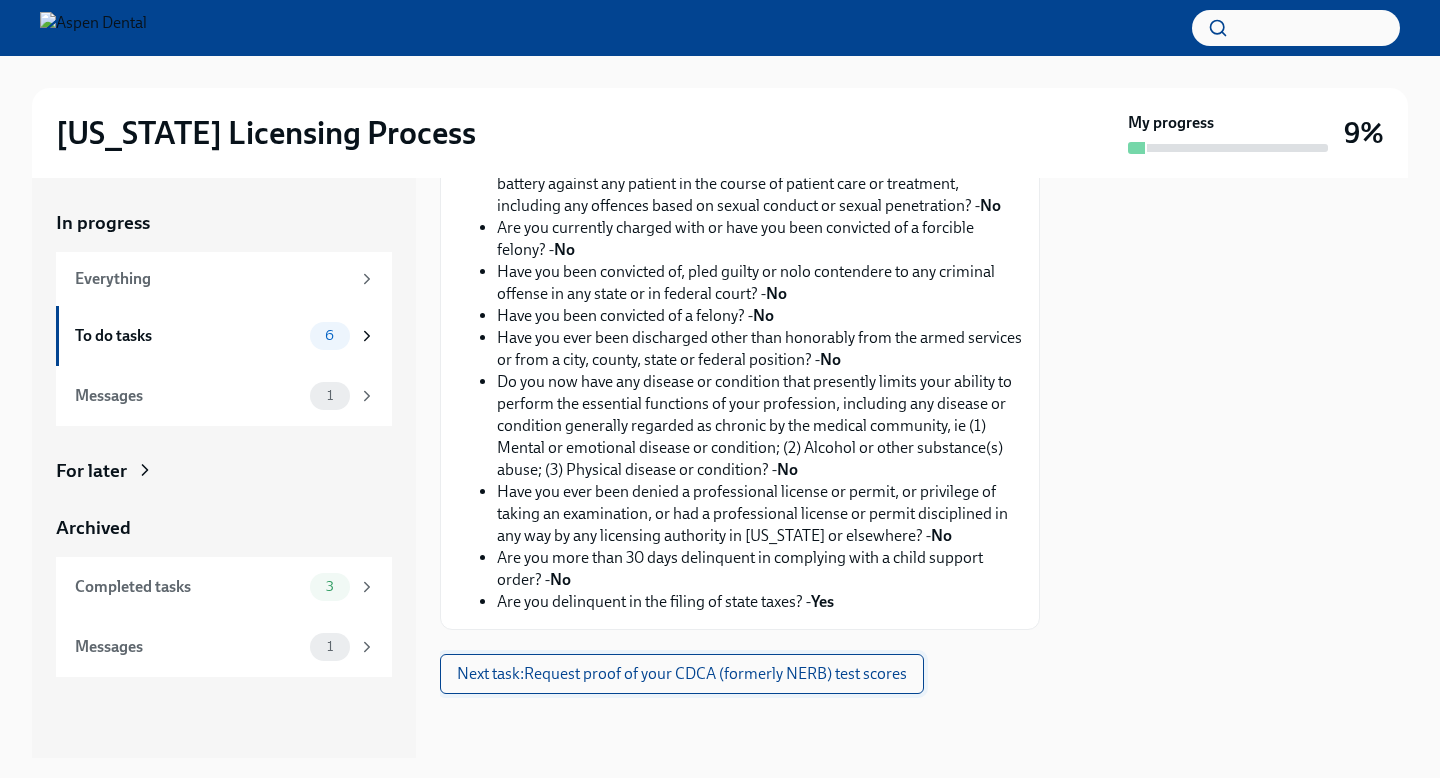 click on "Next task :  Request proof of your CDCA (formerly NERB) test scores" at bounding box center [682, 674] 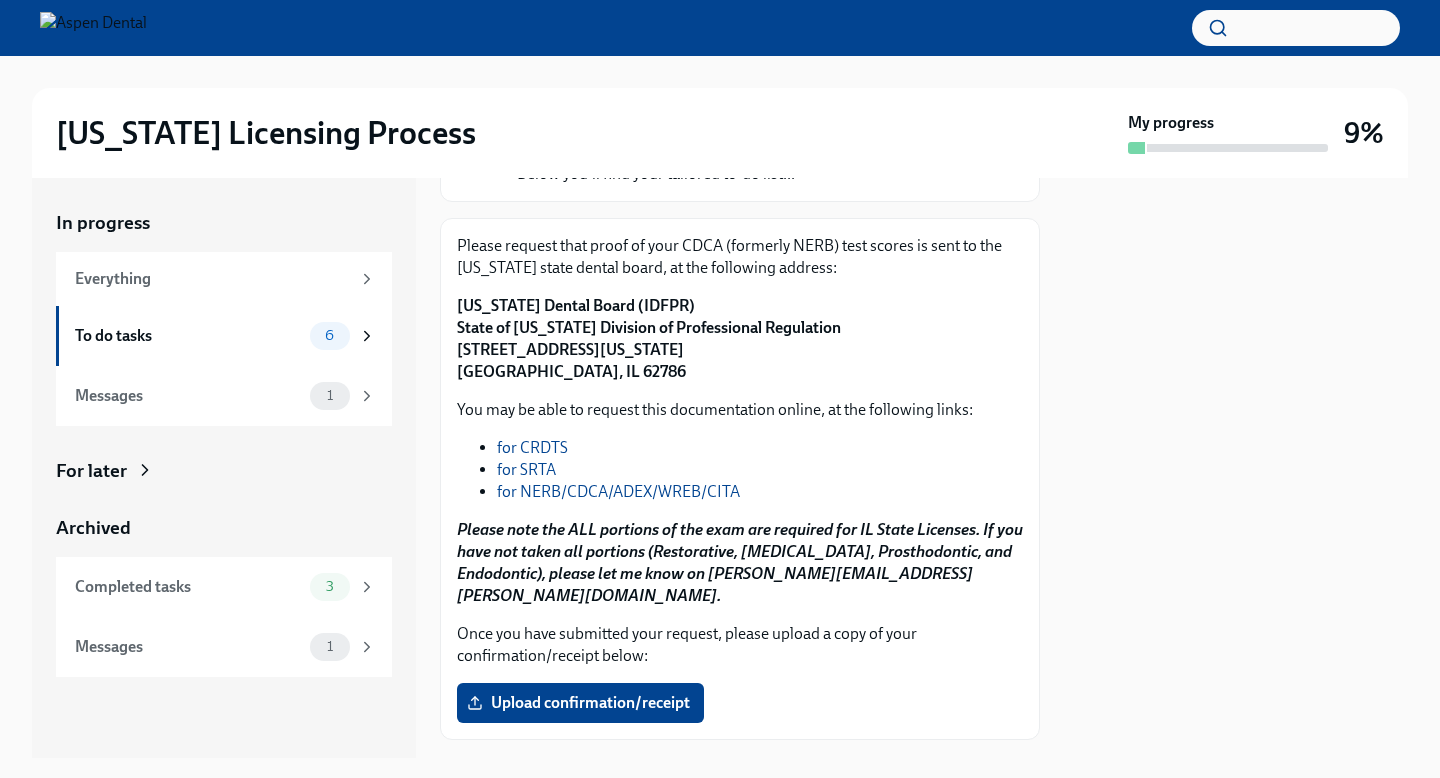 scroll, scrollTop: 246, scrollLeft: 0, axis: vertical 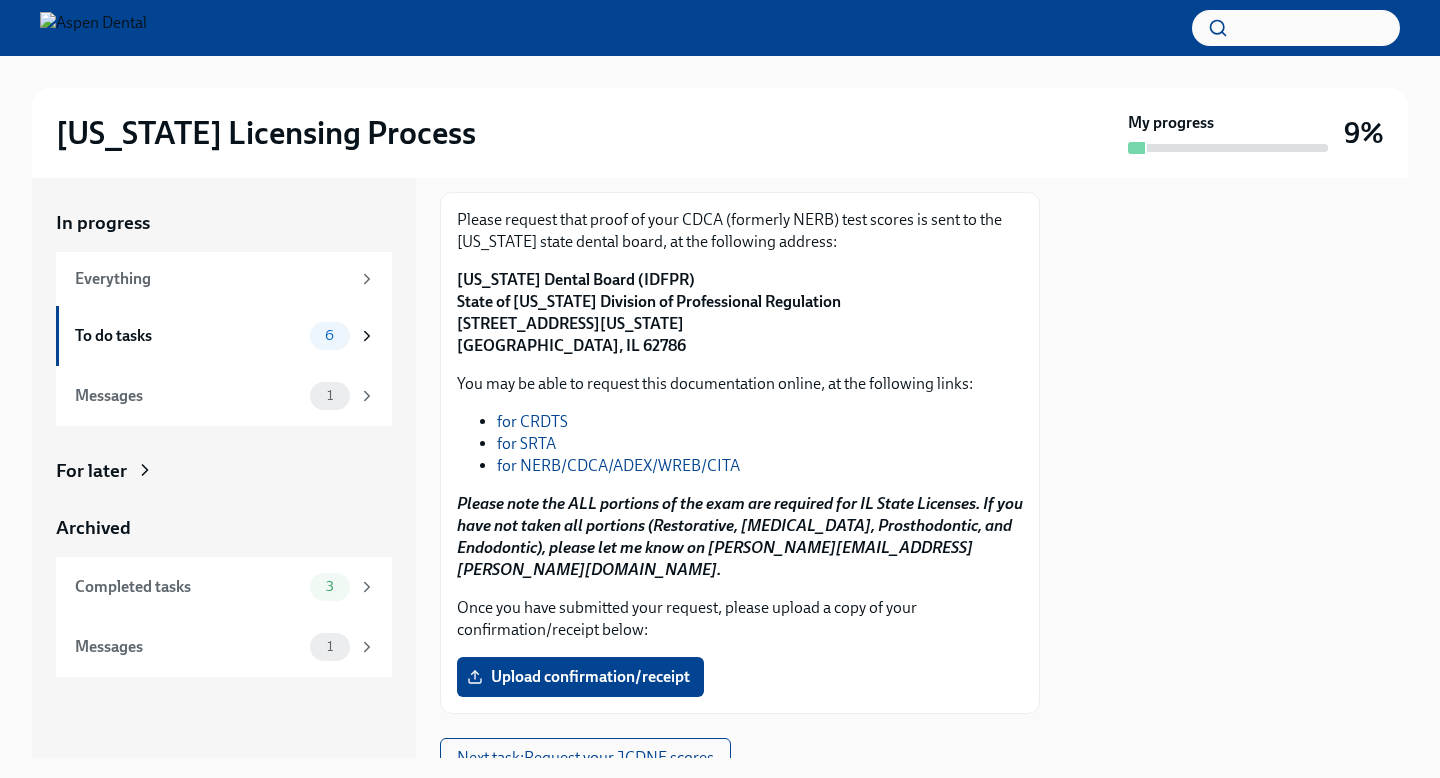 click on "Illinois Dental Board (IDFPR)
State of Illinois Division of Professional Regulation
320 West Washington St, 3rd Floor
Springfield, IL 62786" at bounding box center (740, 313) 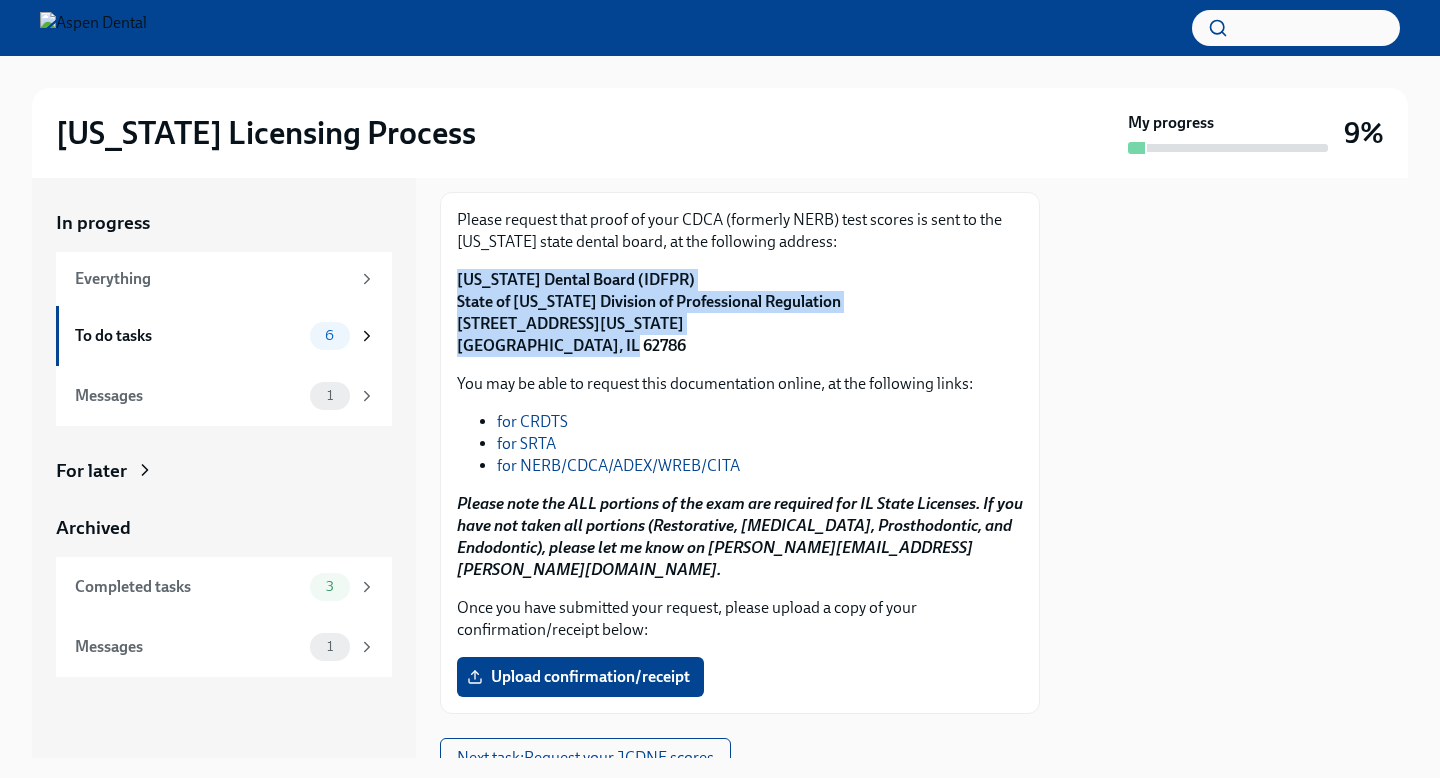 drag, startPoint x: 621, startPoint y: 348, endPoint x: 456, endPoint y: 284, distance: 176.9774 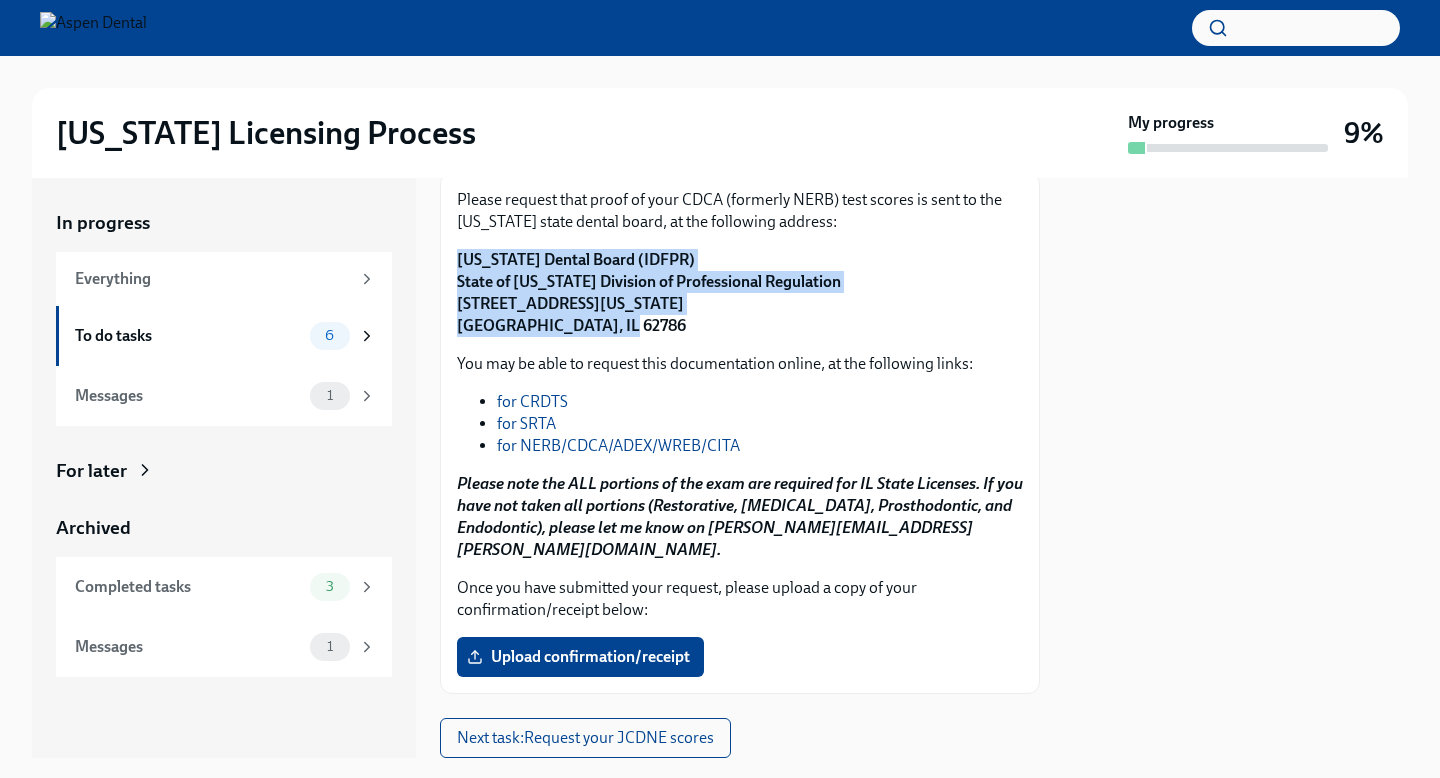 scroll, scrollTop: 298, scrollLeft: 0, axis: vertical 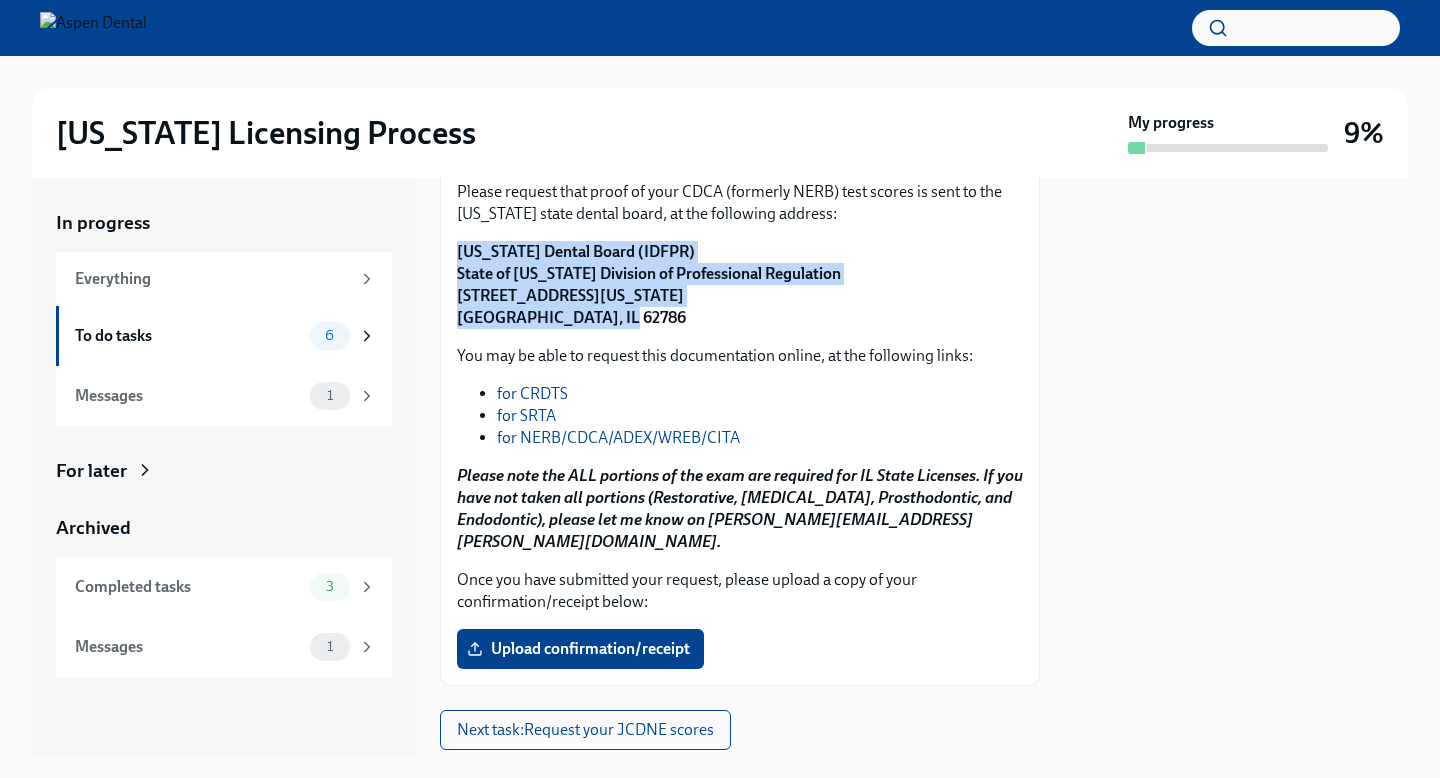 click on "Illinois Dental Board (IDFPR)
State of Illinois Division of Professional Regulation
320 West Washington St, 3rd Floor
Springfield, IL 62786" at bounding box center [649, 284] 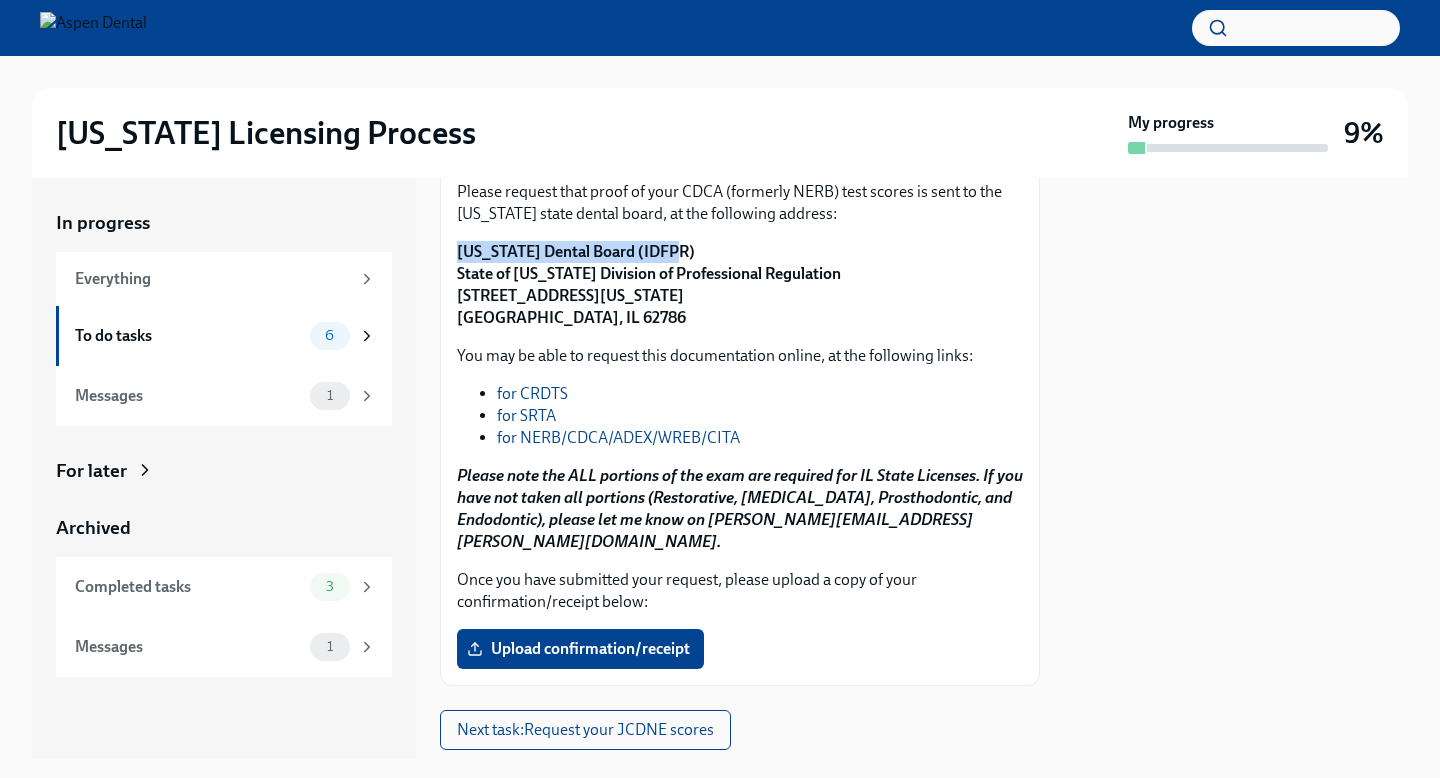 drag, startPoint x: 681, startPoint y: 255, endPoint x: 452, endPoint y: 255, distance: 229 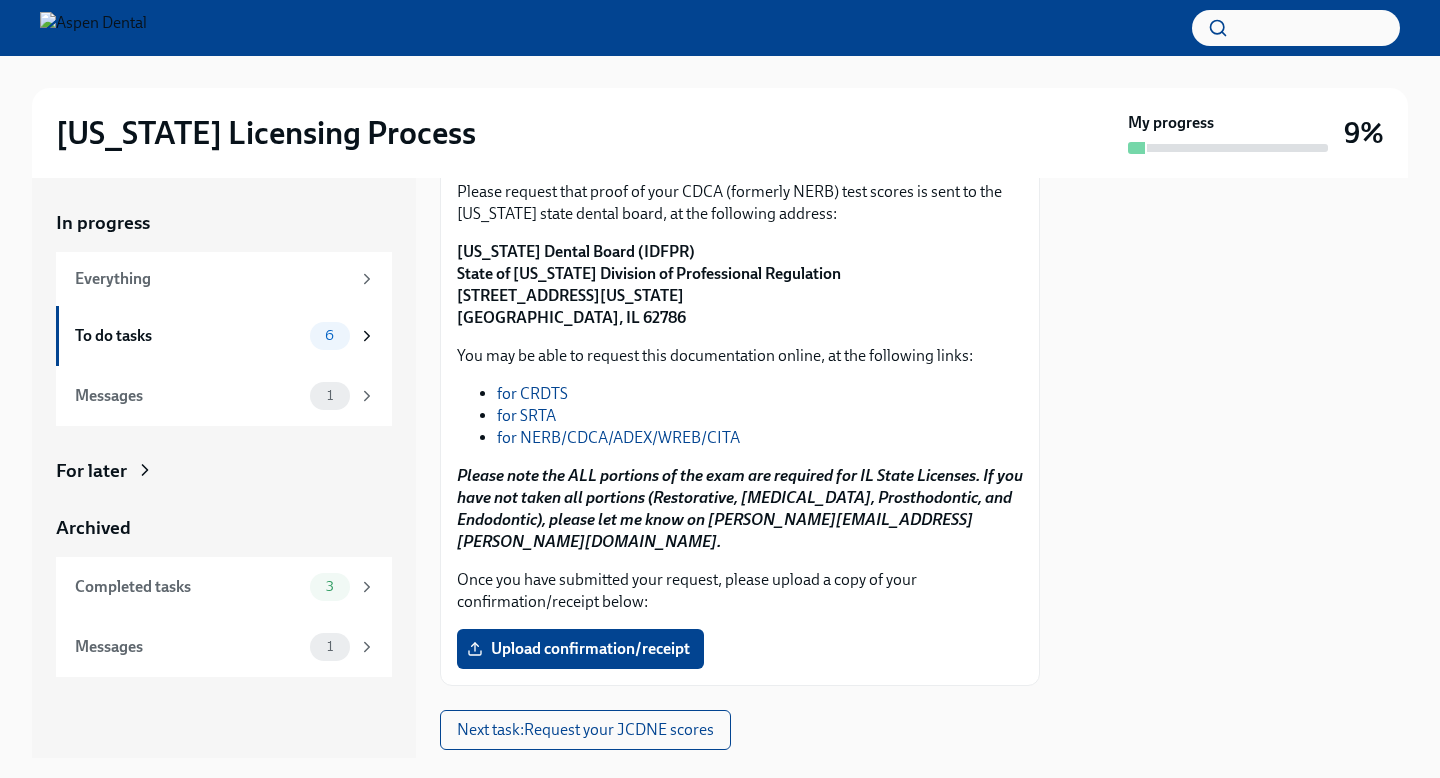 click on "Illinois Dental Board (IDFPR)
State of Illinois Division of Professional Regulation
320 West Washington St, 3rd Floor
Springfield, IL 62786" at bounding box center [740, 285] 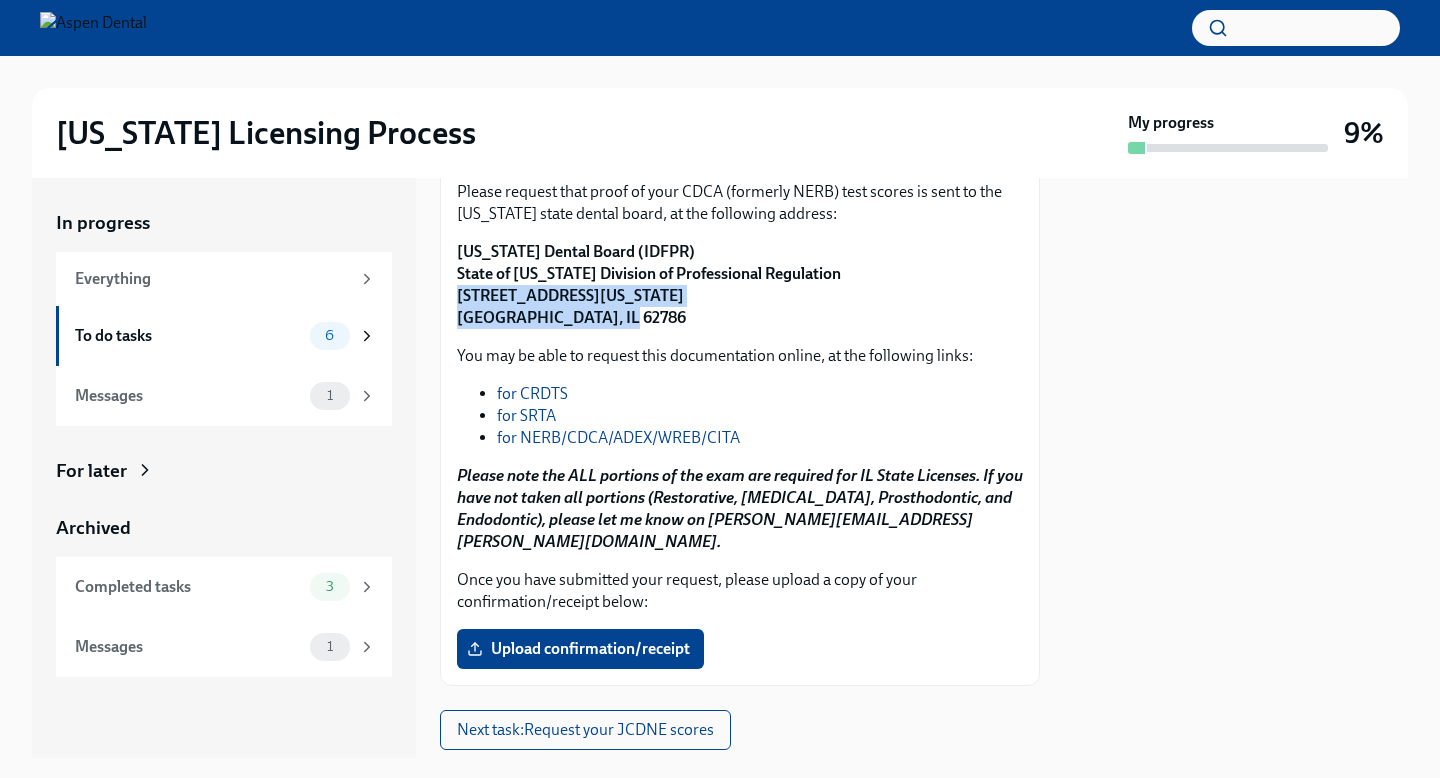 drag, startPoint x: 619, startPoint y: 319, endPoint x: 453, endPoint y: 296, distance: 167.5858 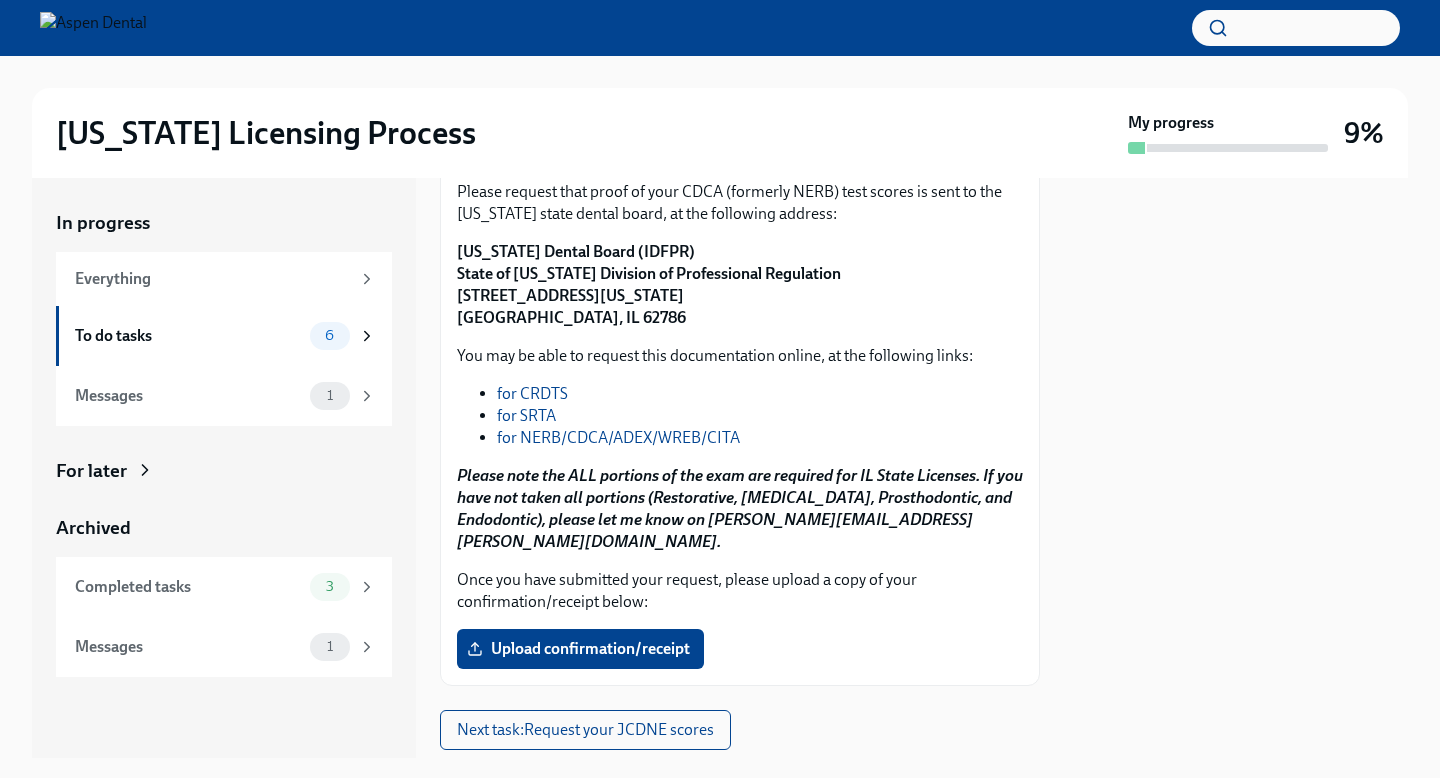 click on "Illinois Dental Board (IDFPR)
State of Illinois Division of Professional Regulation
320 West Washington St, 3rd Floor
Springfield, IL 62786" at bounding box center (649, 284) 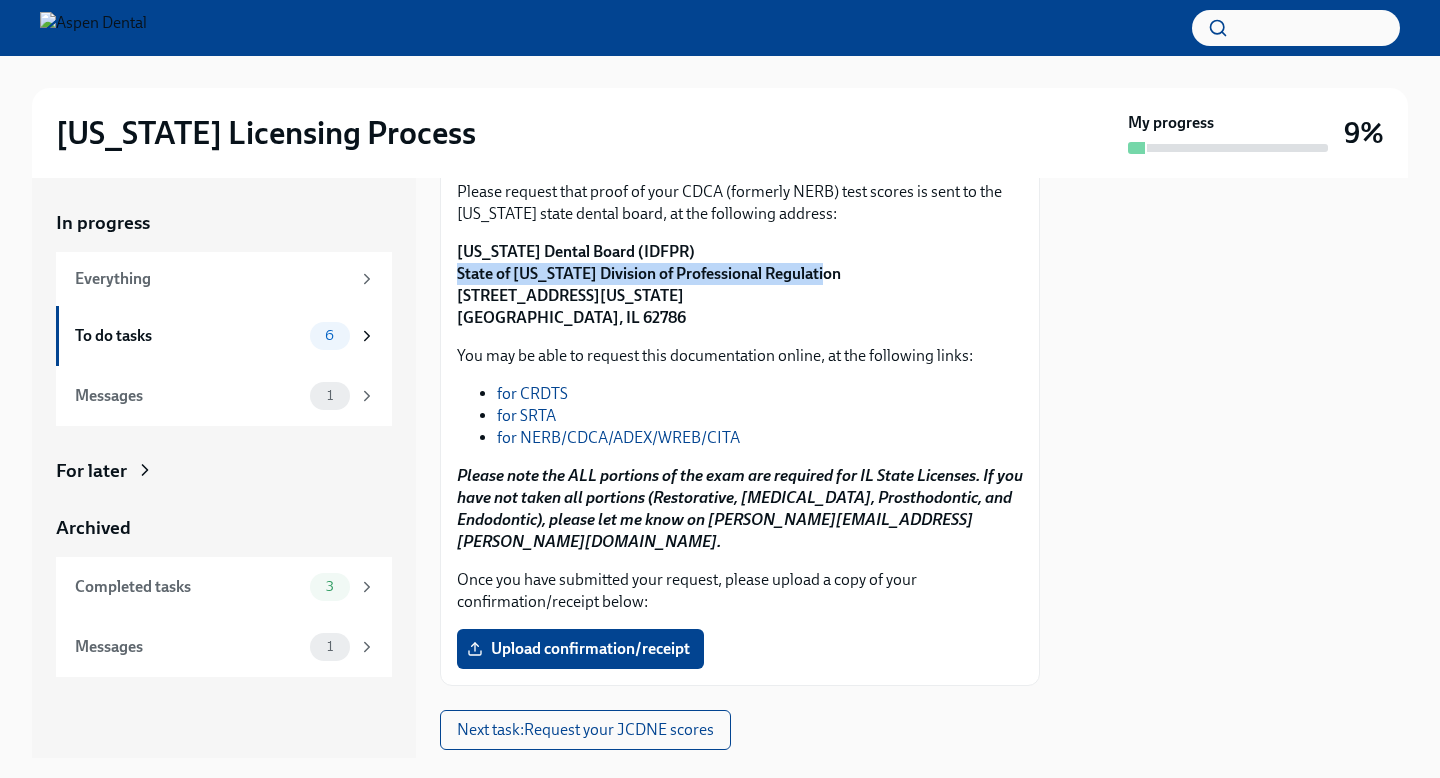 drag, startPoint x: 823, startPoint y: 266, endPoint x: 452, endPoint y: 271, distance: 371.0337 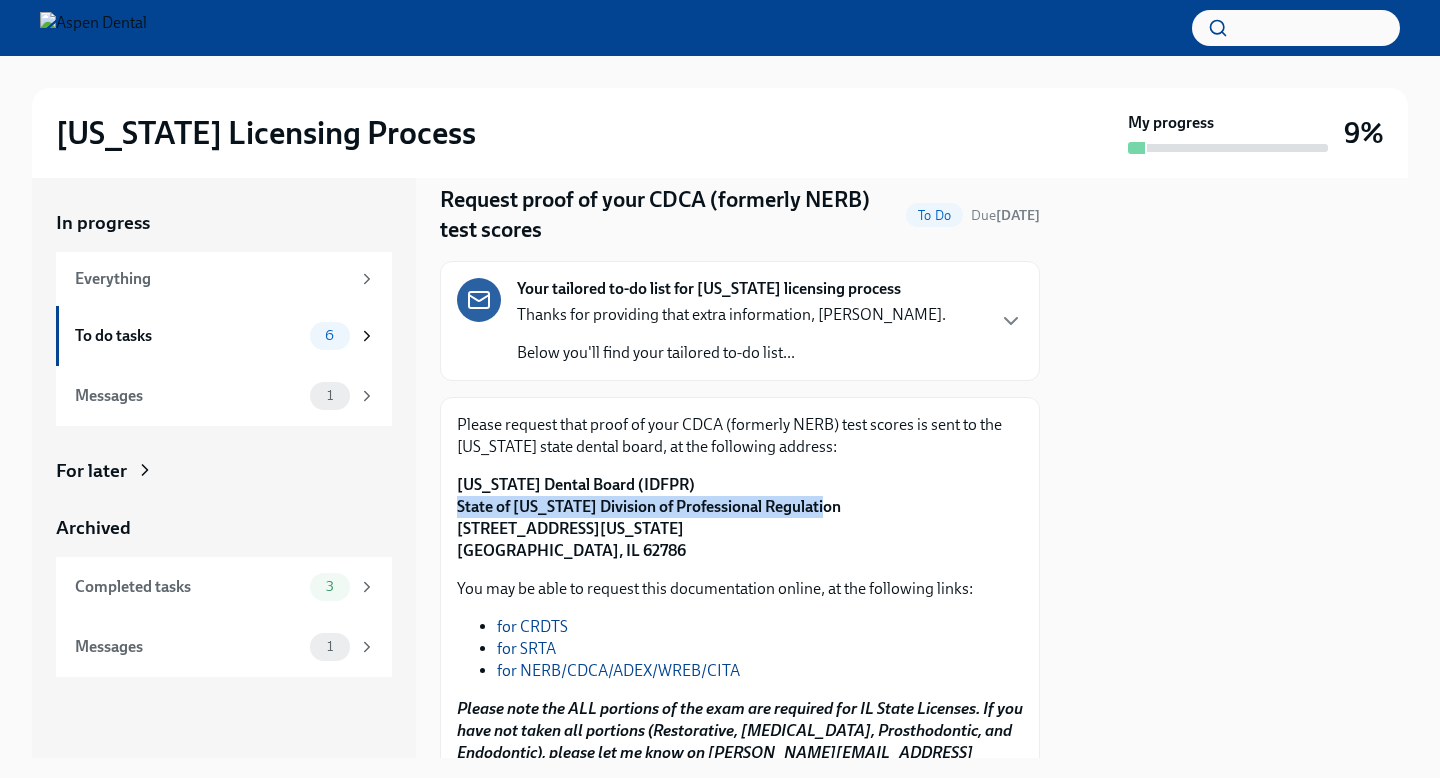 scroll, scrollTop: 65, scrollLeft: 0, axis: vertical 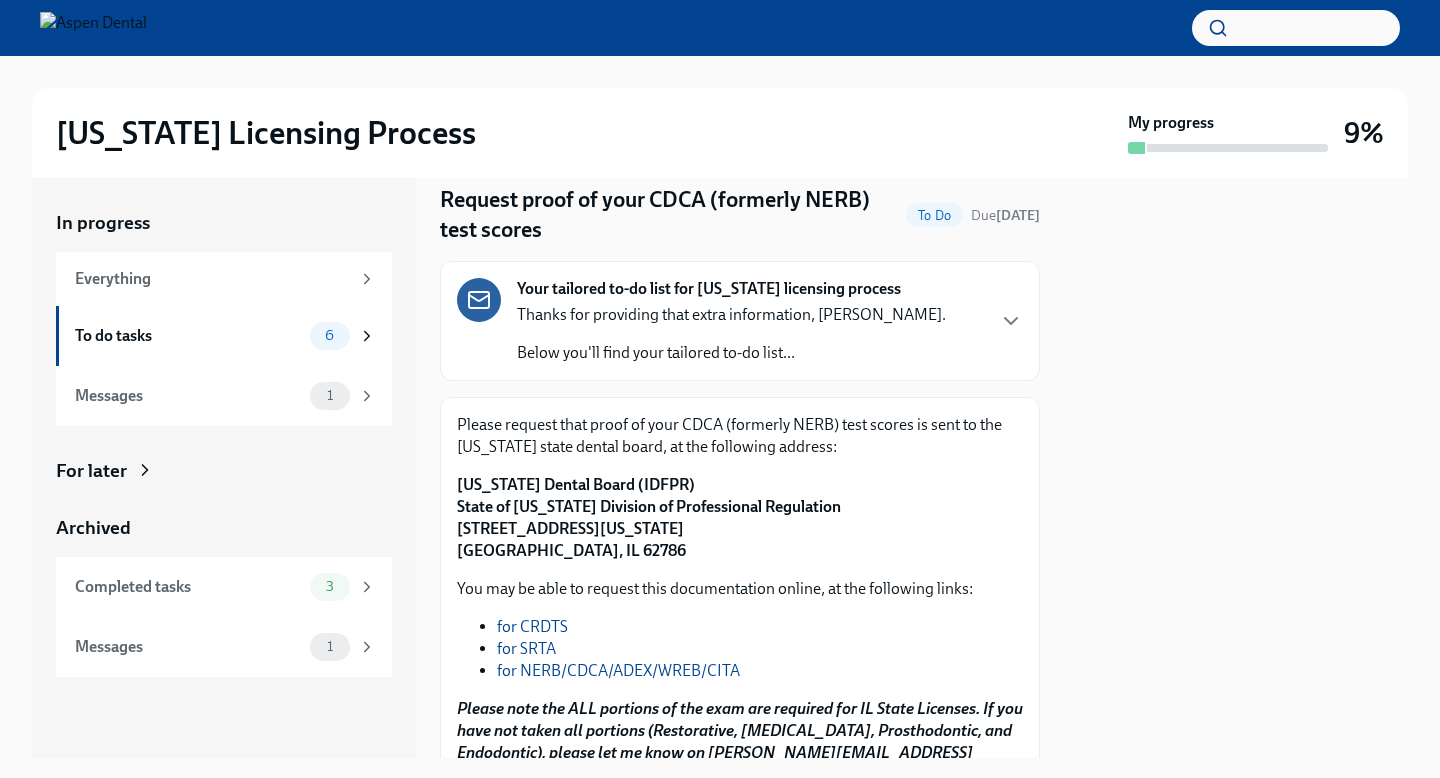 click on "Please request that proof of your CDCA (formerly NERB) test scores is sent to the Illinois state dental board, at the following address:" at bounding box center [740, 436] 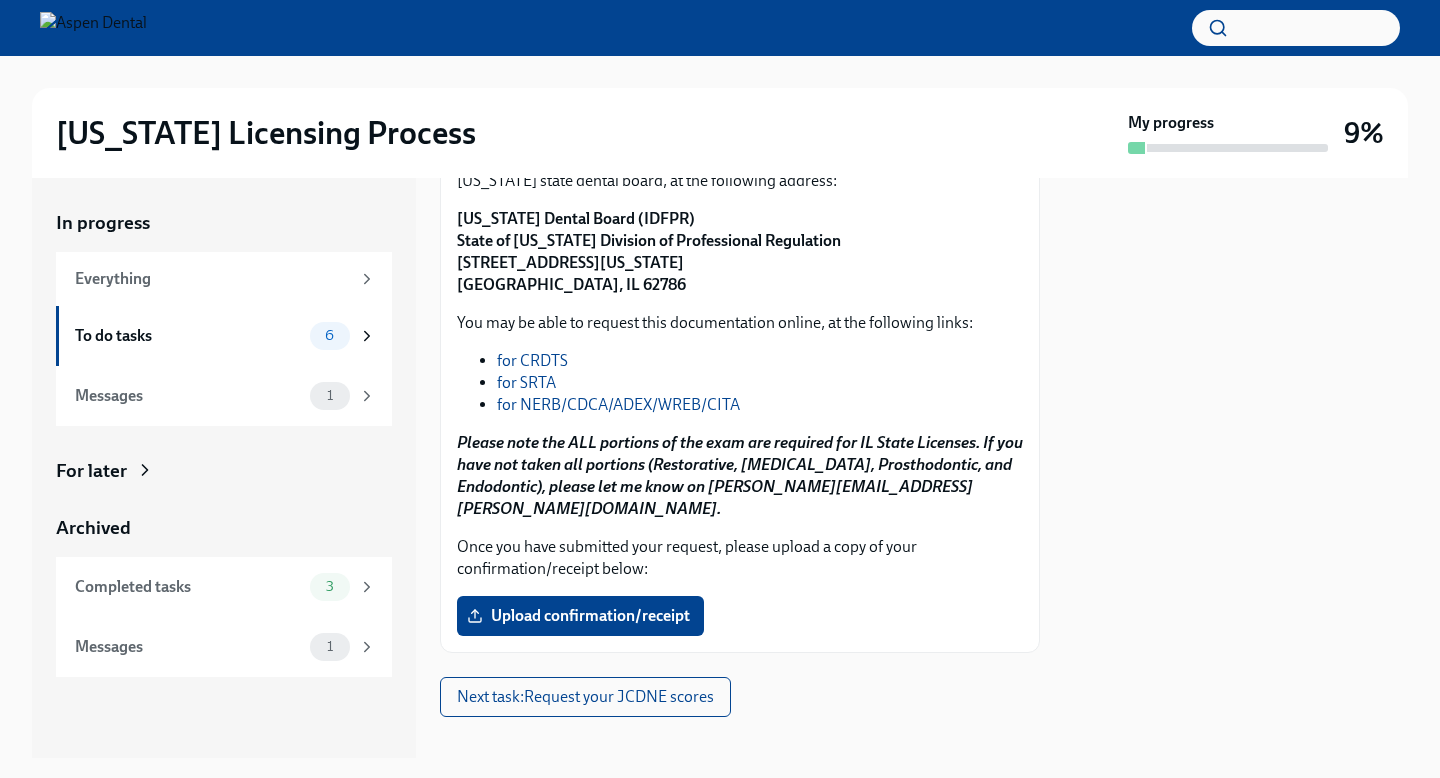 scroll, scrollTop: 332, scrollLeft: 0, axis: vertical 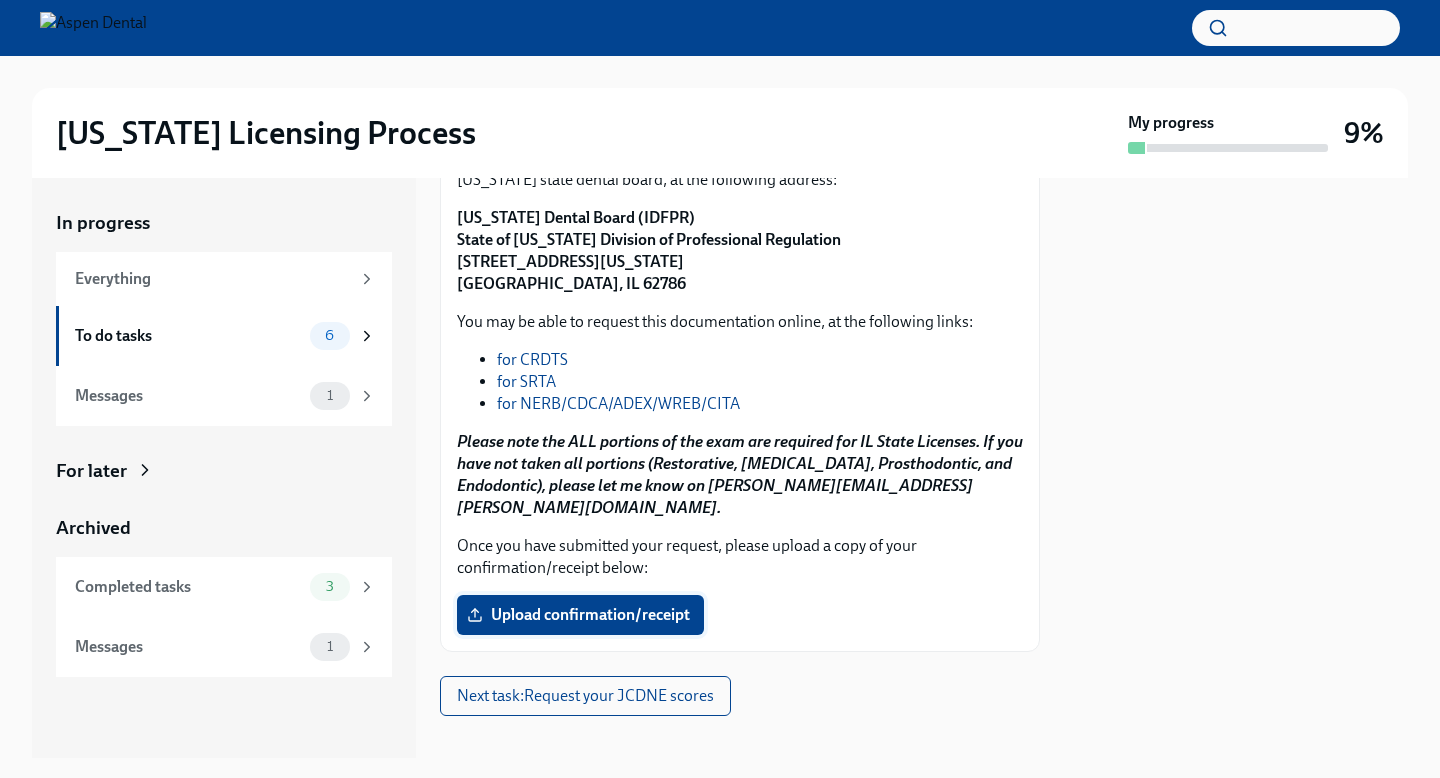 click on "Upload confirmation/receipt" at bounding box center (580, 615) 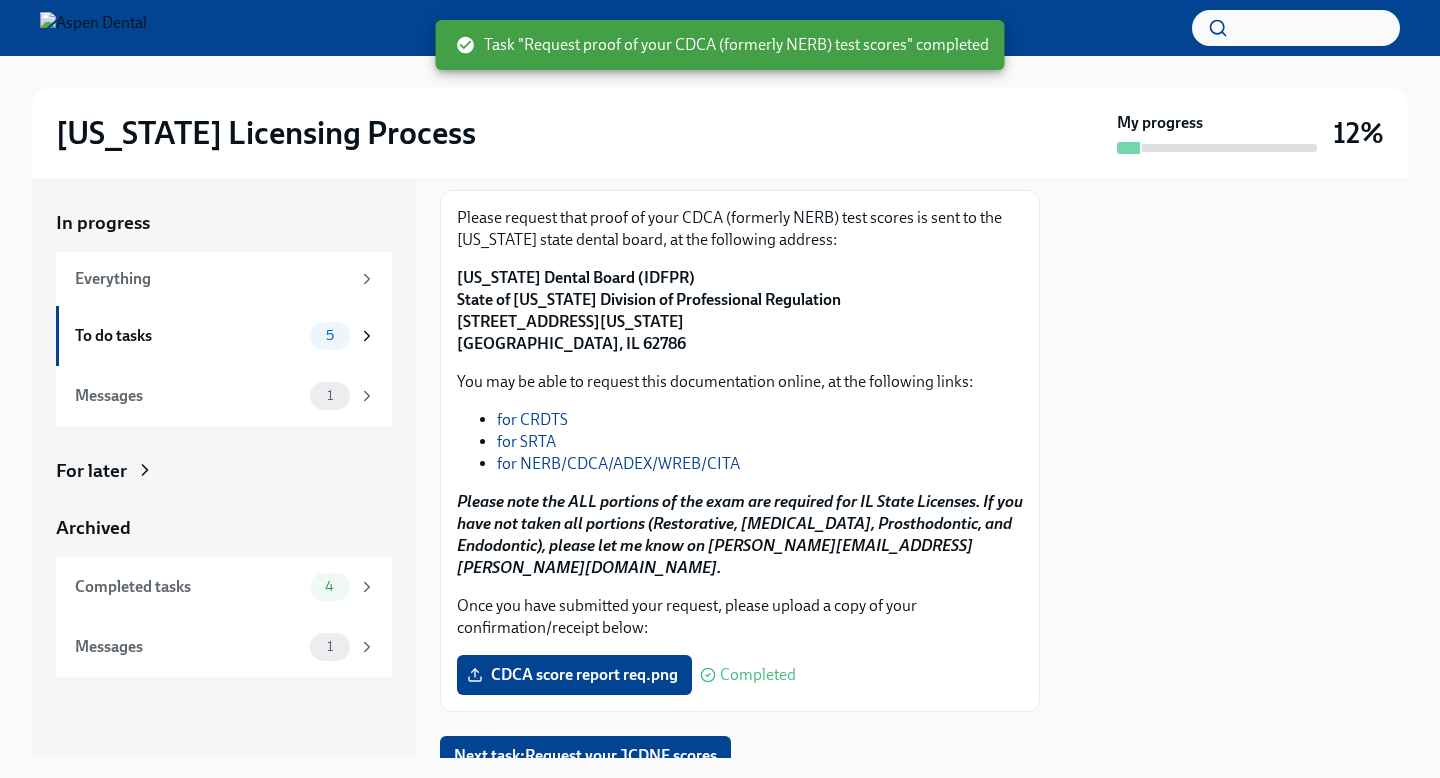 scroll, scrollTop: 332, scrollLeft: 0, axis: vertical 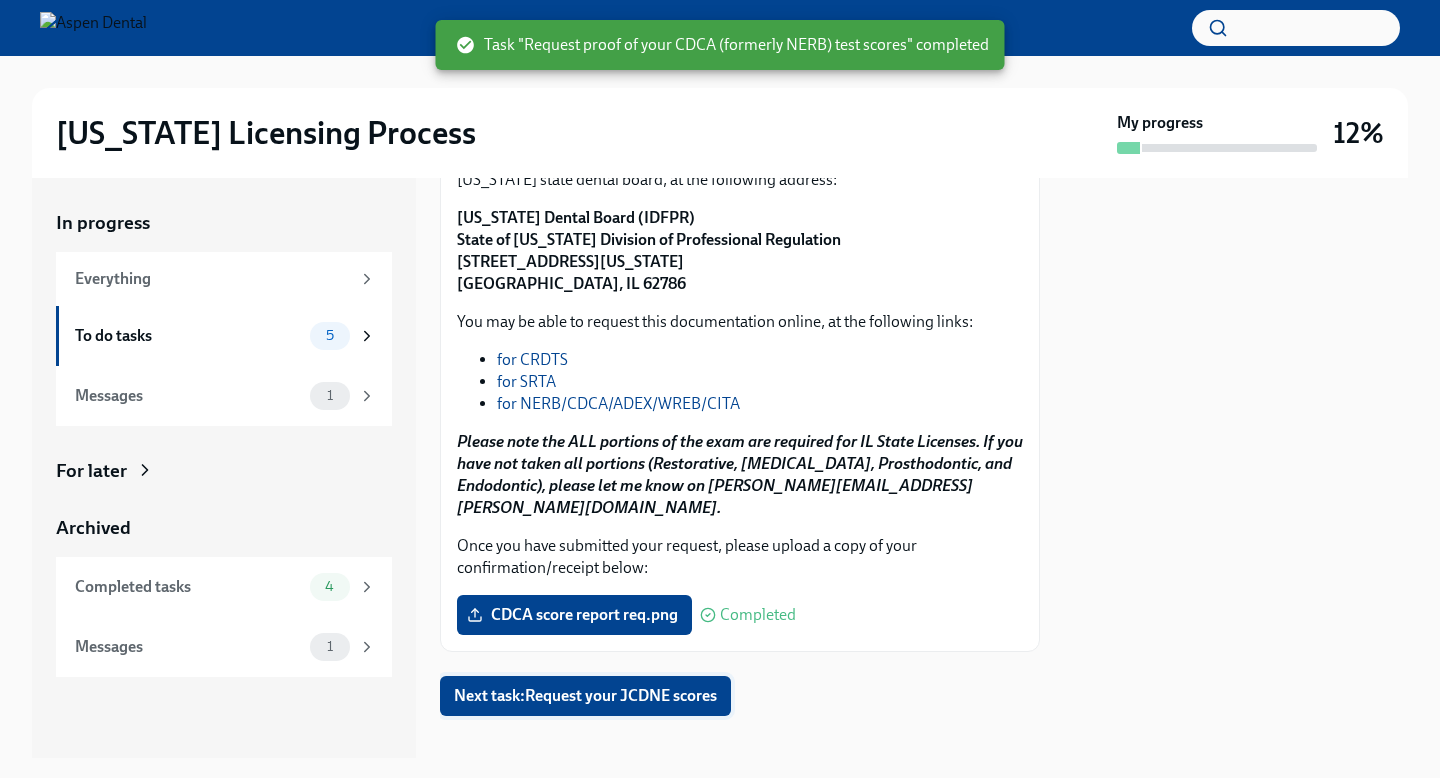 click on "Next task :  Request your JCDNE scores" at bounding box center (585, 696) 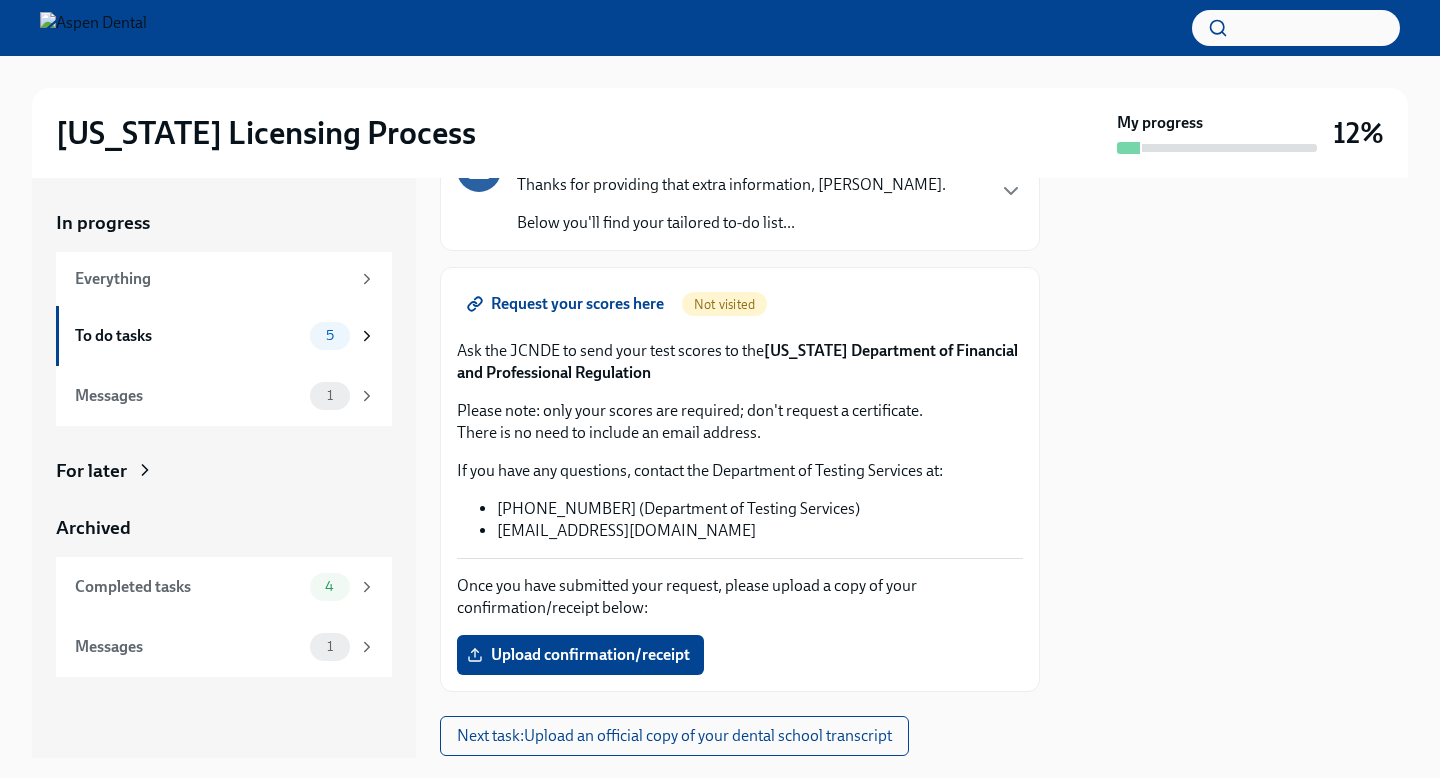 scroll, scrollTop: 166, scrollLeft: 0, axis: vertical 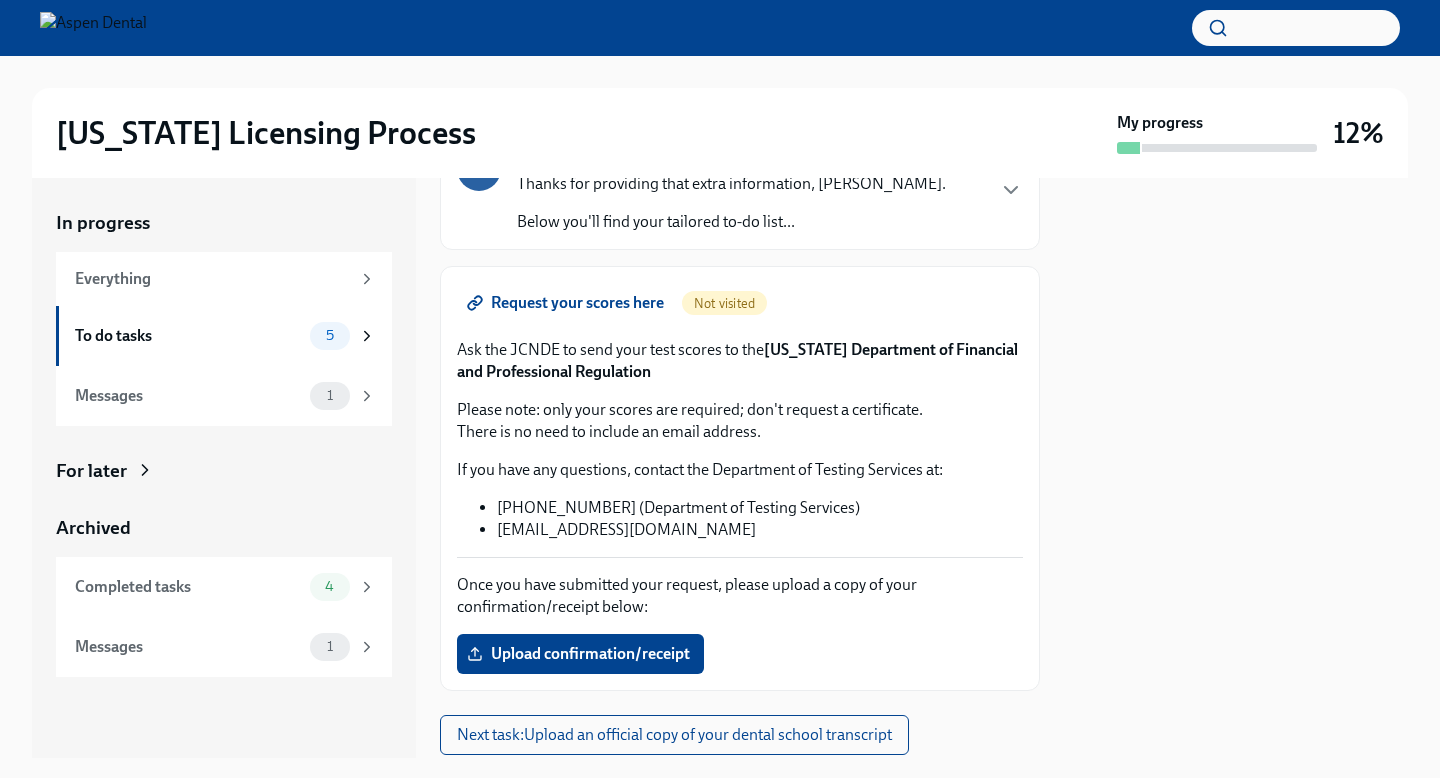 click on "Request your scores here" at bounding box center [567, 303] 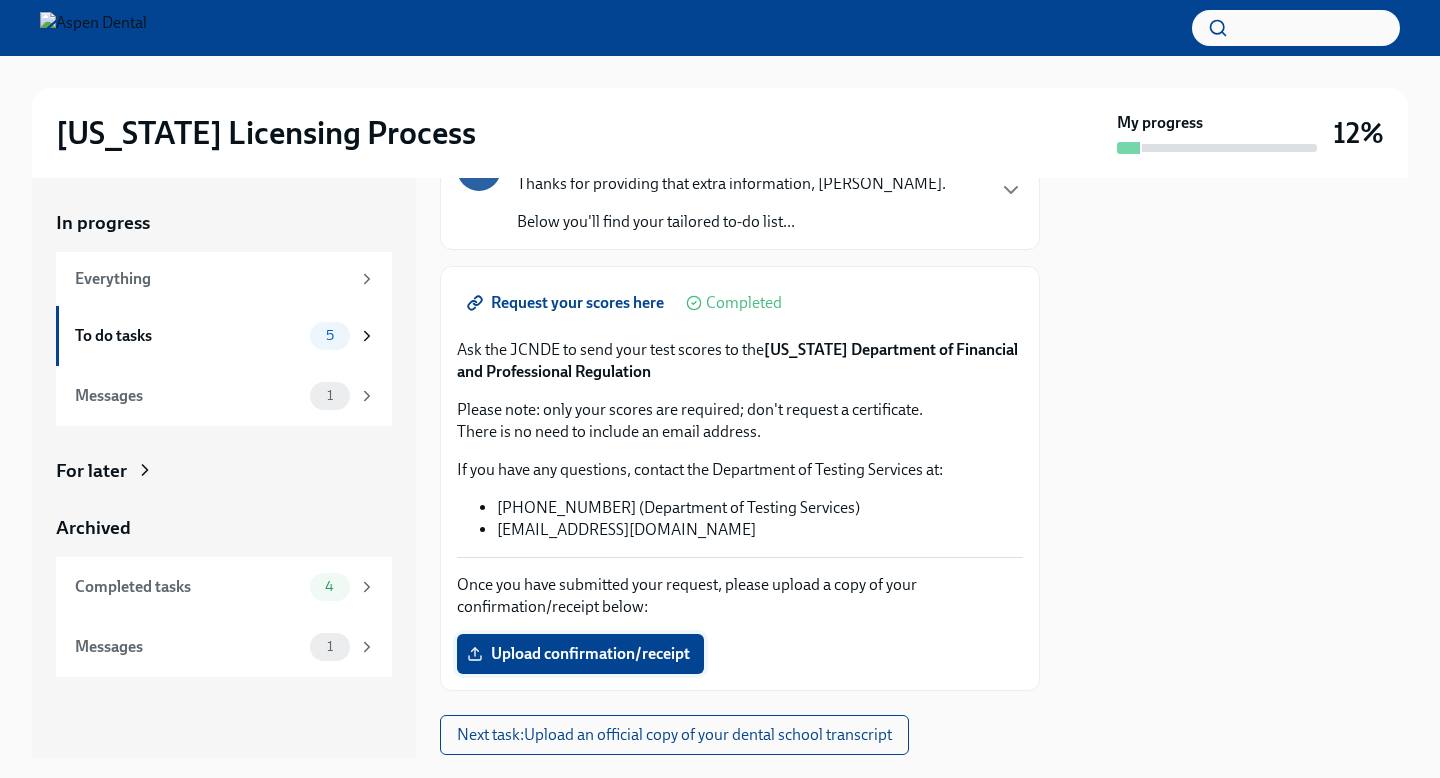 click on "Upload confirmation/receipt" at bounding box center [580, 654] 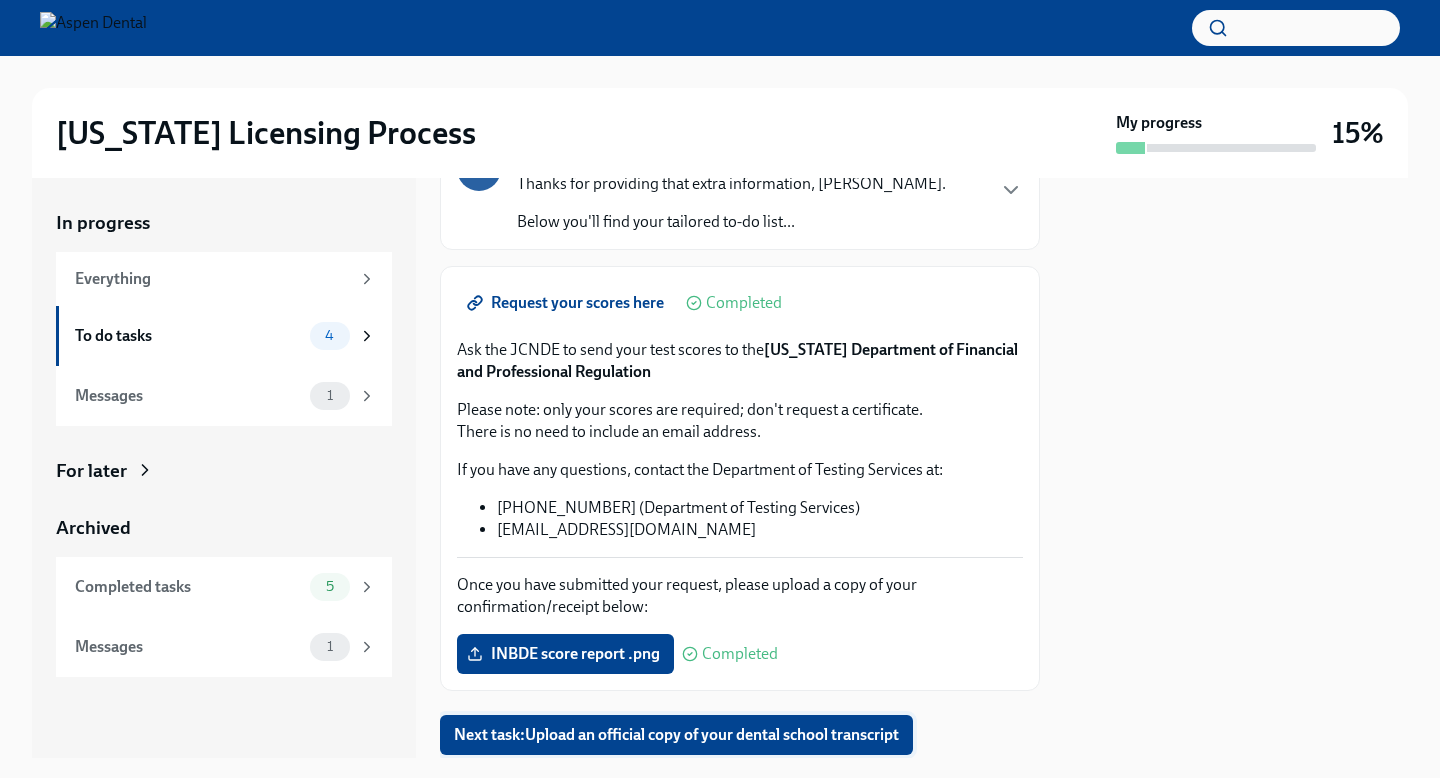 click on "Next task :  Upload an official copy of your dental school transcript" at bounding box center (676, 735) 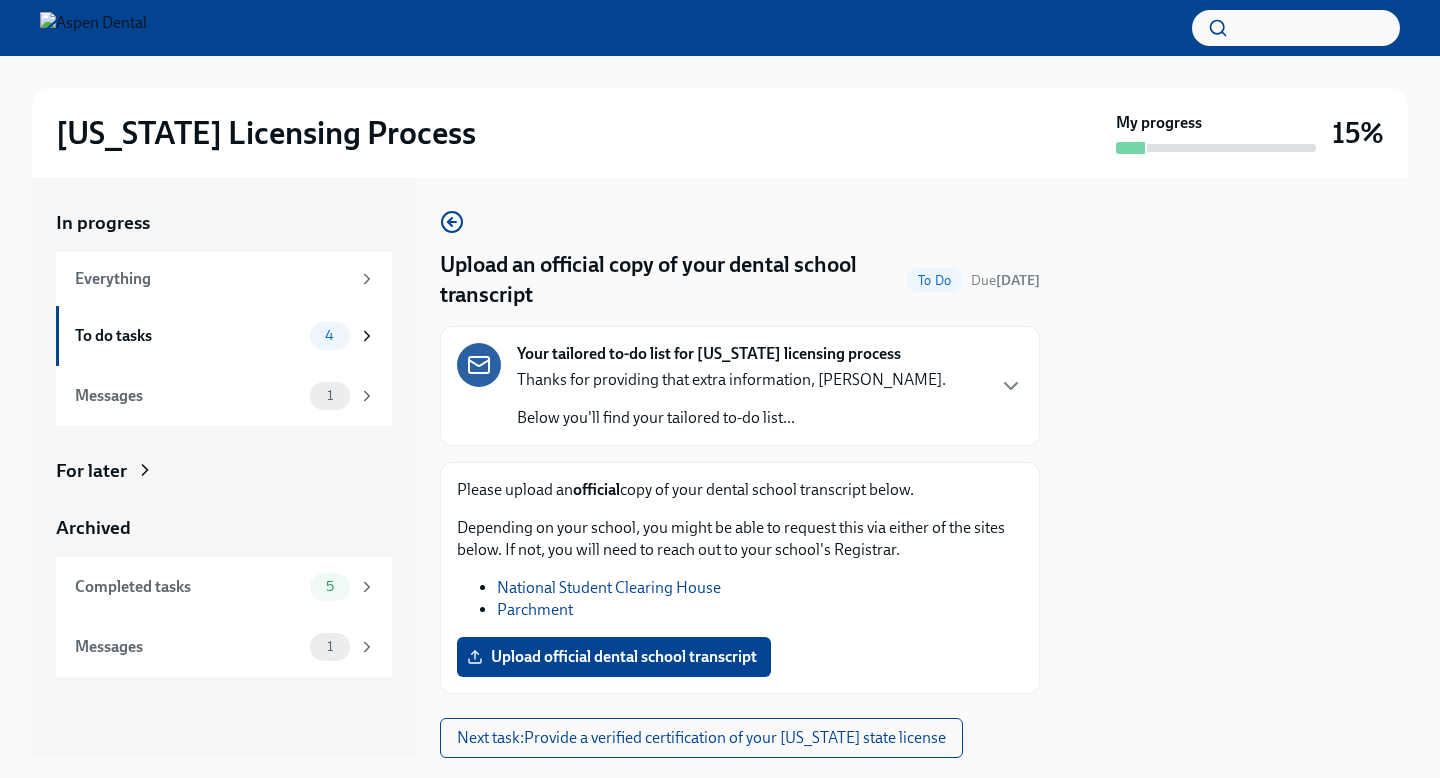 scroll, scrollTop: 60, scrollLeft: 0, axis: vertical 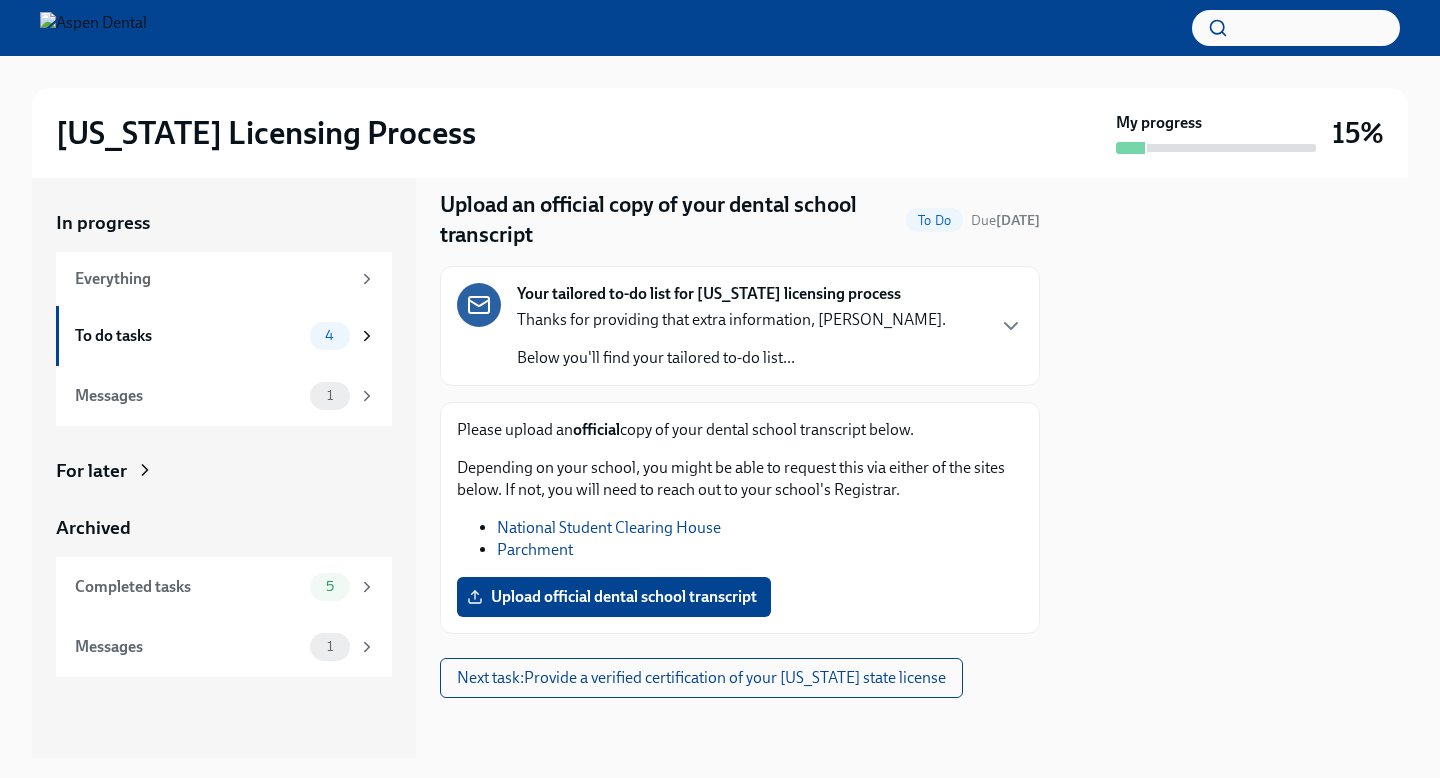 click on "National Student Clearing House" at bounding box center (609, 527) 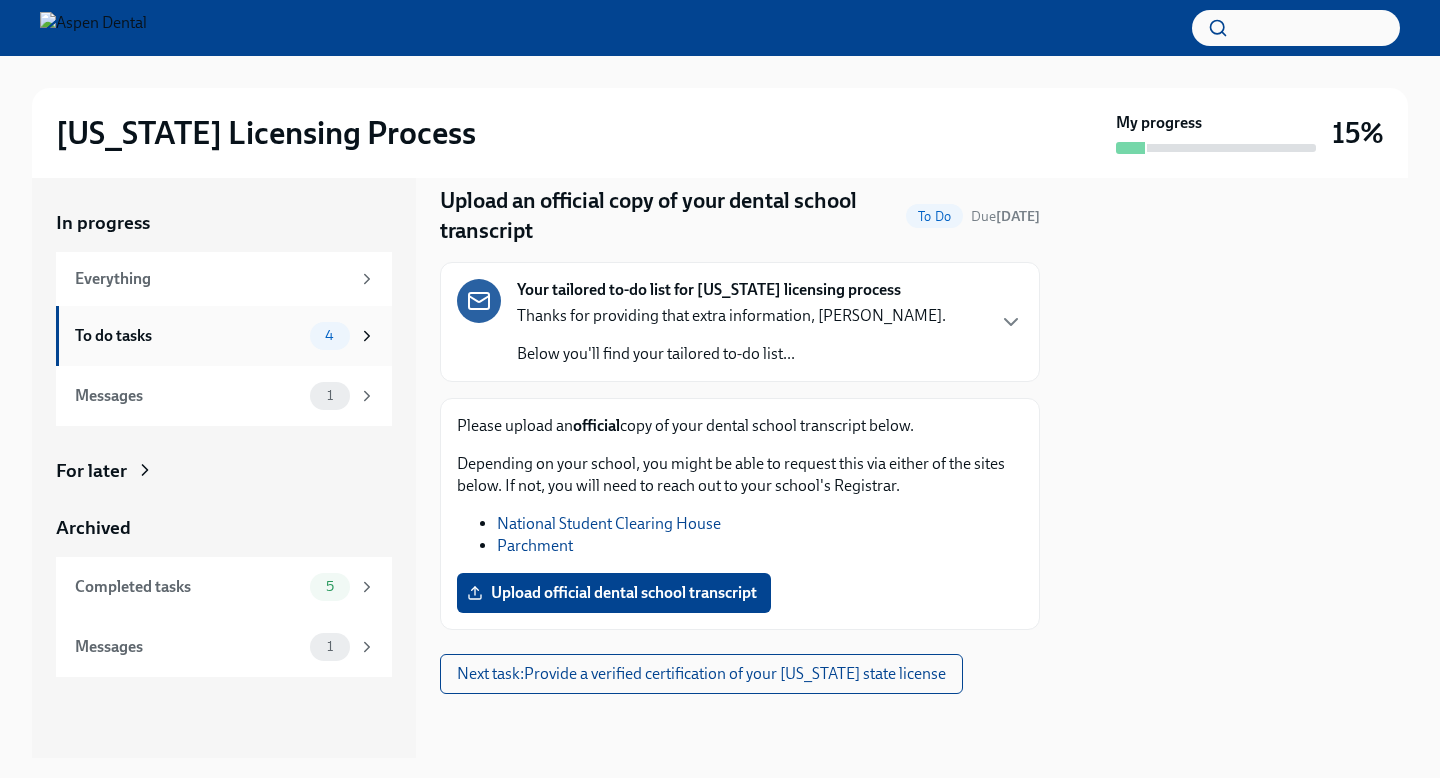 click 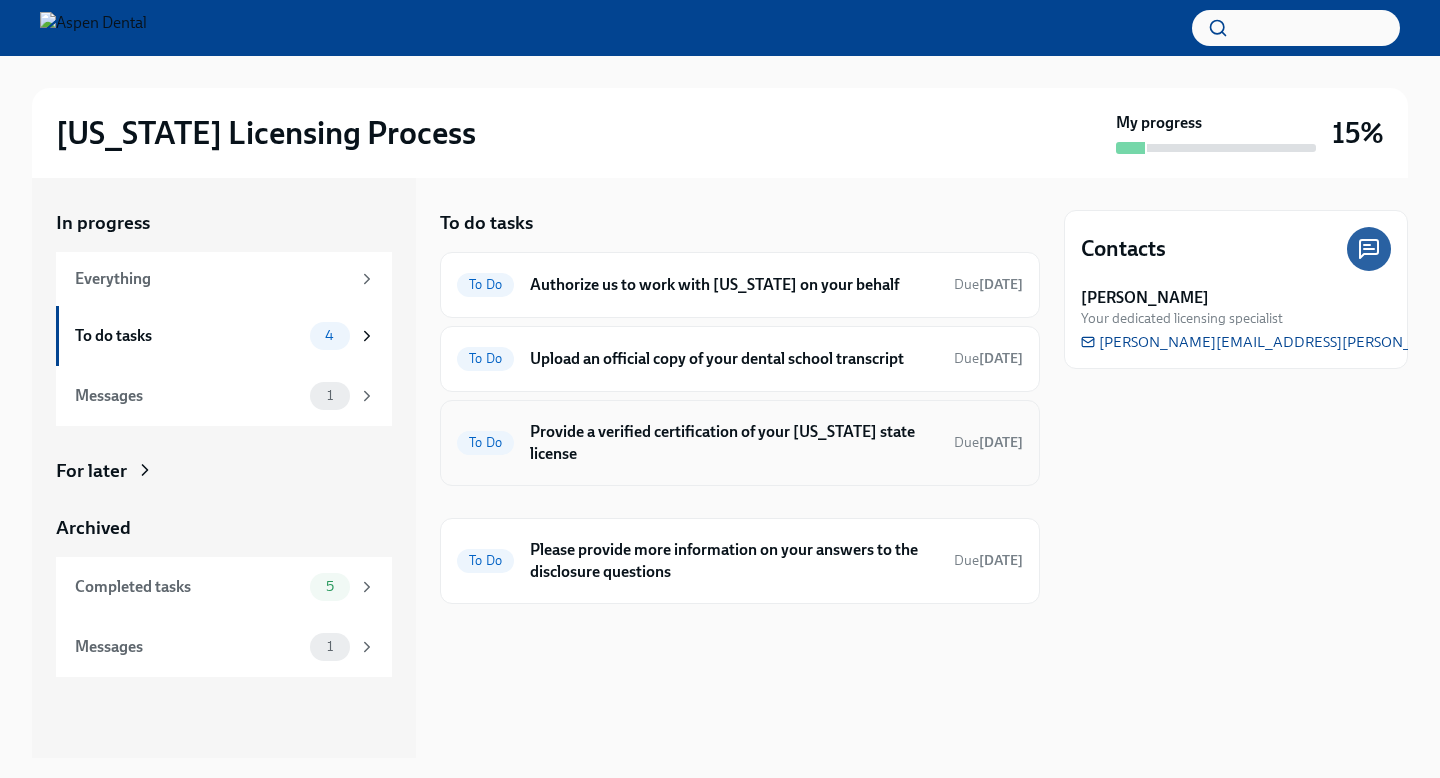 click on "Provide a verified certification of your Missouri state license" at bounding box center [734, 443] 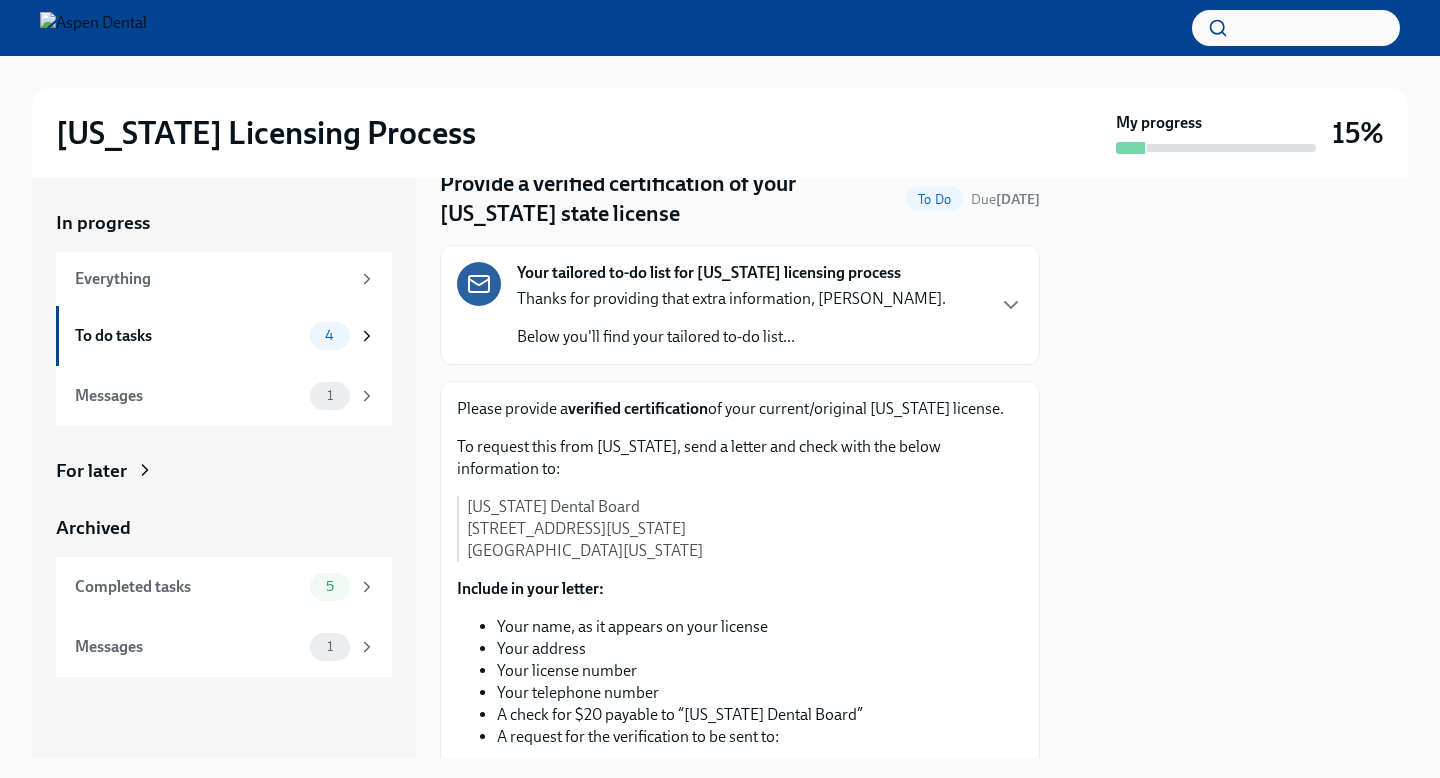 scroll, scrollTop: 61, scrollLeft: 0, axis: vertical 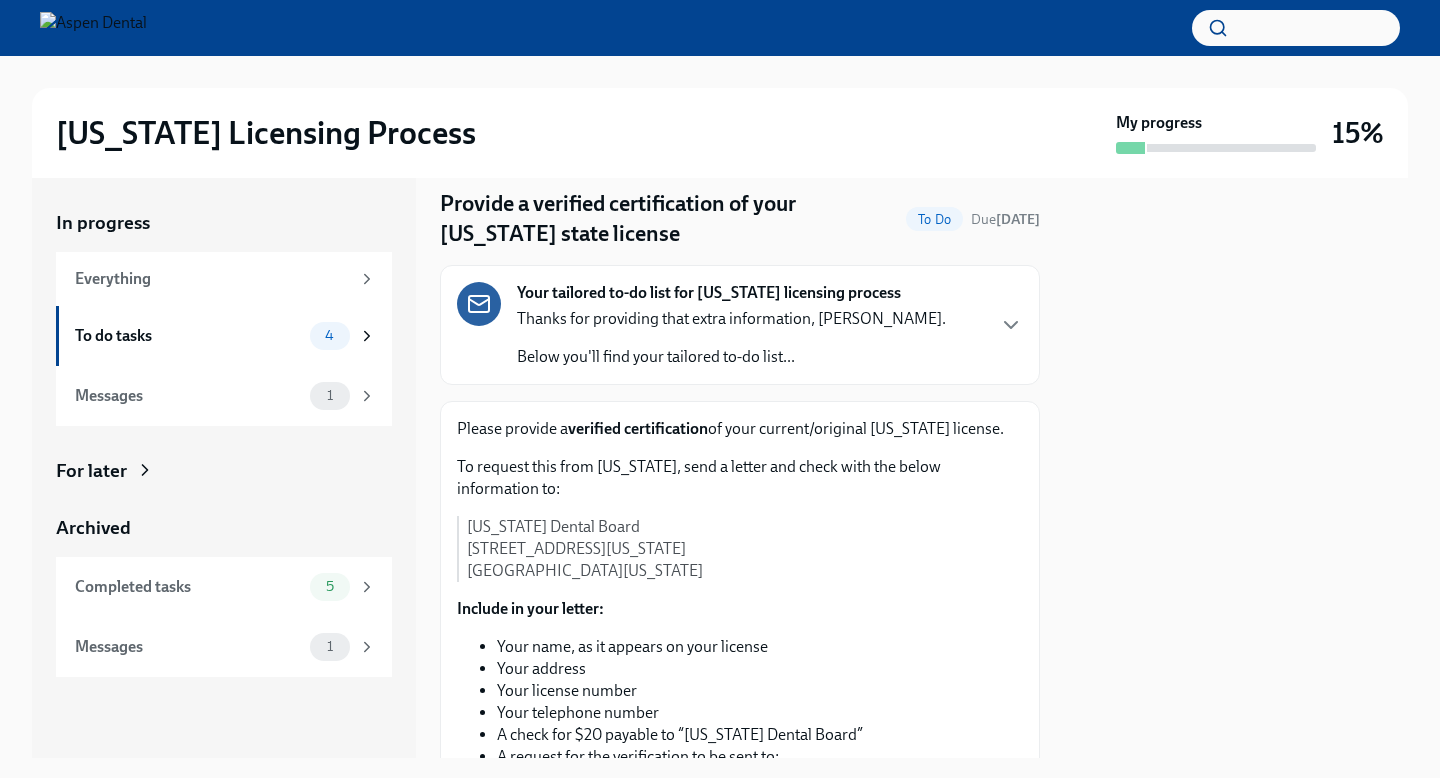 click on "Your tailored to-do list for Illinois licensing process Thanks for providing that extra information, Dr Karana.
Below you'll find your tailored to-do list..." at bounding box center (740, 325) 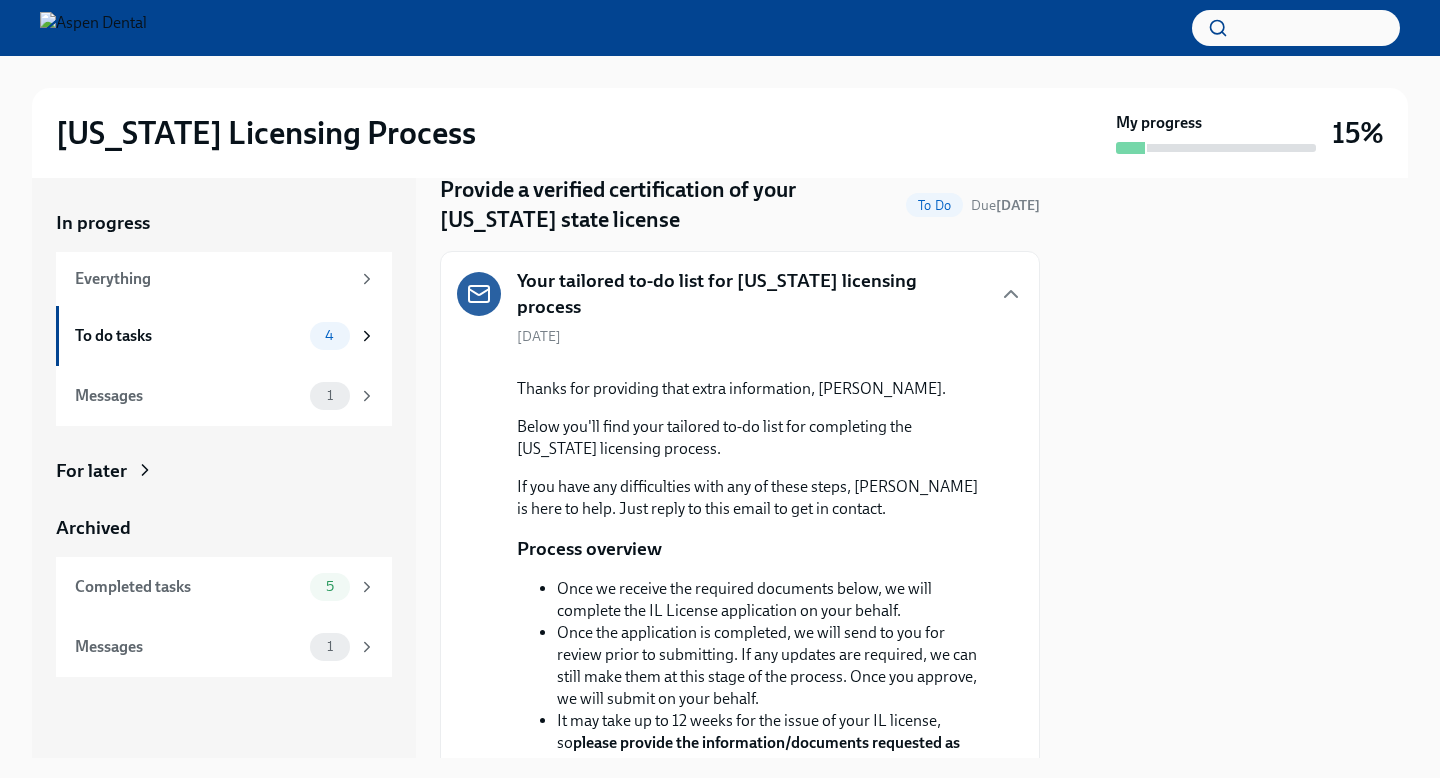 scroll, scrollTop: 0, scrollLeft: 0, axis: both 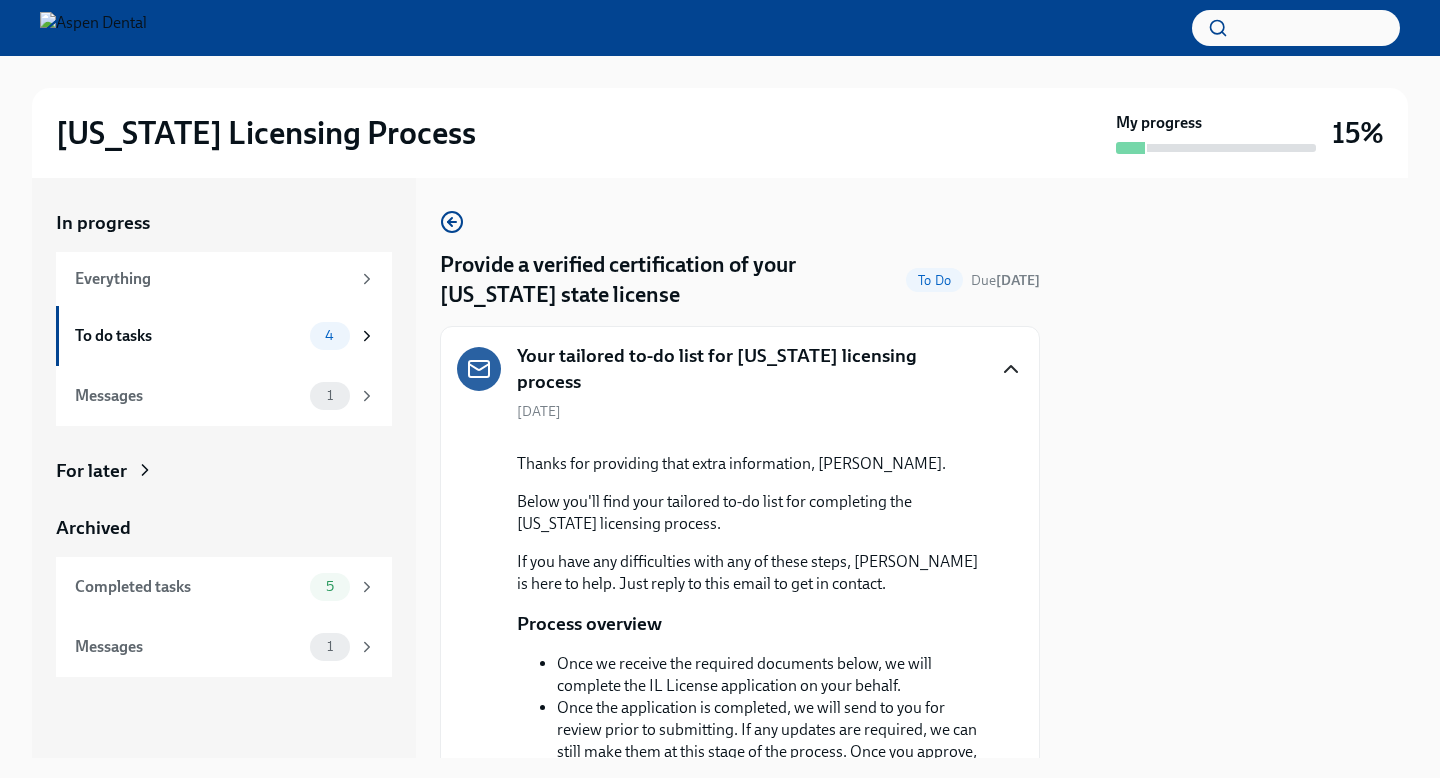 click 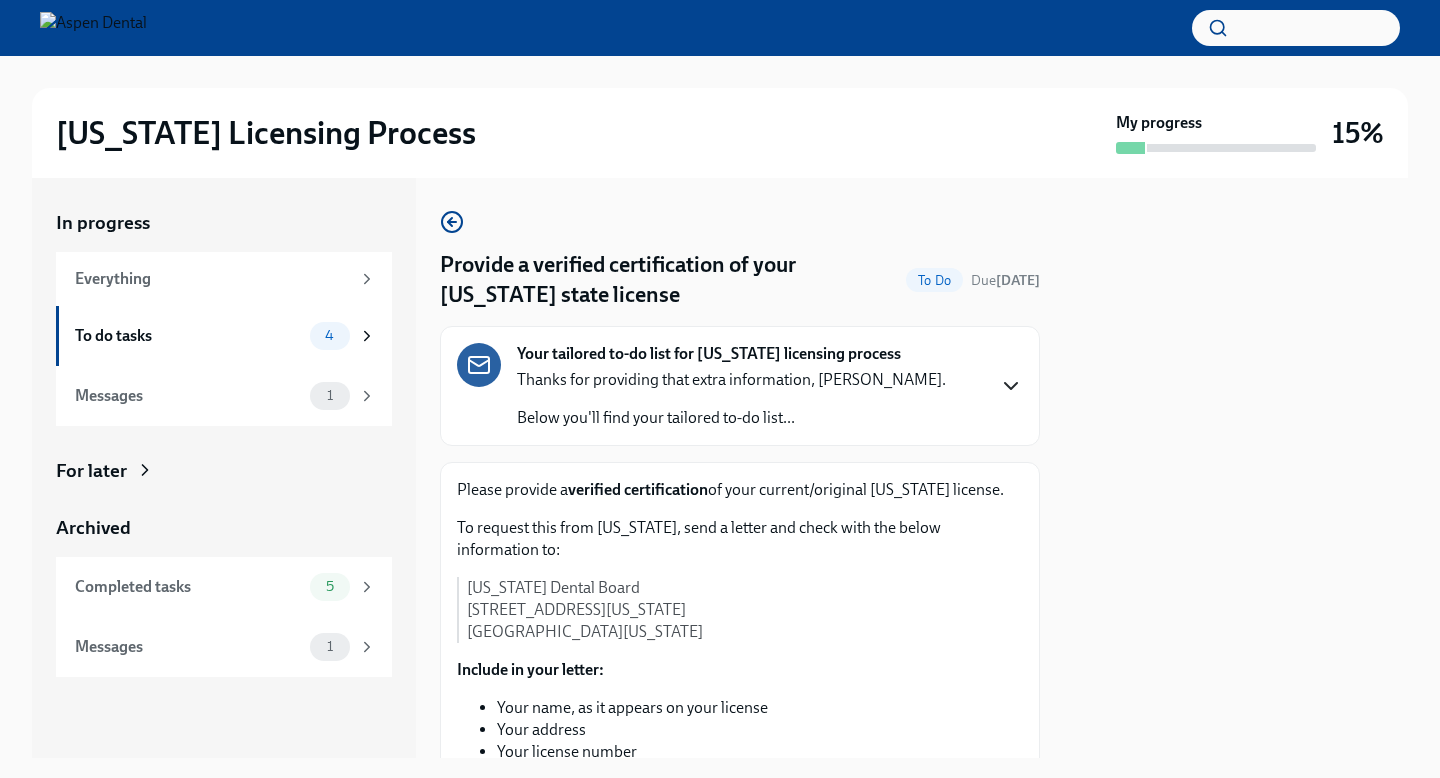scroll, scrollTop: 597, scrollLeft: 0, axis: vertical 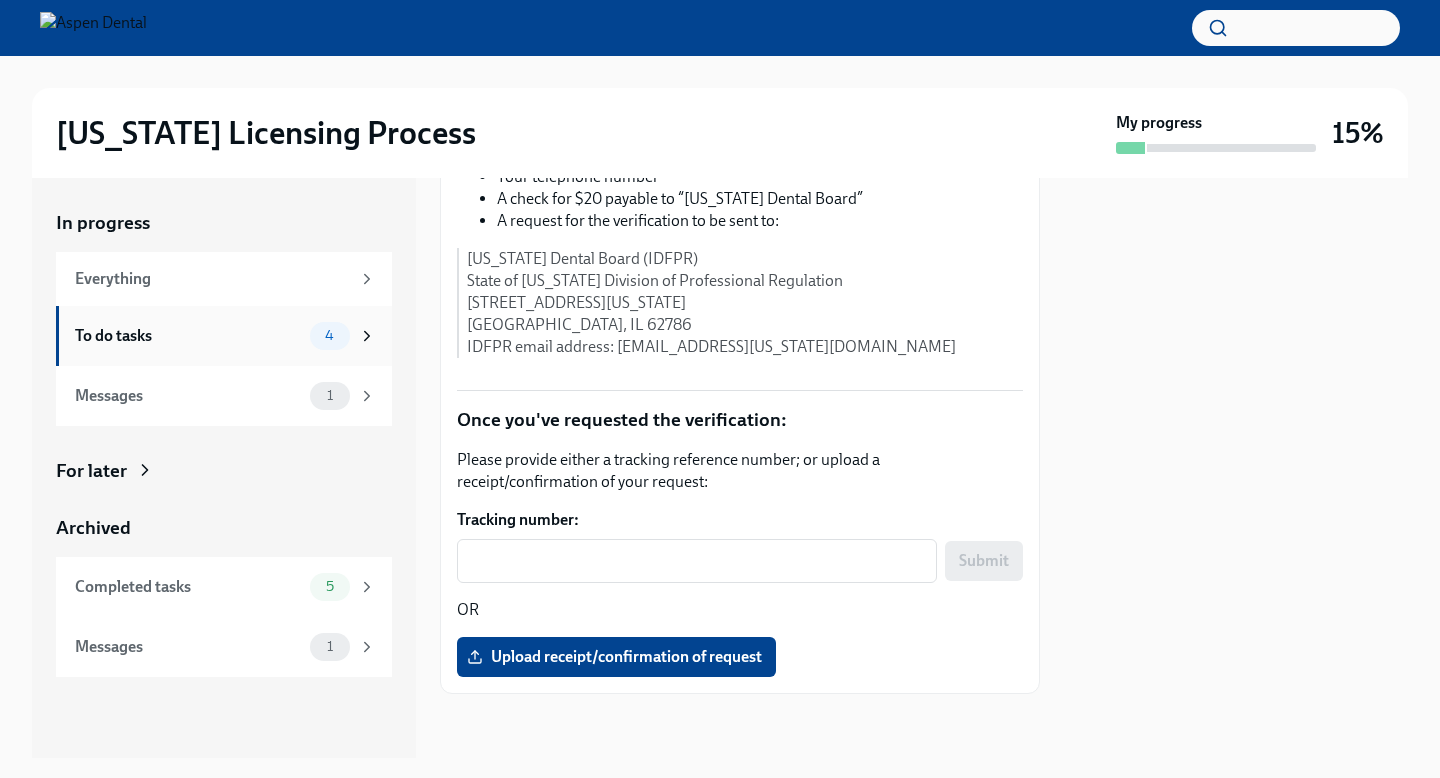 click 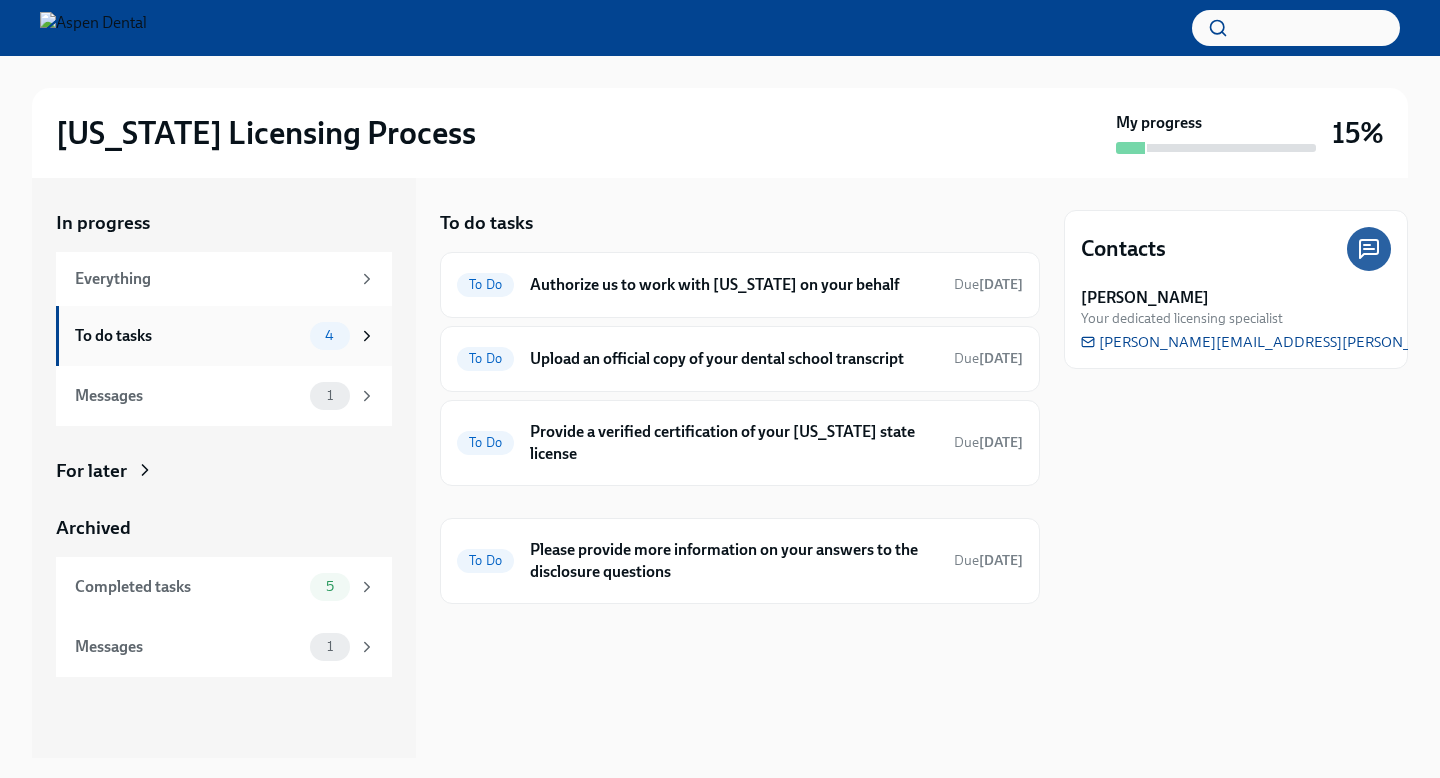 click 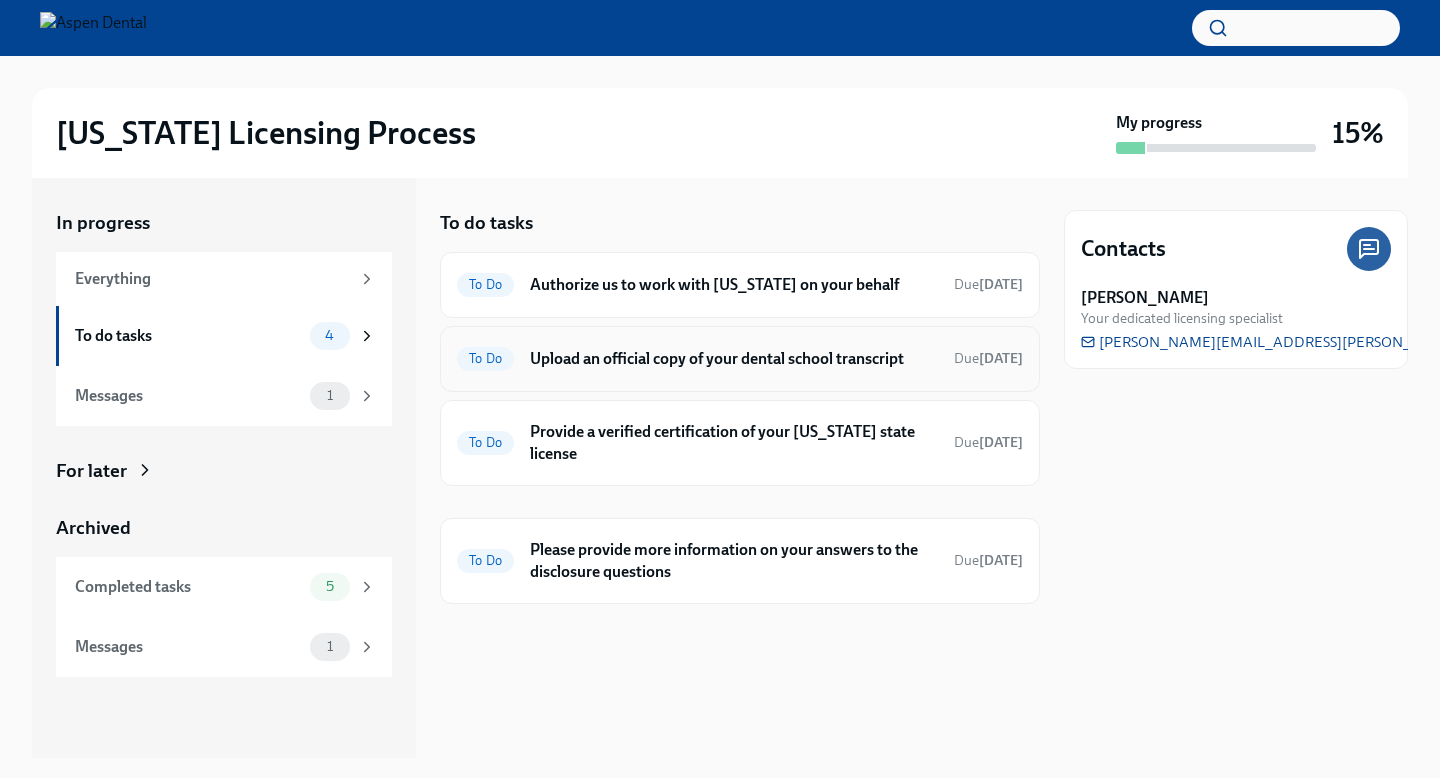 click on "Upload an official copy of your dental school transcript" at bounding box center [734, 359] 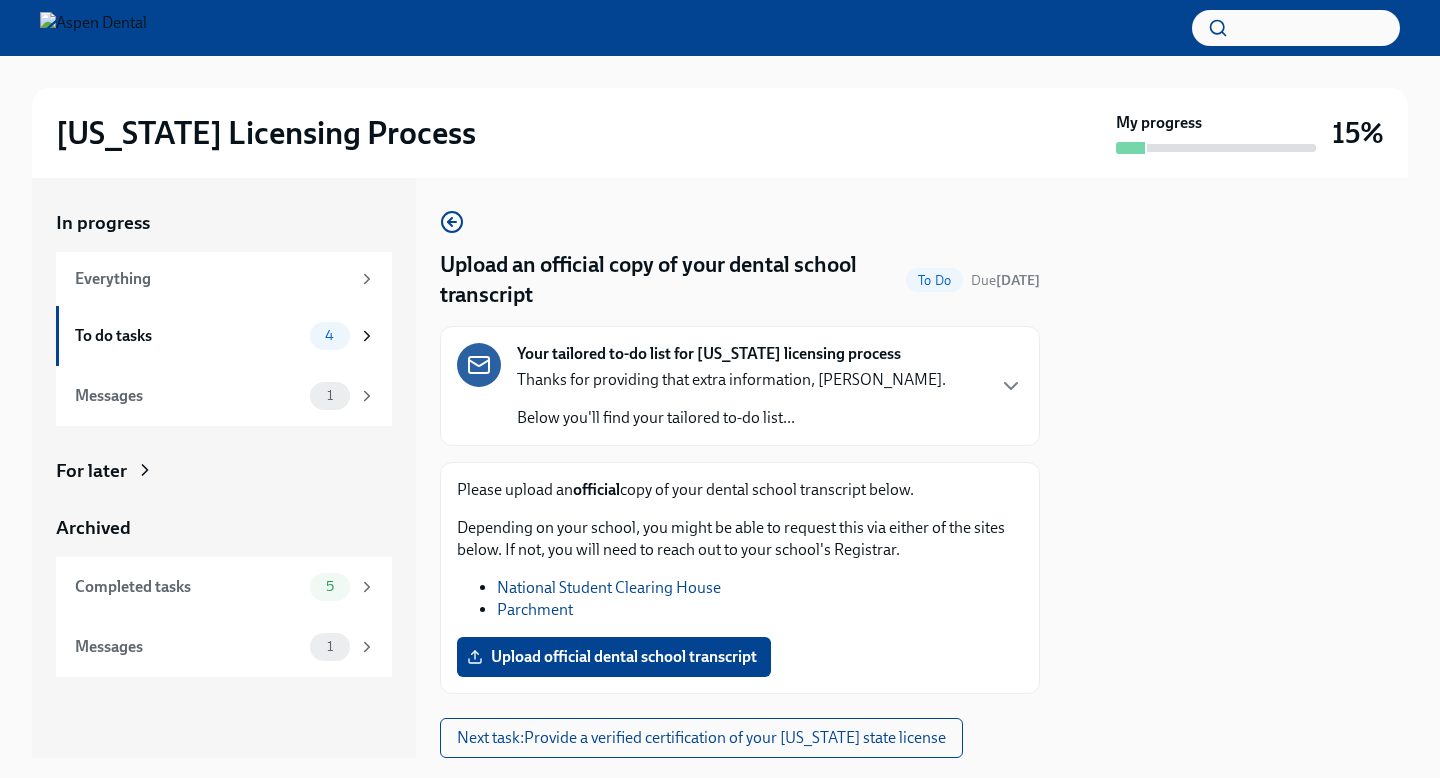 scroll, scrollTop: 64, scrollLeft: 0, axis: vertical 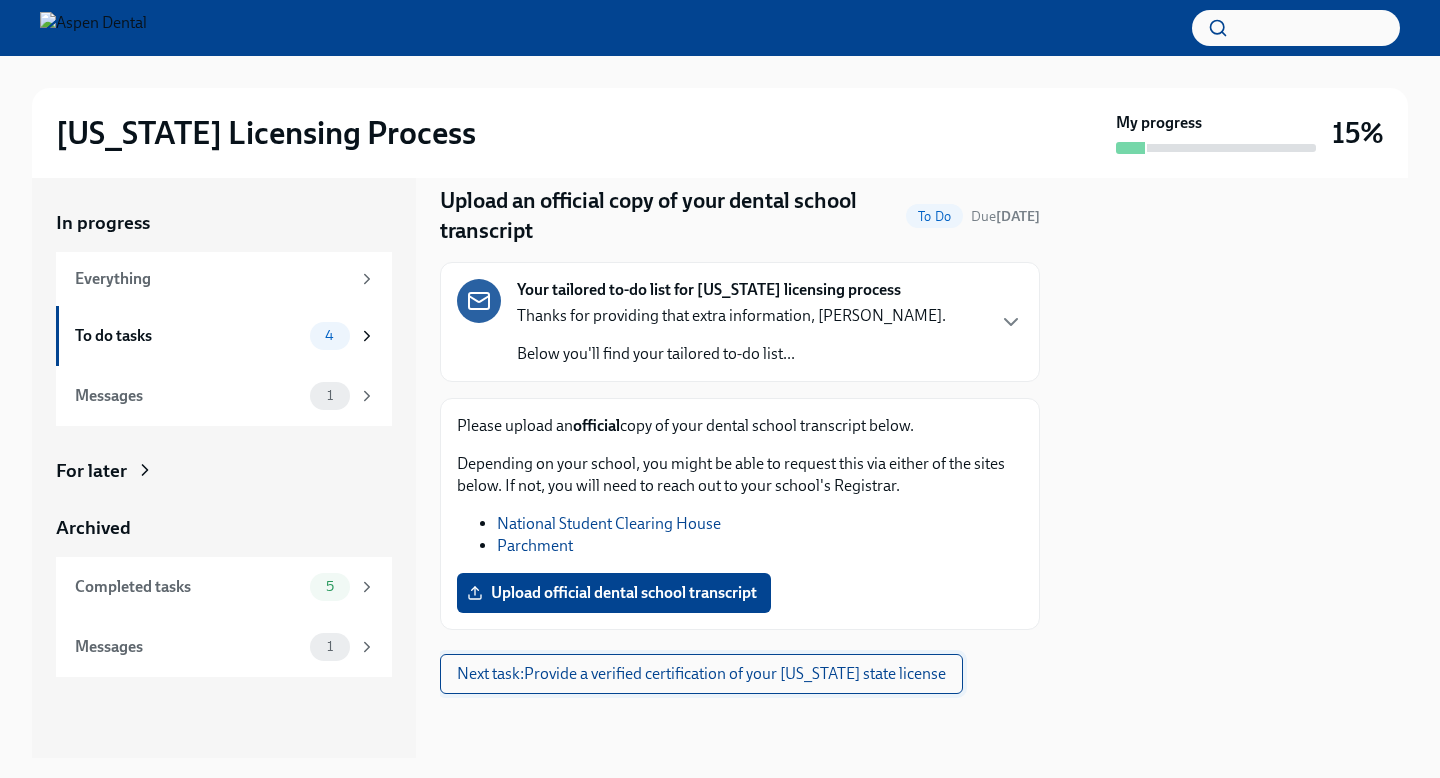 click on "Next task :  Provide a verified certification of your Missouri state license" at bounding box center (701, 674) 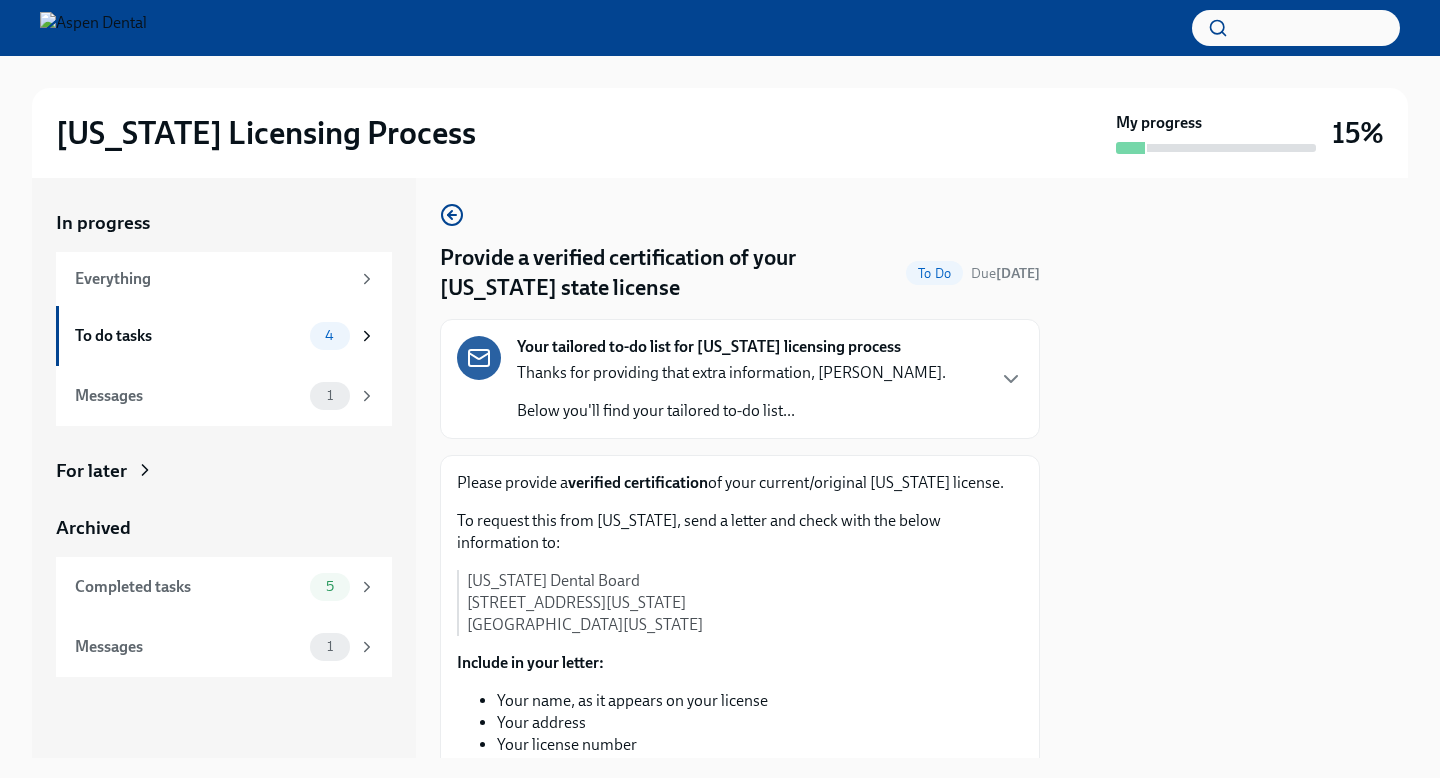 scroll, scrollTop: 0, scrollLeft: 0, axis: both 